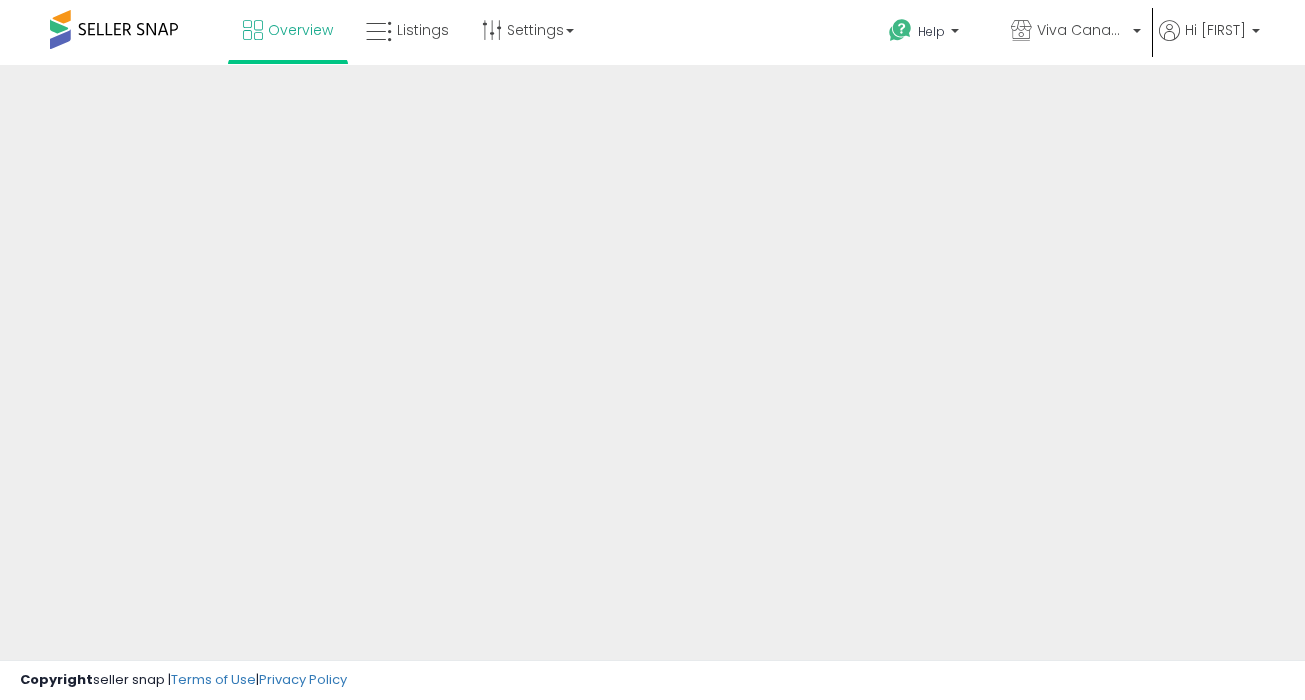 scroll, scrollTop: 0, scrollLeft: 0, axis: both 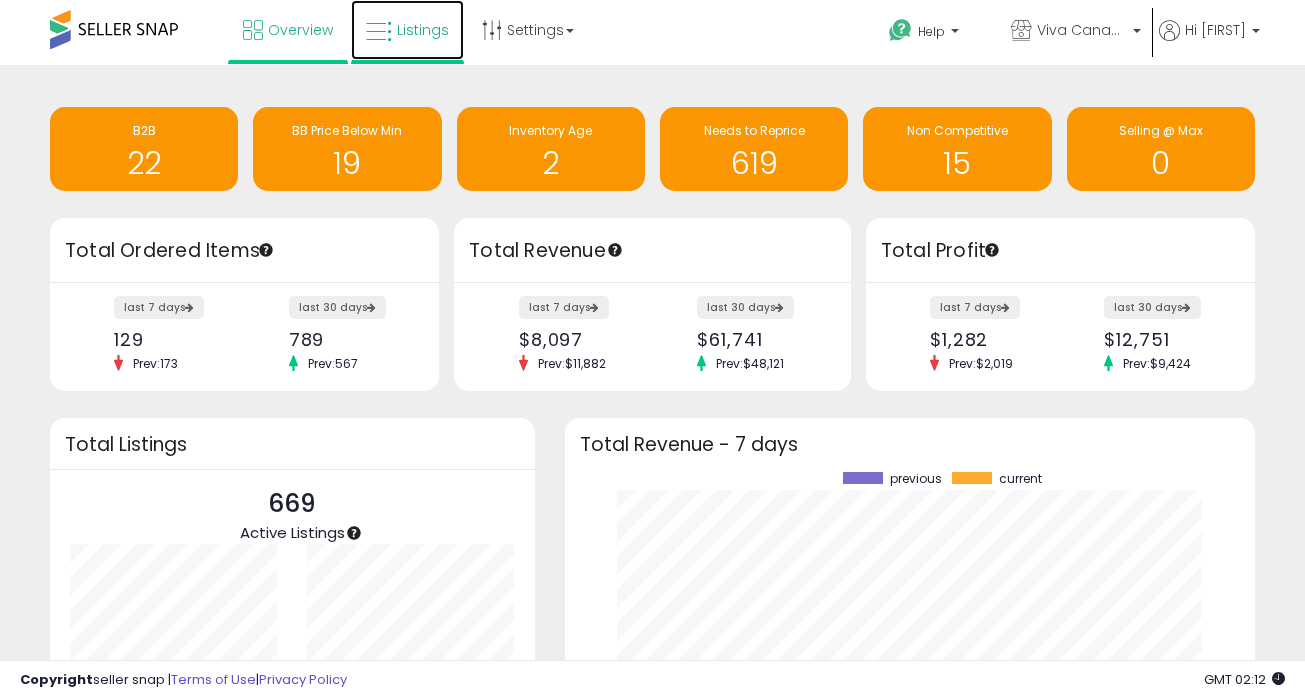 click on "Listings" at bounding box center (423, 30) 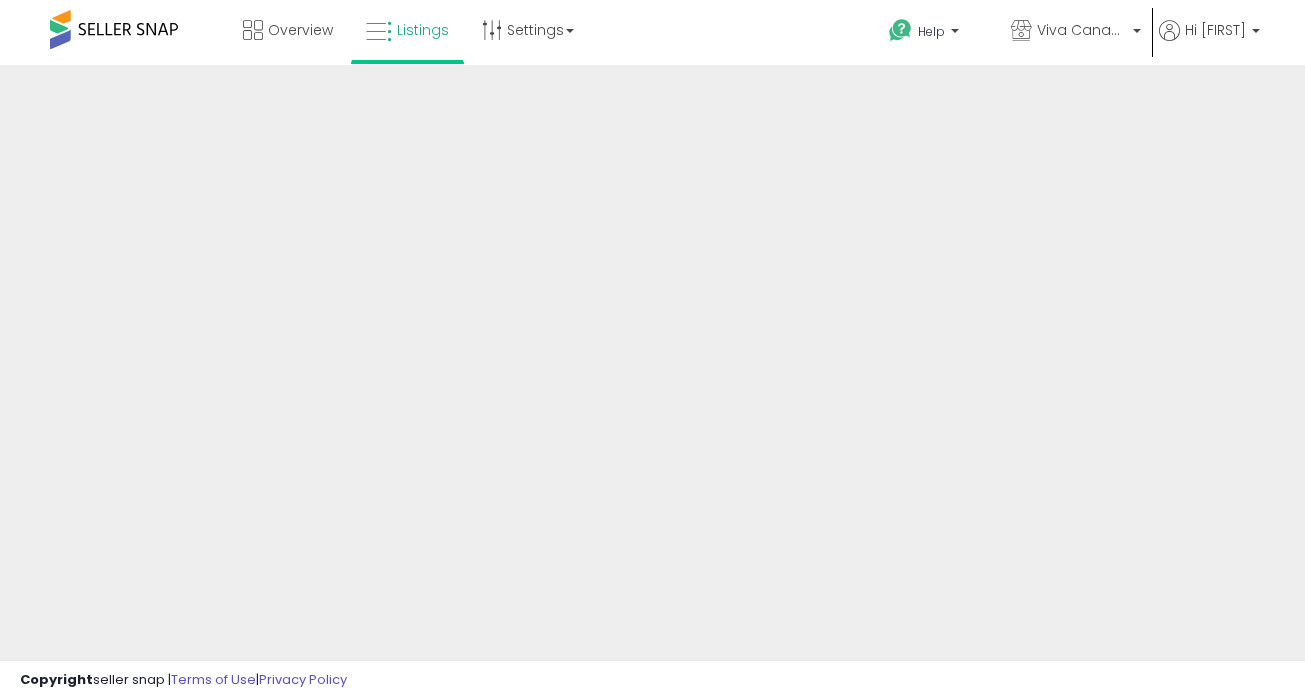 scroll, scrollTop: 0, scrollLeft: 0, axis: both 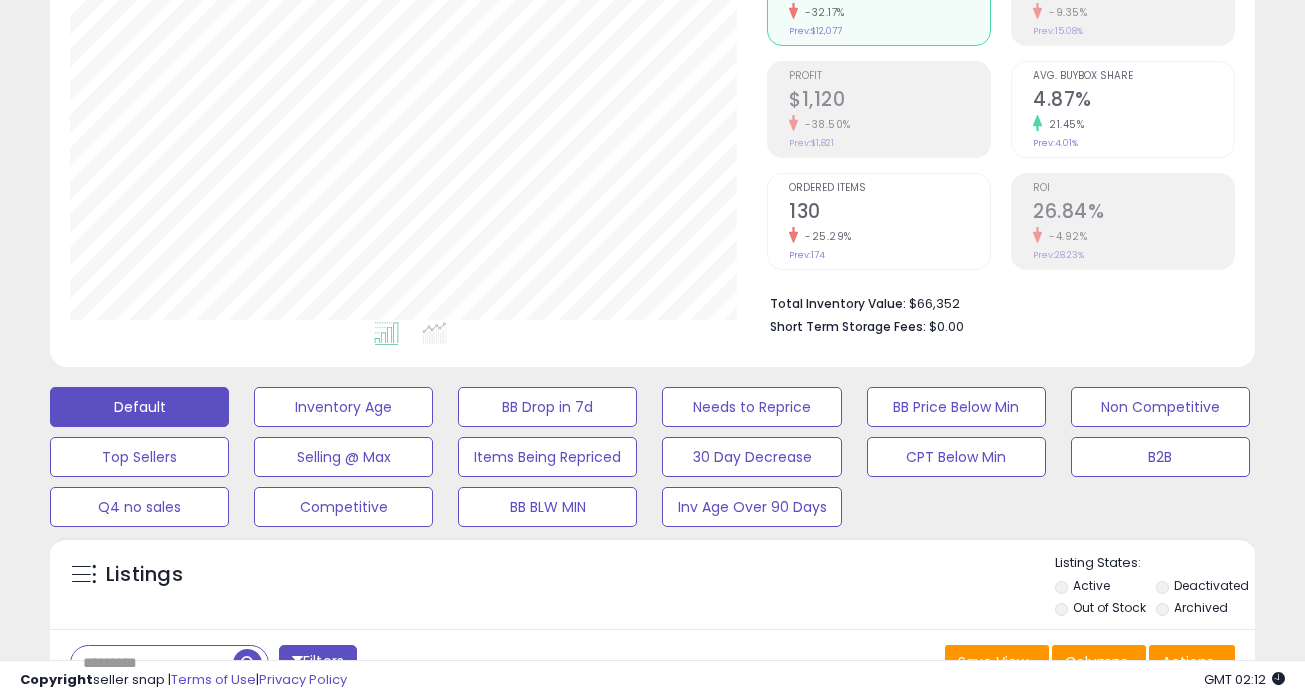click on "Out of Stock" at bounding box center [1109, 607] 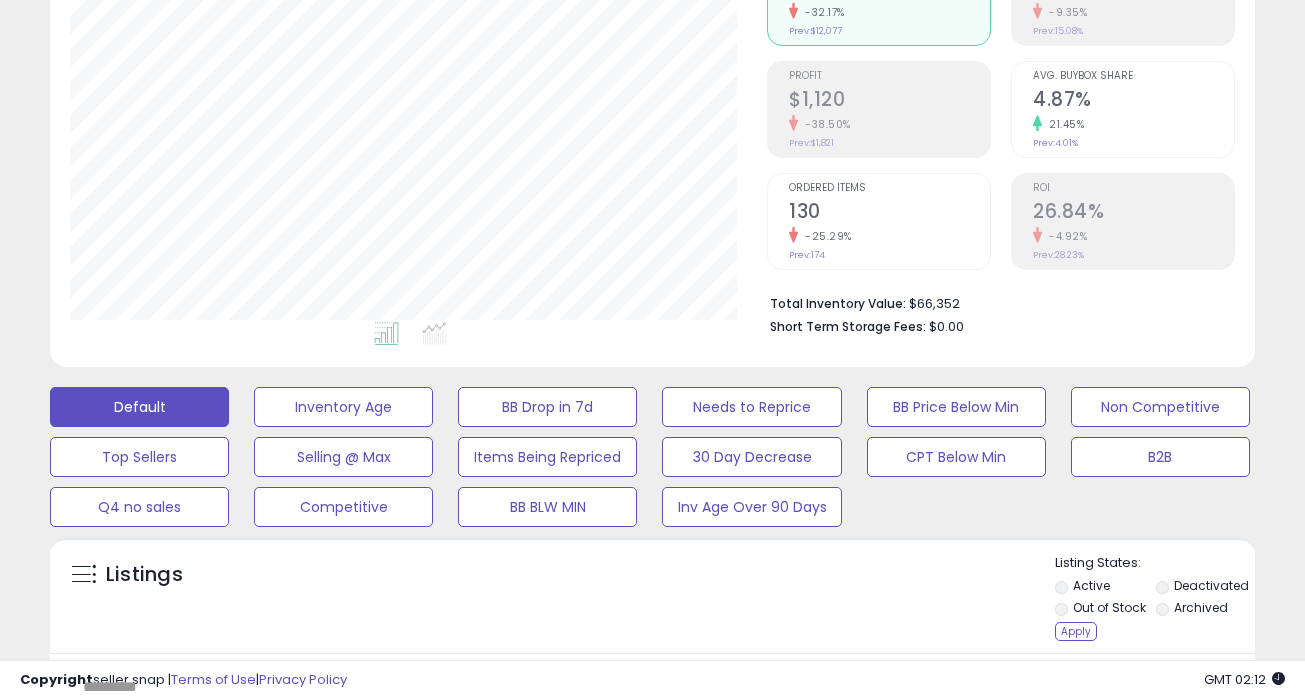 click on "Apply" at bounding box center [1076, 631] 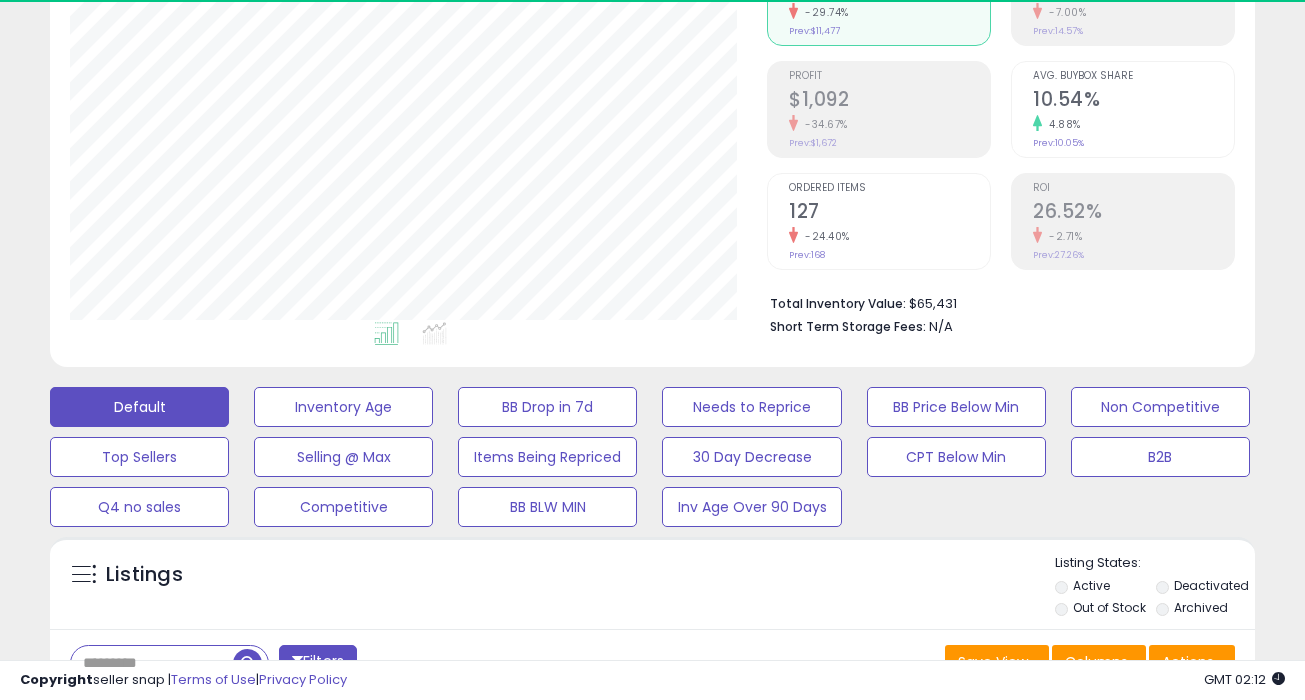 scroll, scrollTop: 445, scrollLeft: 0, axis: vertical 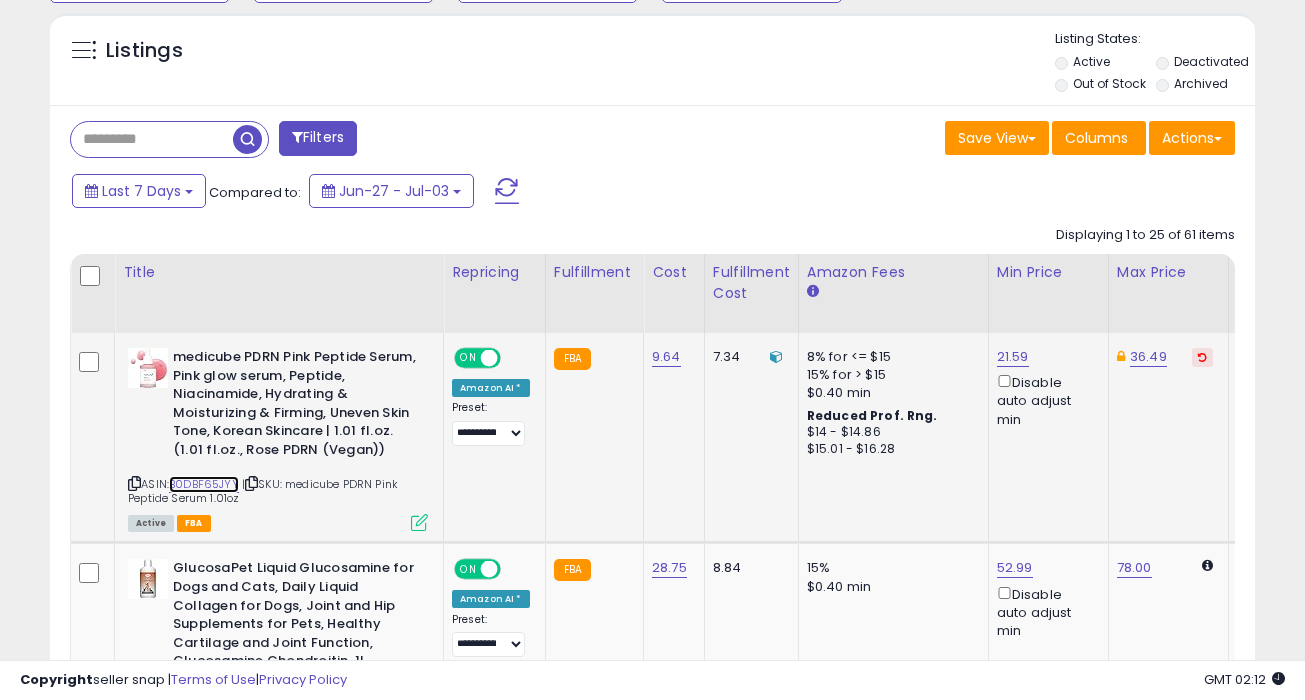 click on "B0DBF65JYY" at bounding box center (204, 484) 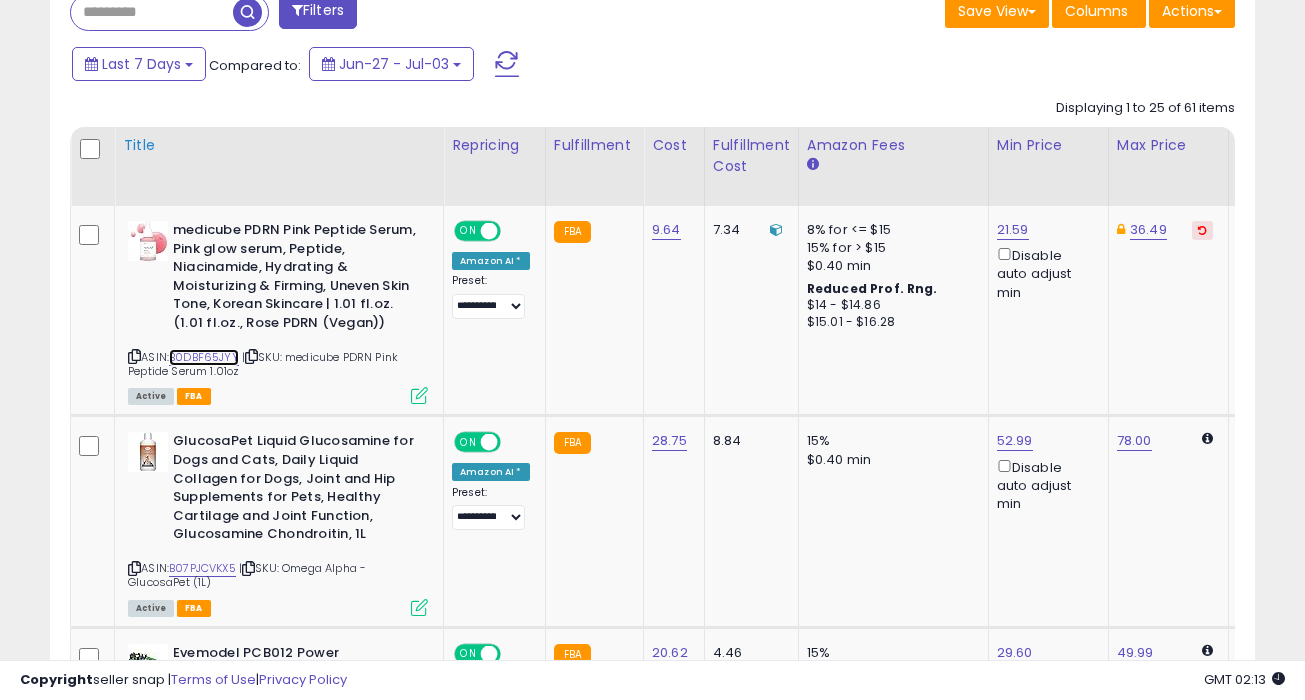 scroll, scrollTop: 995, scrollLeft: 0, axis: vertical 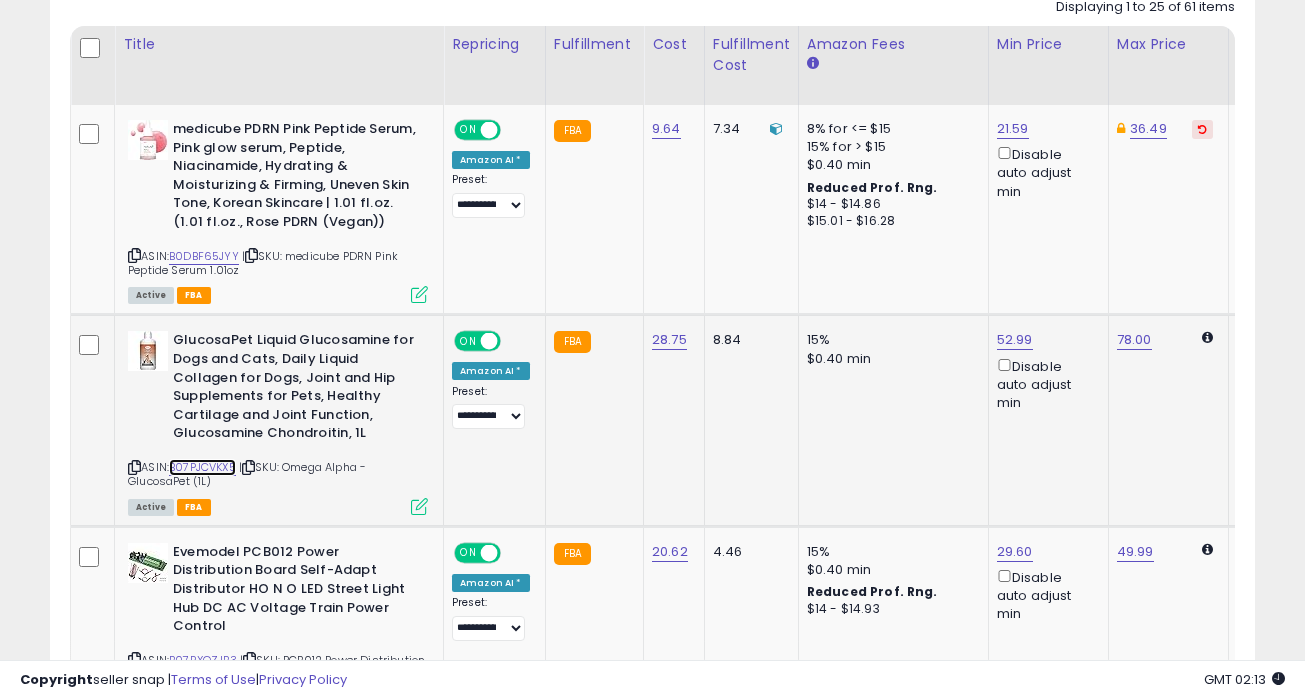 click on "B07PJCVKX5" at bounding box center (202, 467) 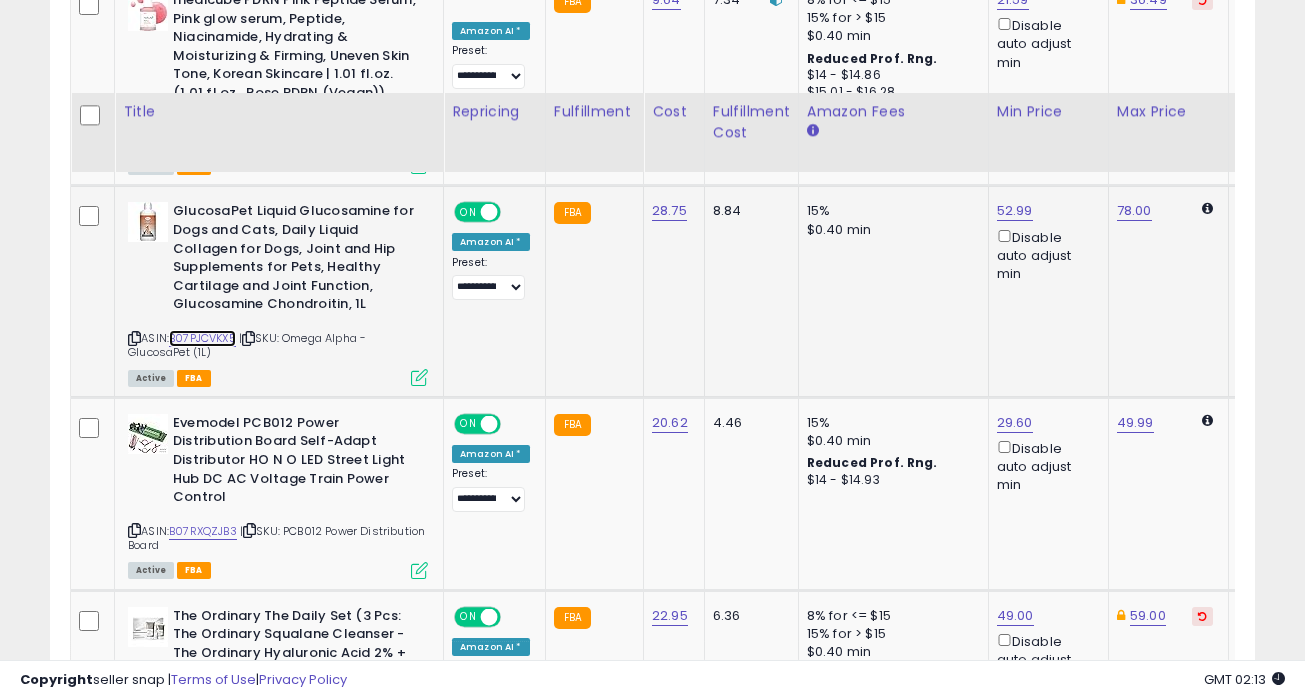 scroll, scrollTop: 1221, scrollLeft: 0, axis: vertical 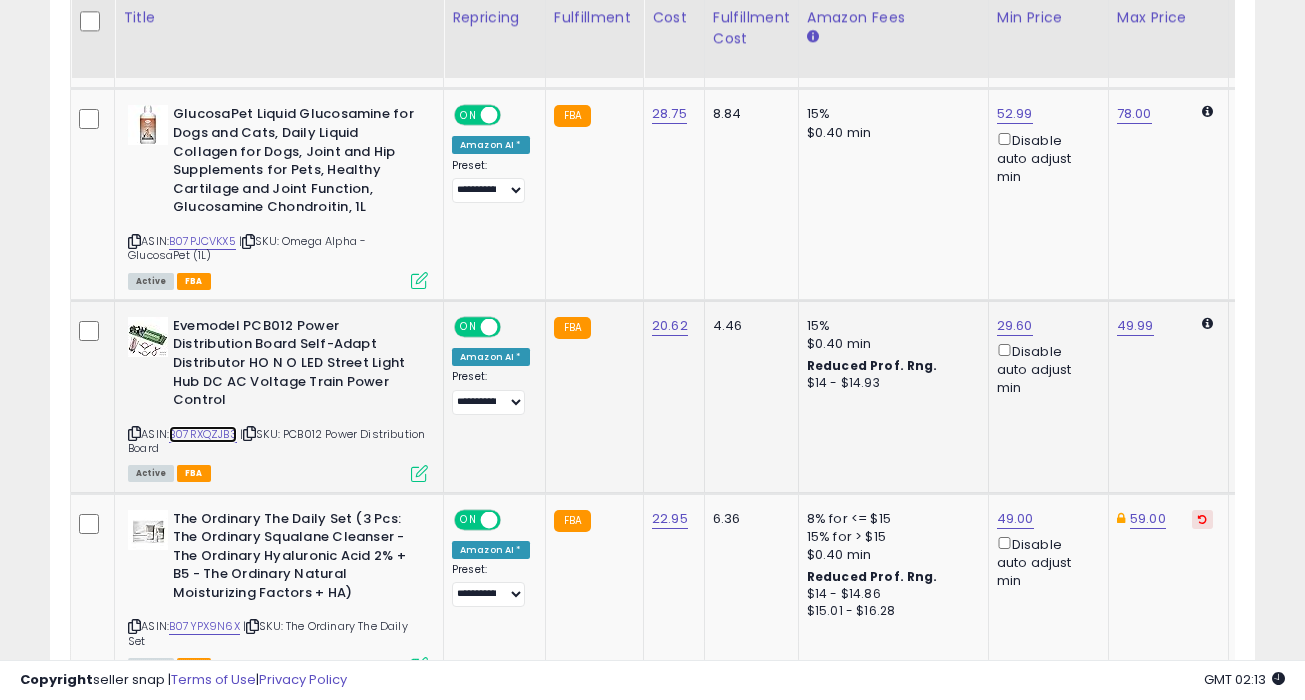 click on "B07RXQZJB3" at bounding box center [203, 434] 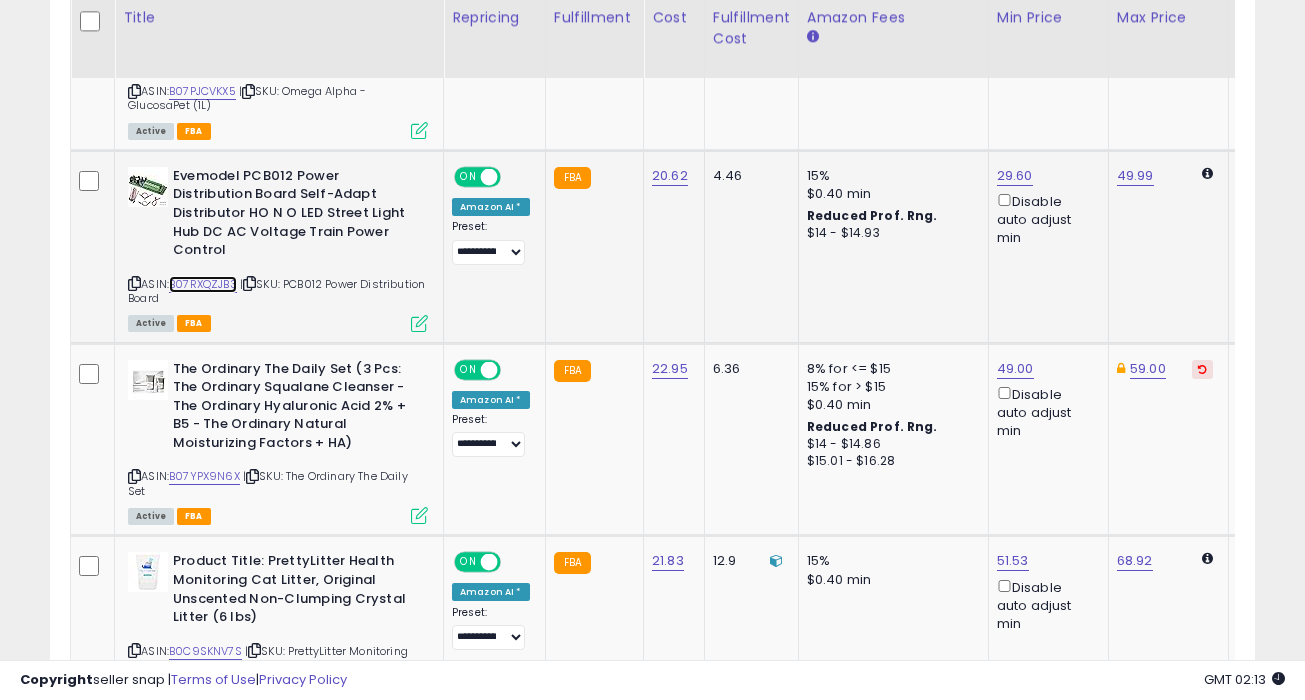 scroll, scrollTop: 1444, scrollLeft: 0, axis: vertical 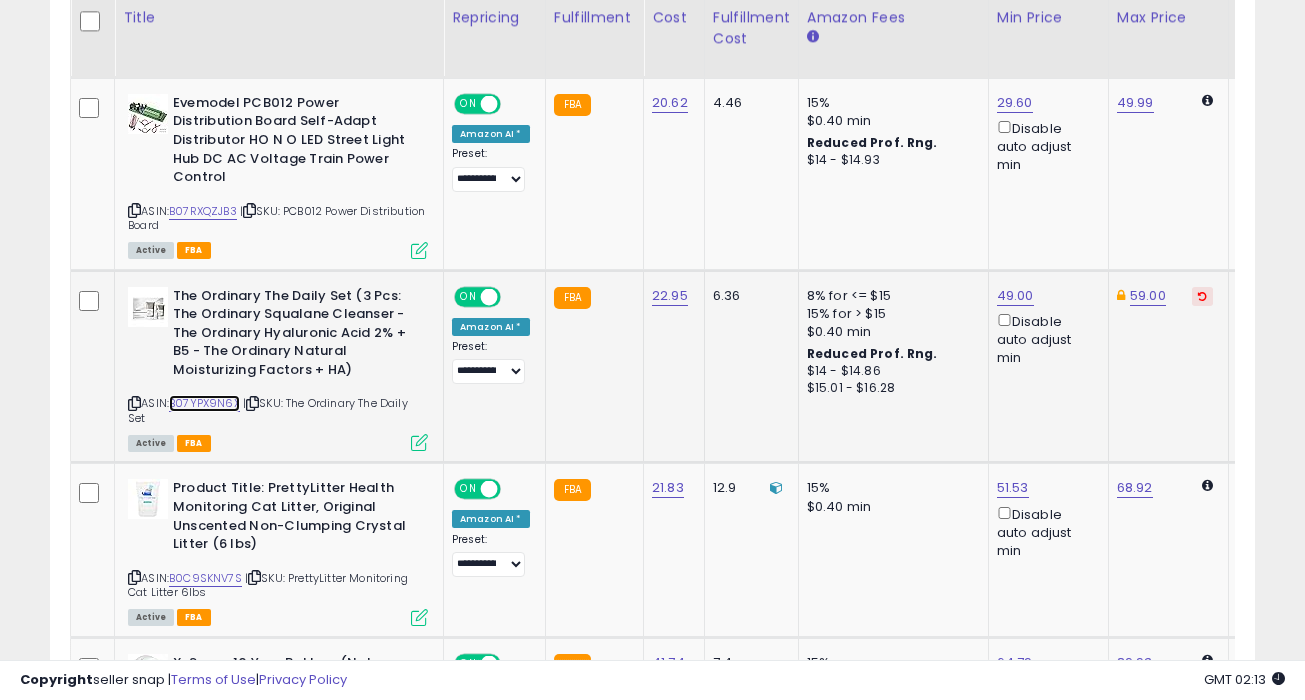 click on "B07YPX9N6X" at bounding box center (204, 403) 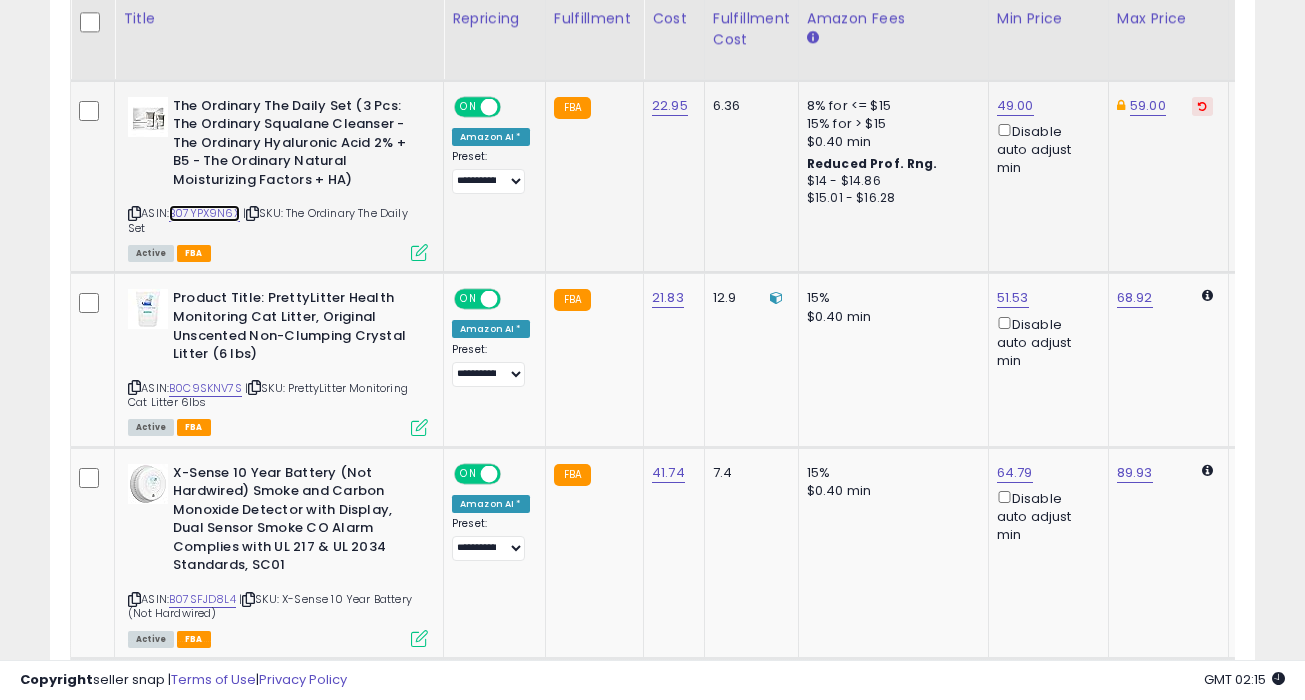 scroll, scrollTop: 1635, scrollLeft: 0, axis: vertical 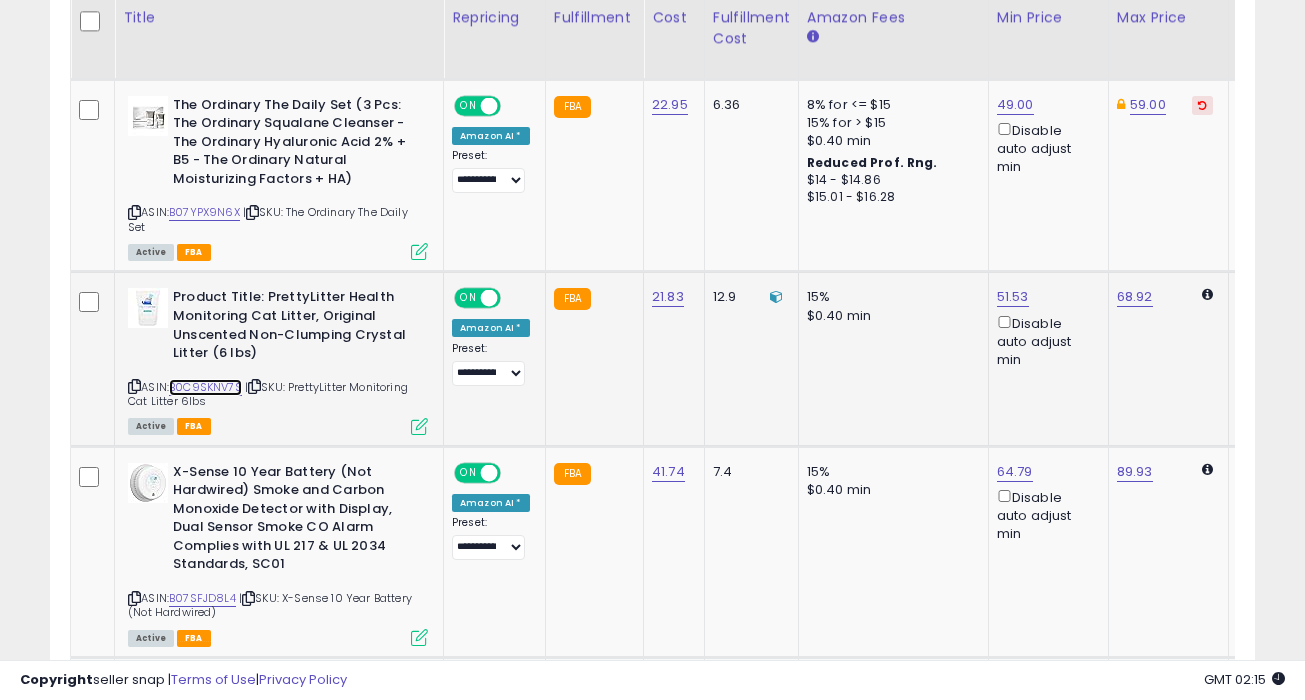 click on "B0C9SKNV7S" at bounding box center [205, 387] 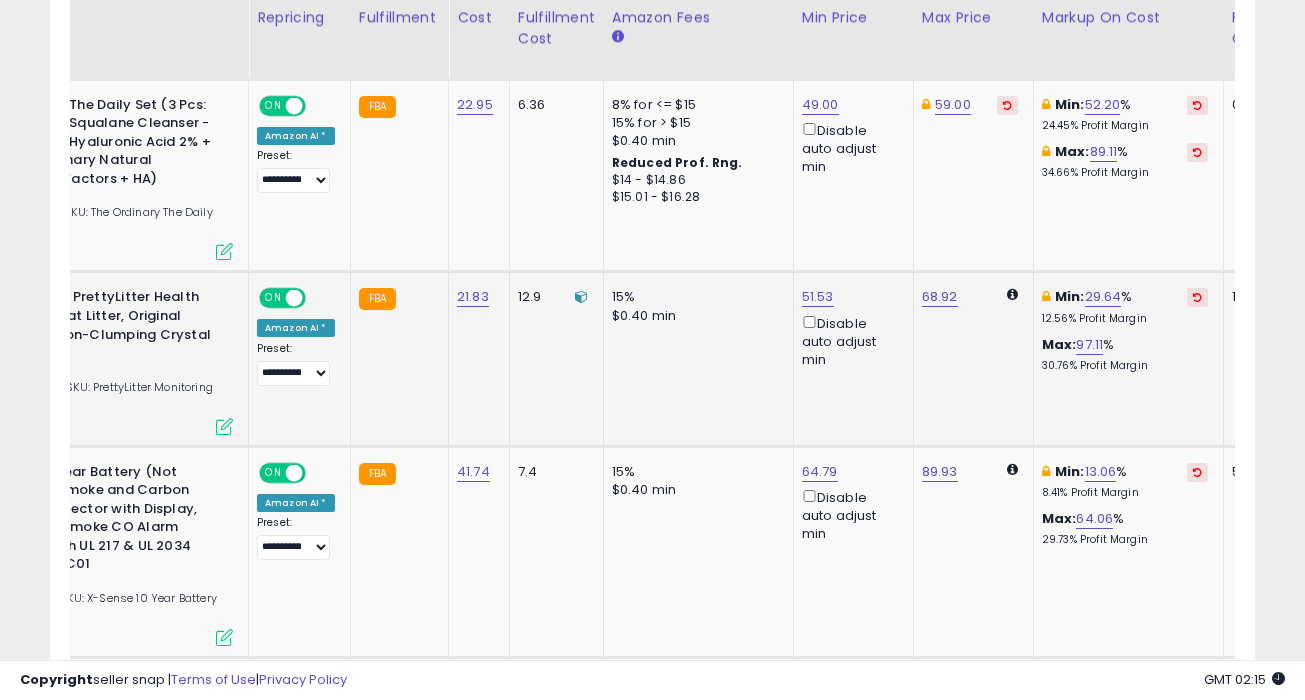 scroll, scrollTop: 0, scrollLeft: 203, axis: horizontal 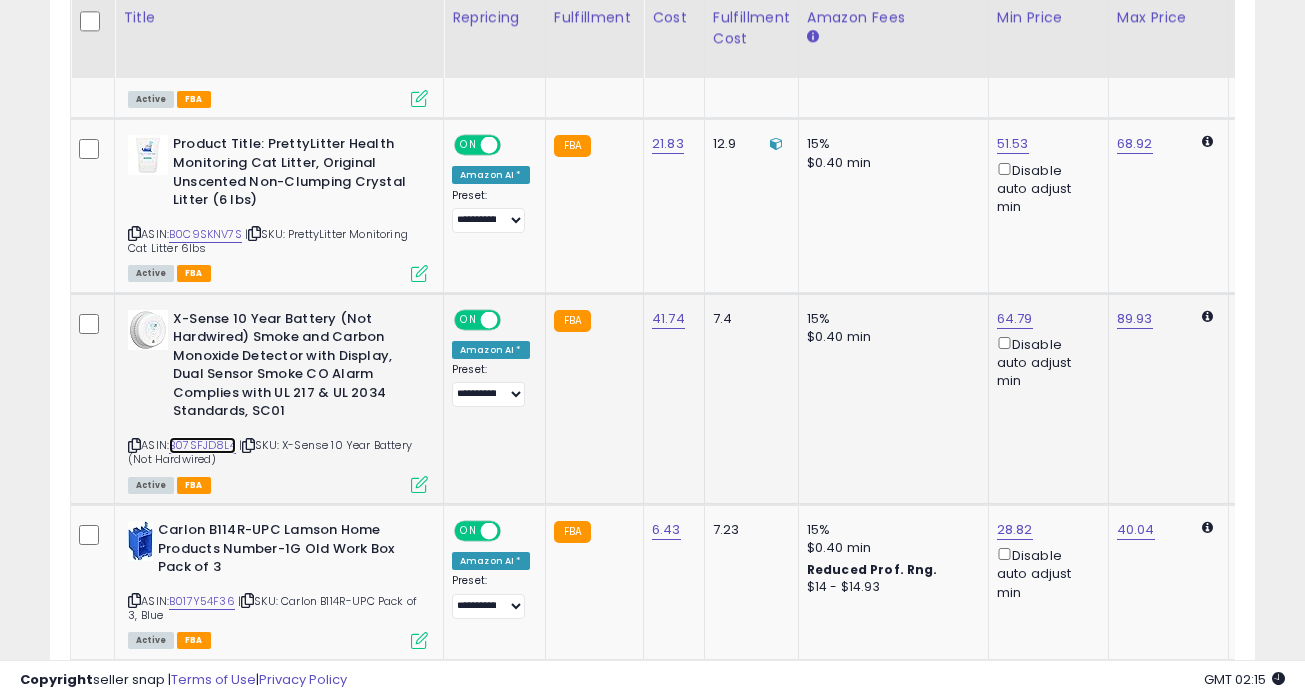 click on "B07SFJD8L4" at bounding box center [202, 445] 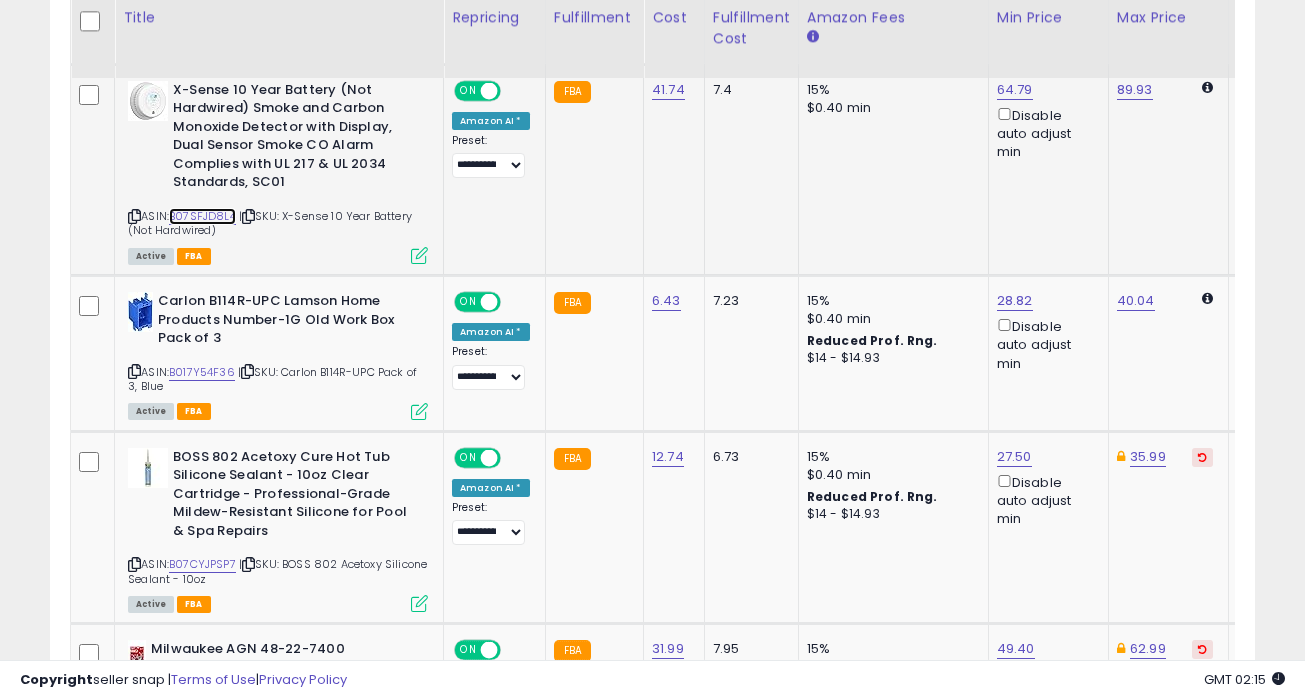 scroll, scrollTop: 2020, scrollLeft: 0, axis: vertical 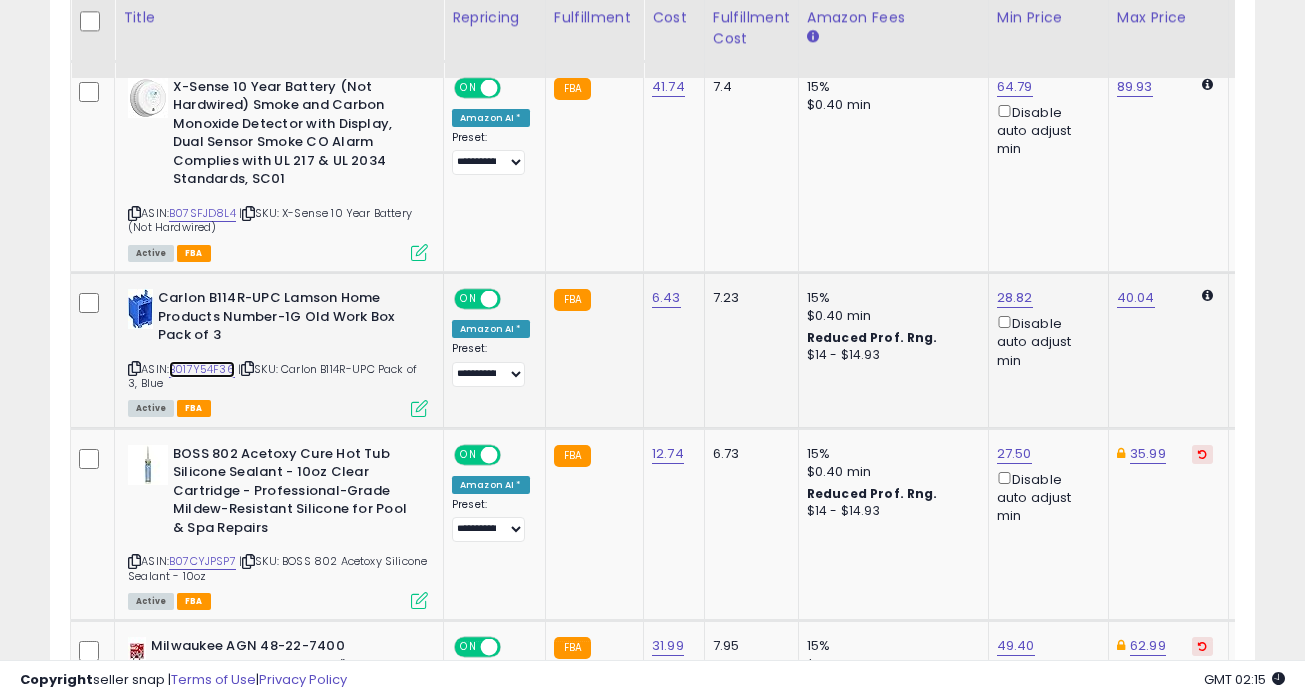click on "B017Y54F36" at bounding box center (202, 369) 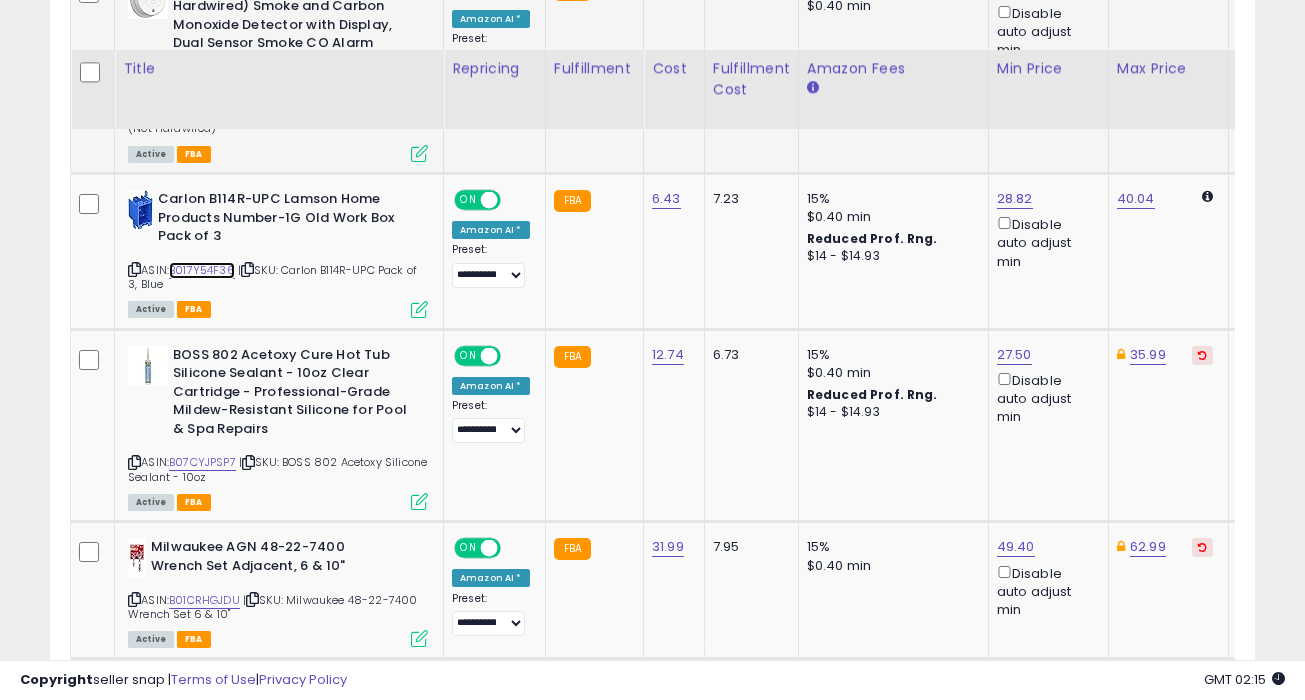 scroll, scrollTop: 2175, scrollLeft: 0, axis: vertical 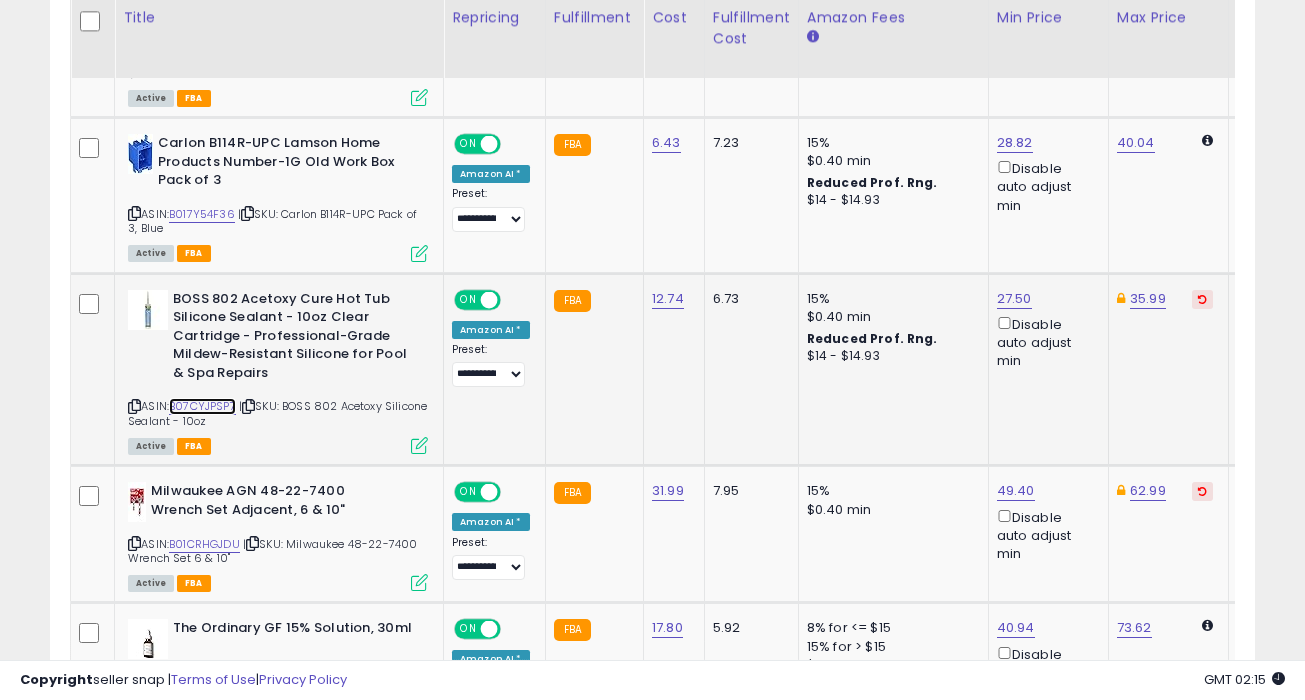 click on "B07CYJPSP7" at bounding box center (202, 406) 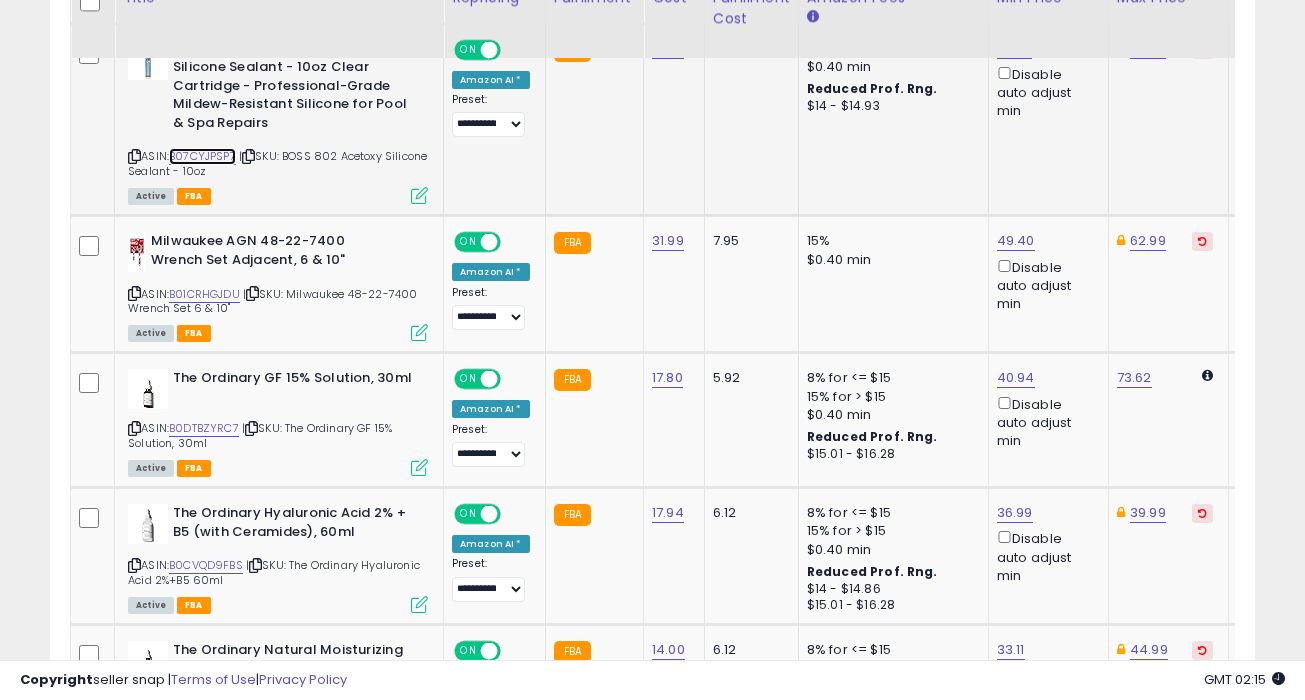 scroll, scrollTop: 2427, scrollLeft: 0, axis: vertical 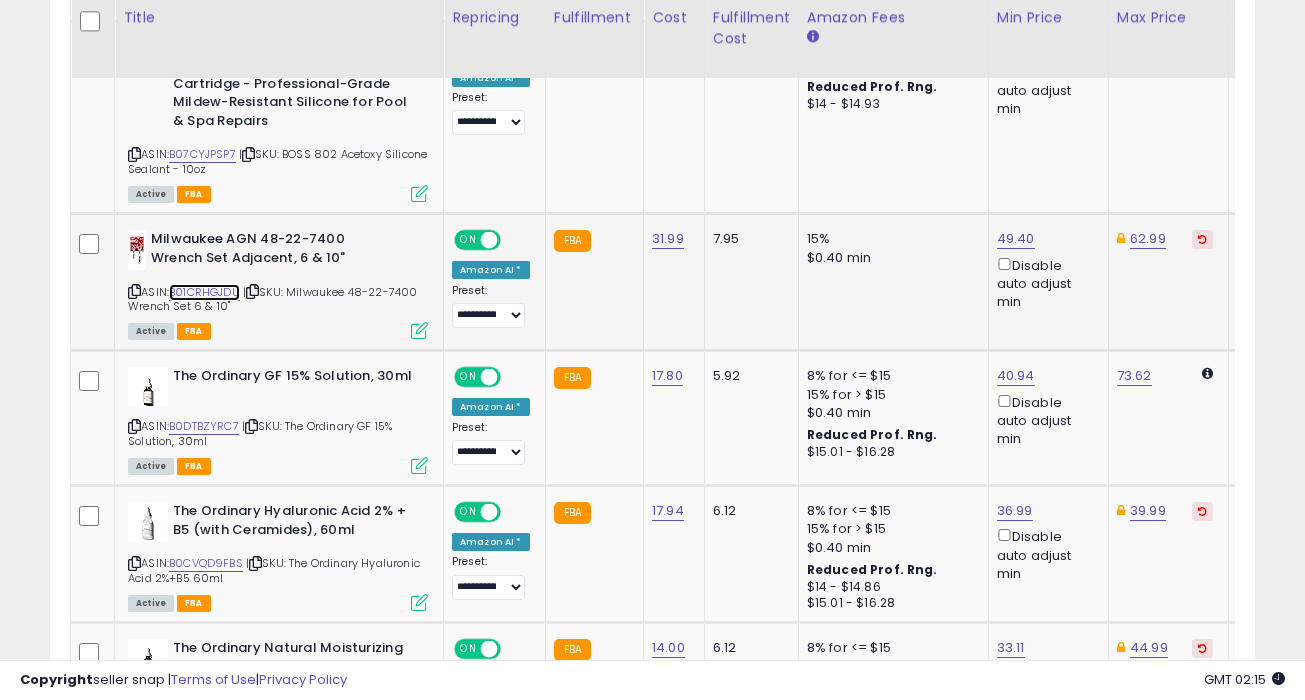 click on "B01CRHGJDU" at bounding box center [204, 292] 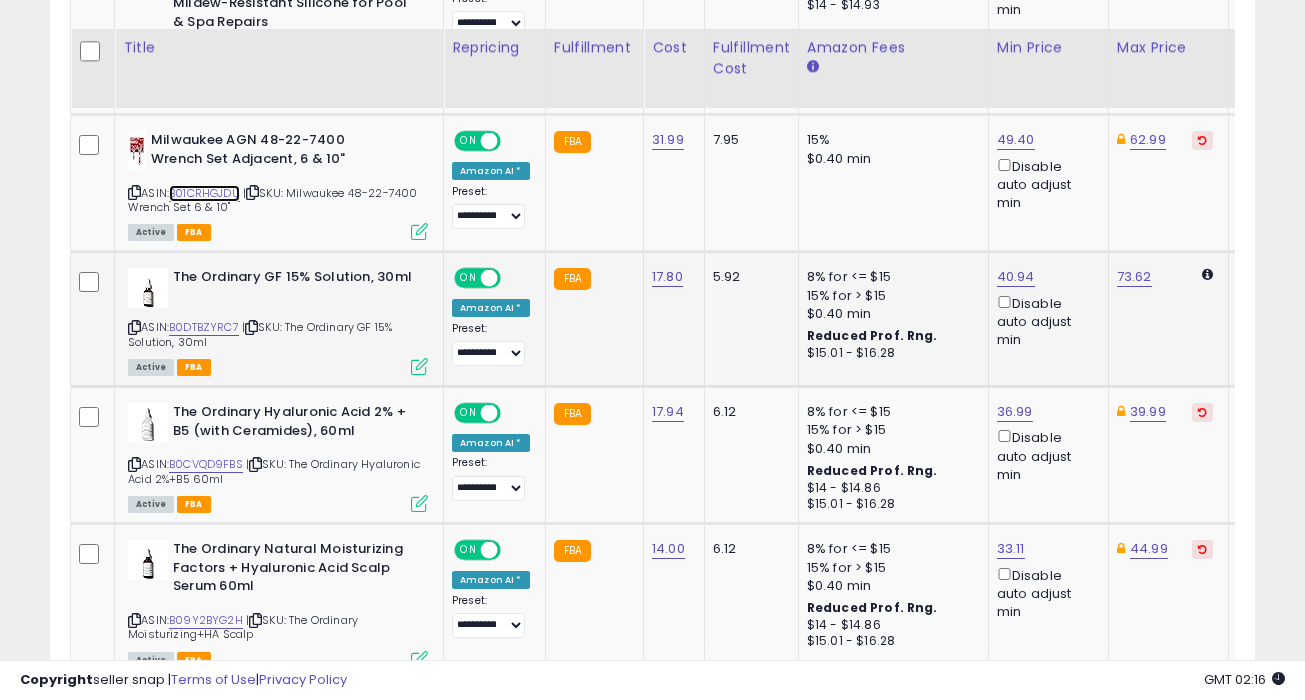 scroll, scrollTop: 2558, scrollLeft: 0, axis: vertical 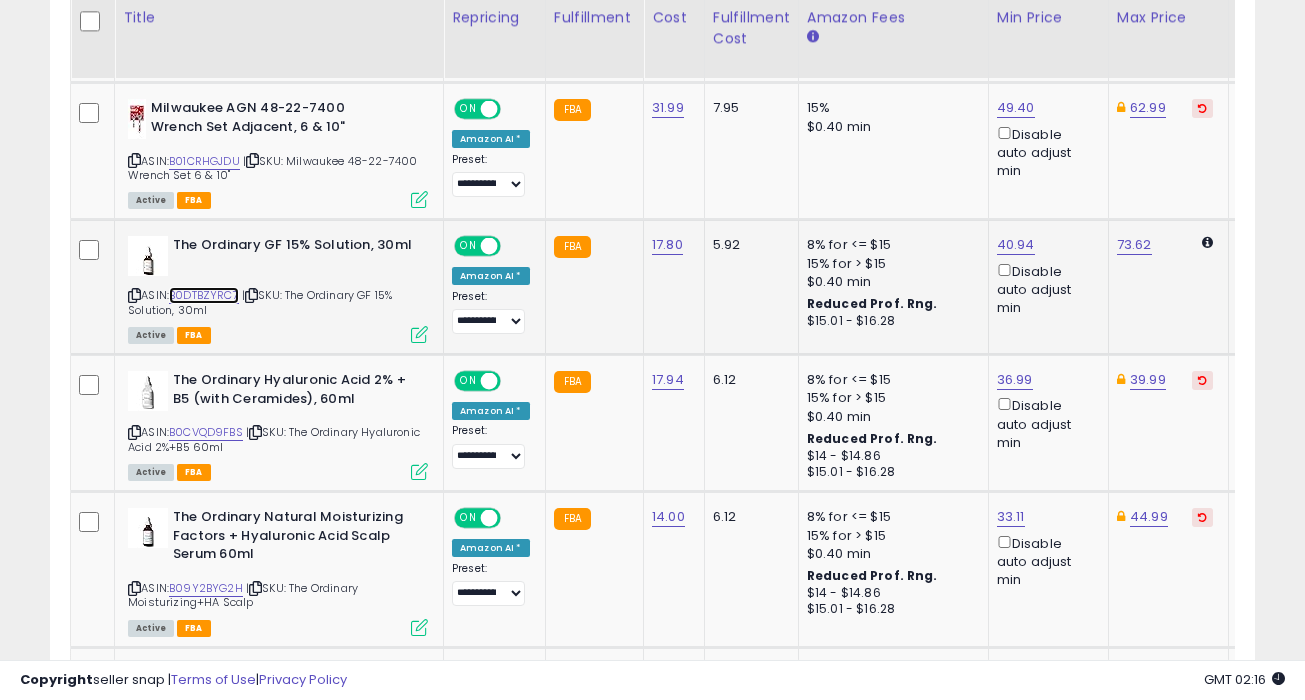 click on "B0DTBZYRC7" at bounding box center [204, 295] 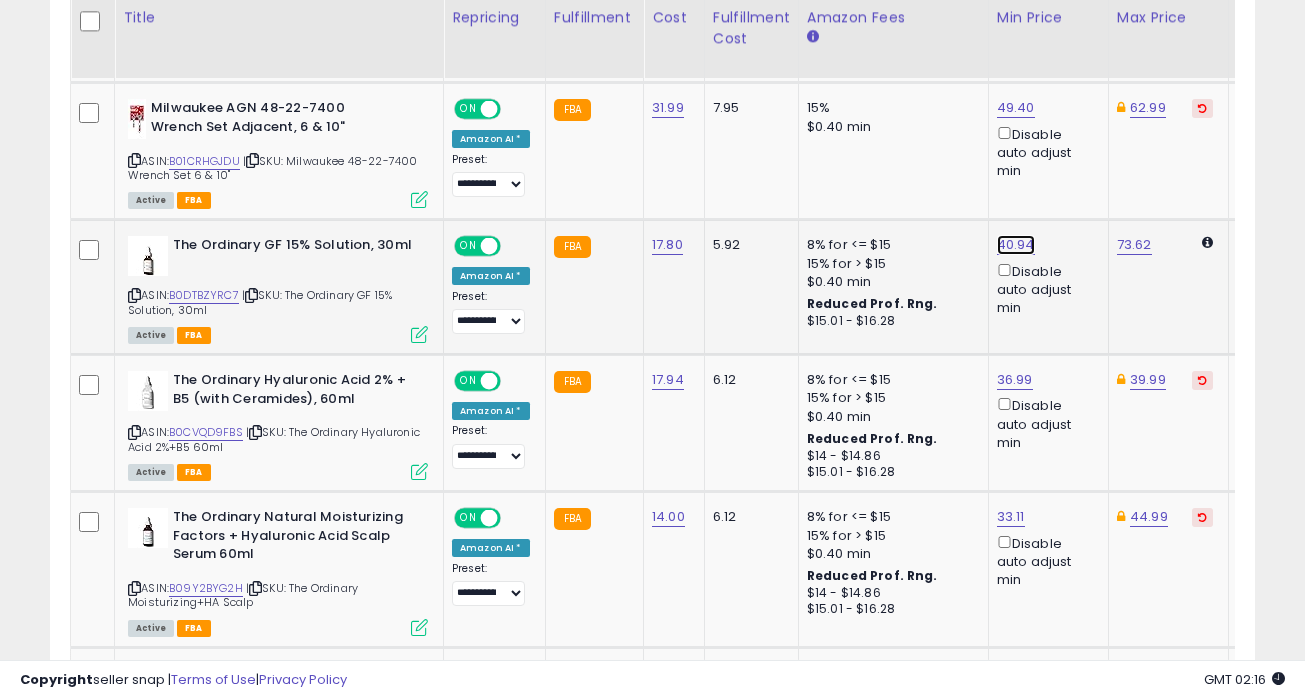 click on "40.94" at bounding box center [1013, -1434] 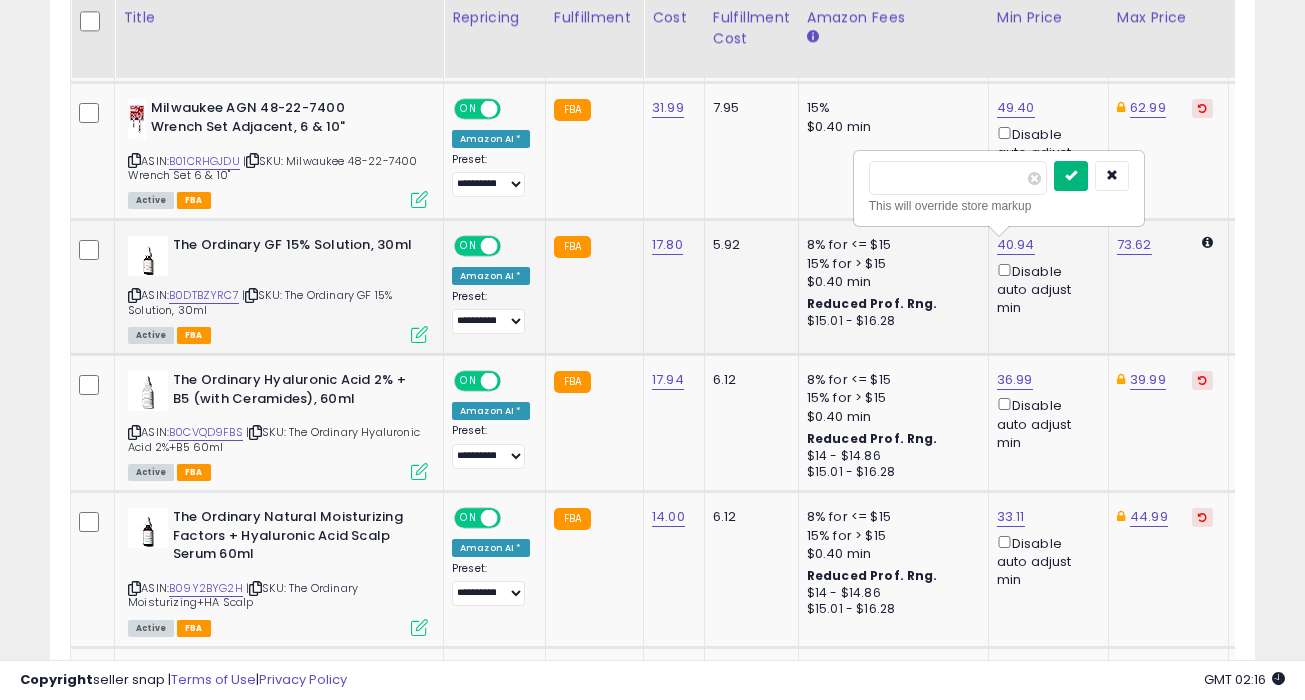type on "*****" 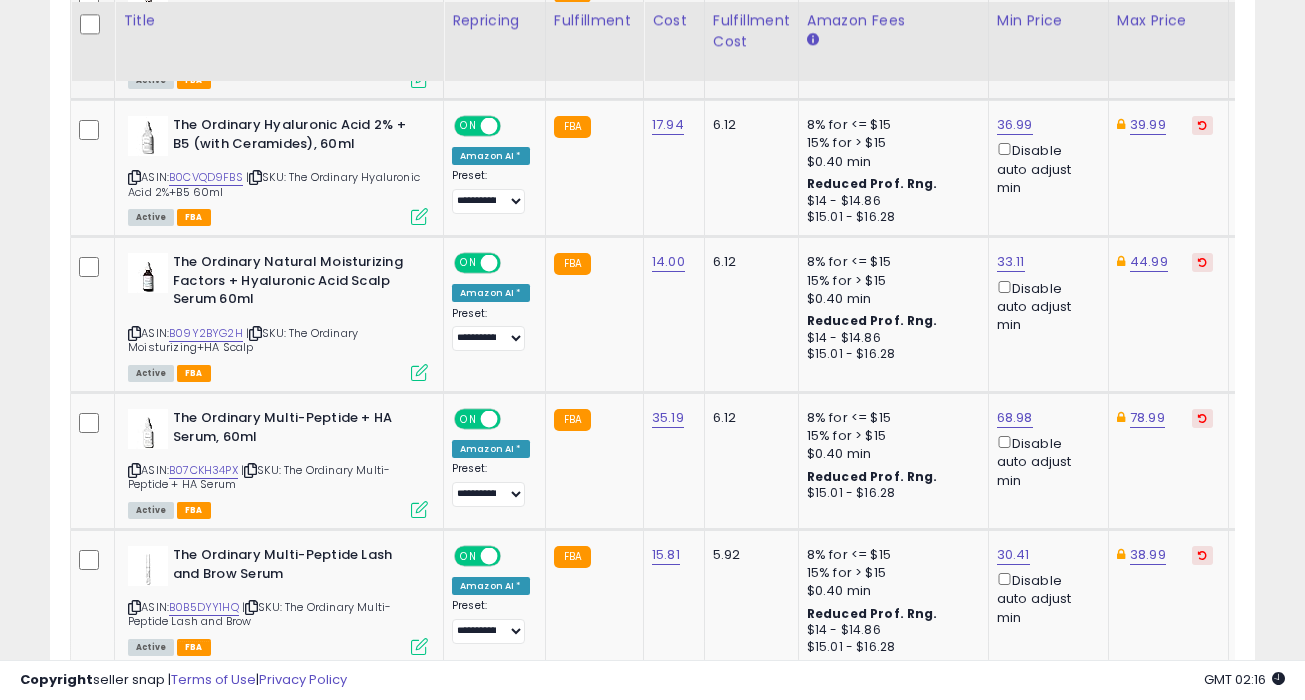 scroll, scrollTop: 2818, scrollLeft: 0, axis: vertical 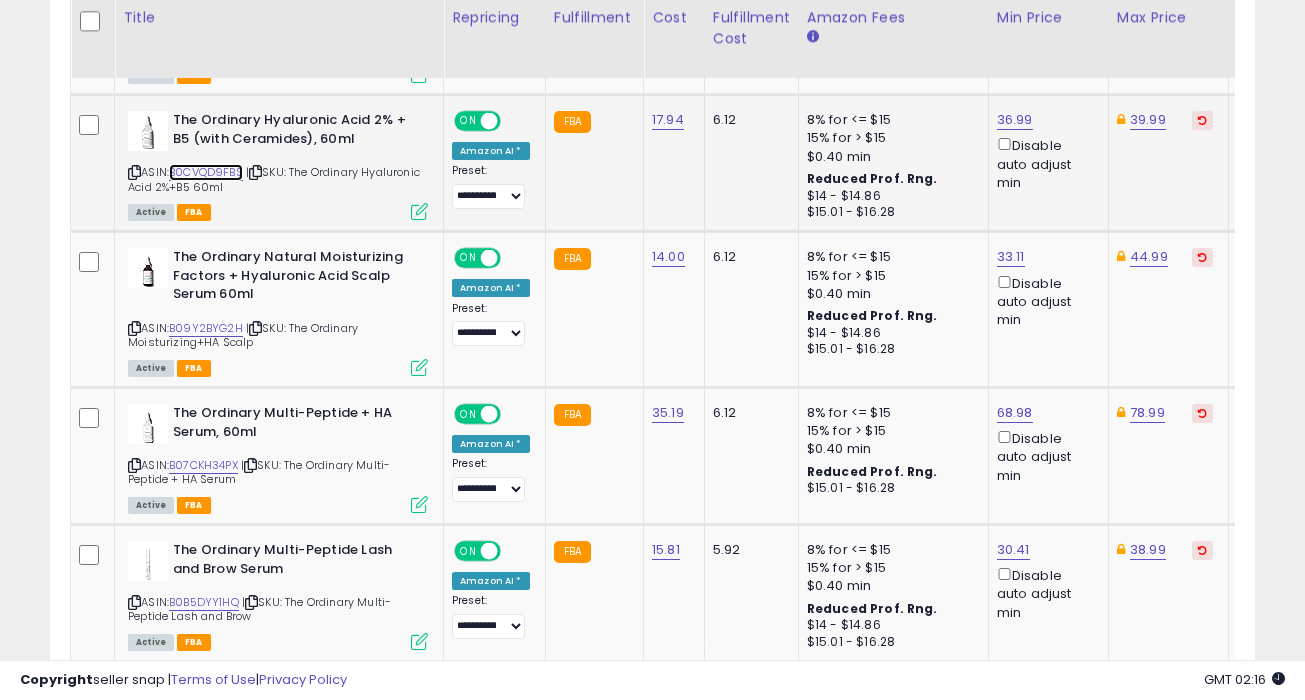 click on "B0CVQD9FBS" at bounding box center (206, 172) 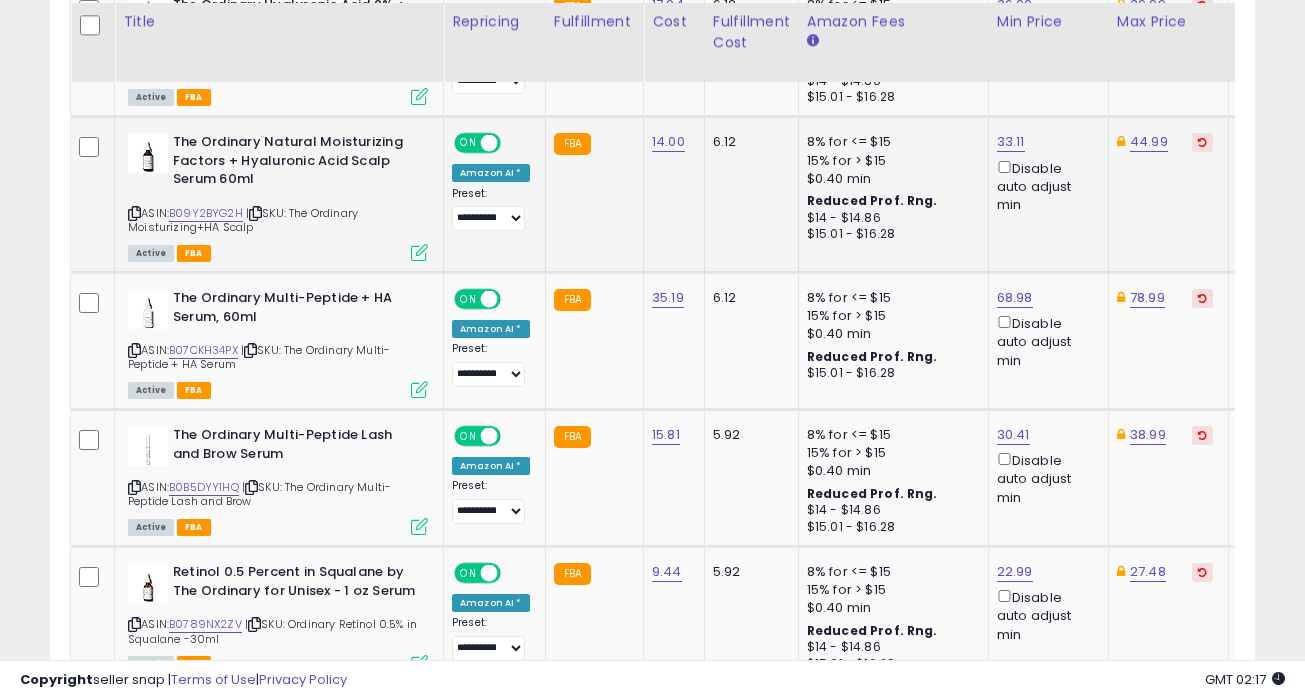 scroll, scrollTop: 2937, scrollLeft: 0, axis: vertical 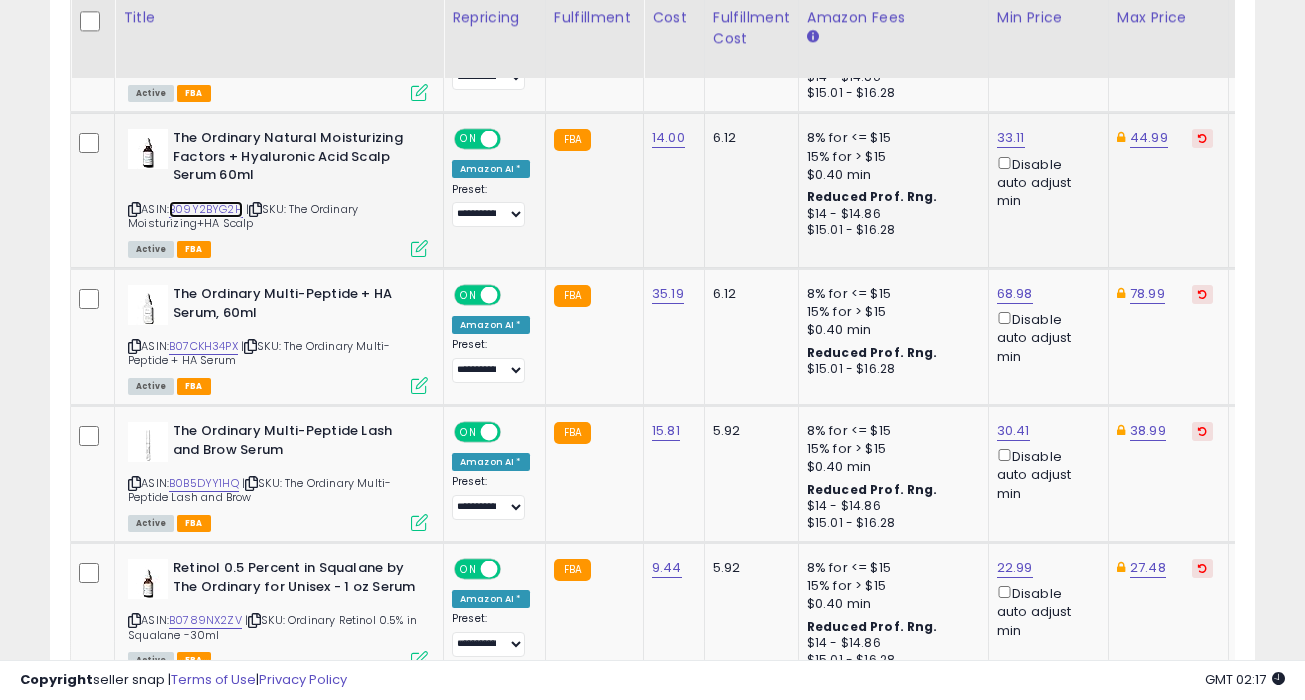 click on "B09Y2BYG2H" at bounding box center [206, 209] 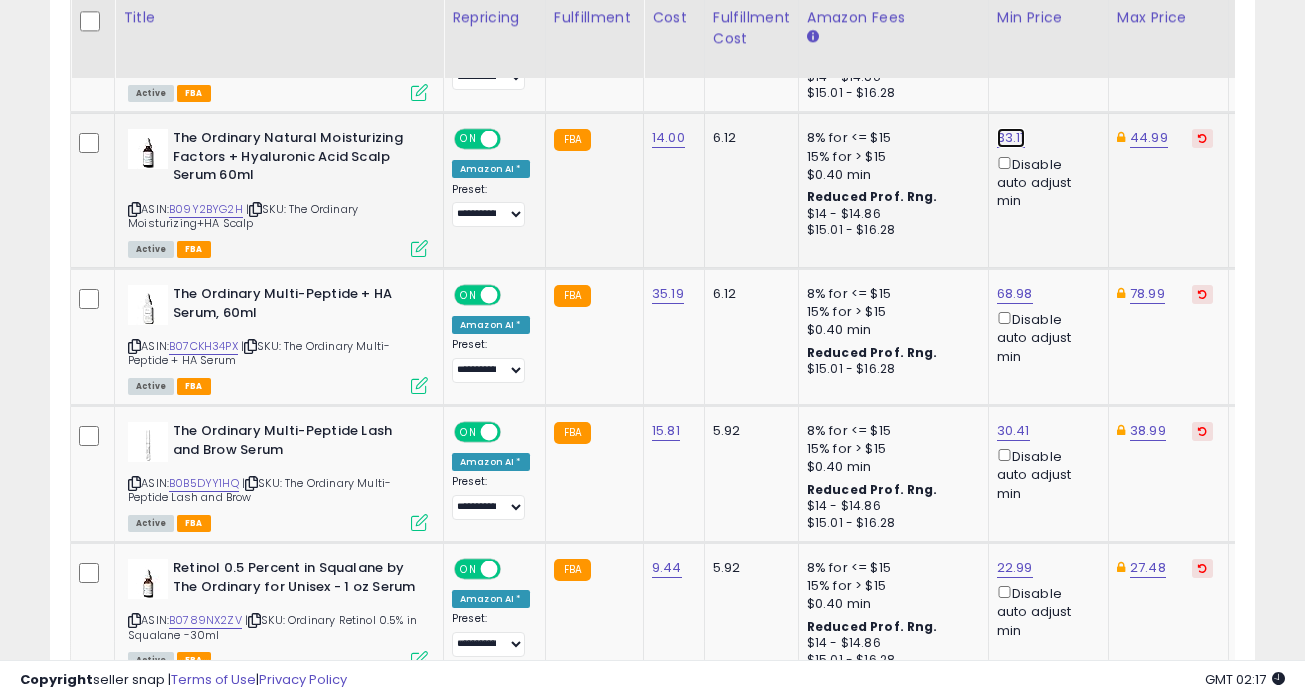 click on "33.11" at bounding box center [1013, -1813] 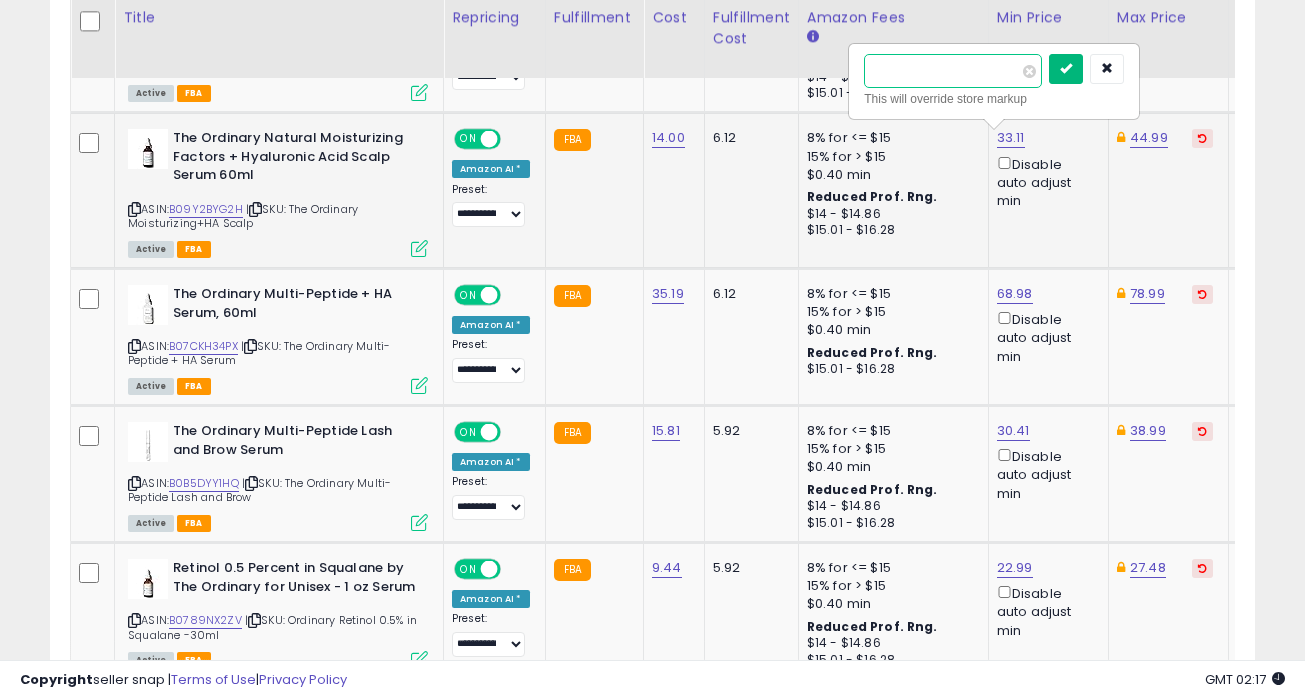 type on "*****" 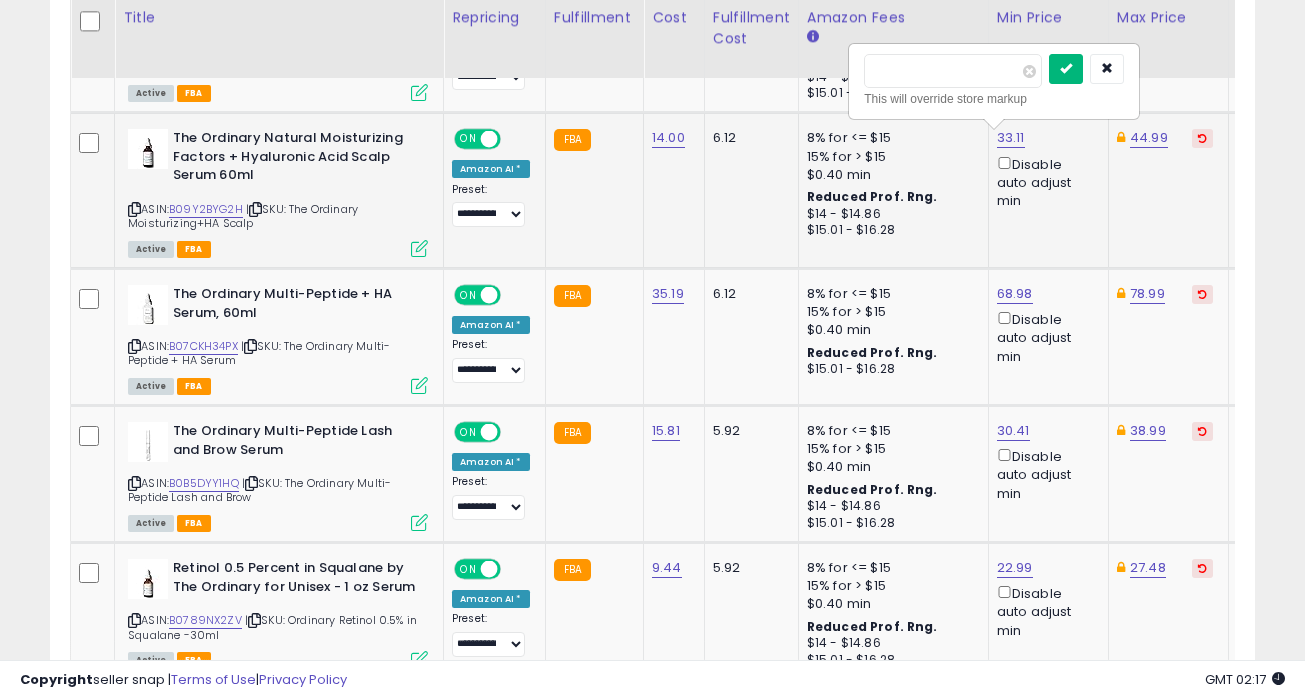 click at bounding box center (1066, 68) 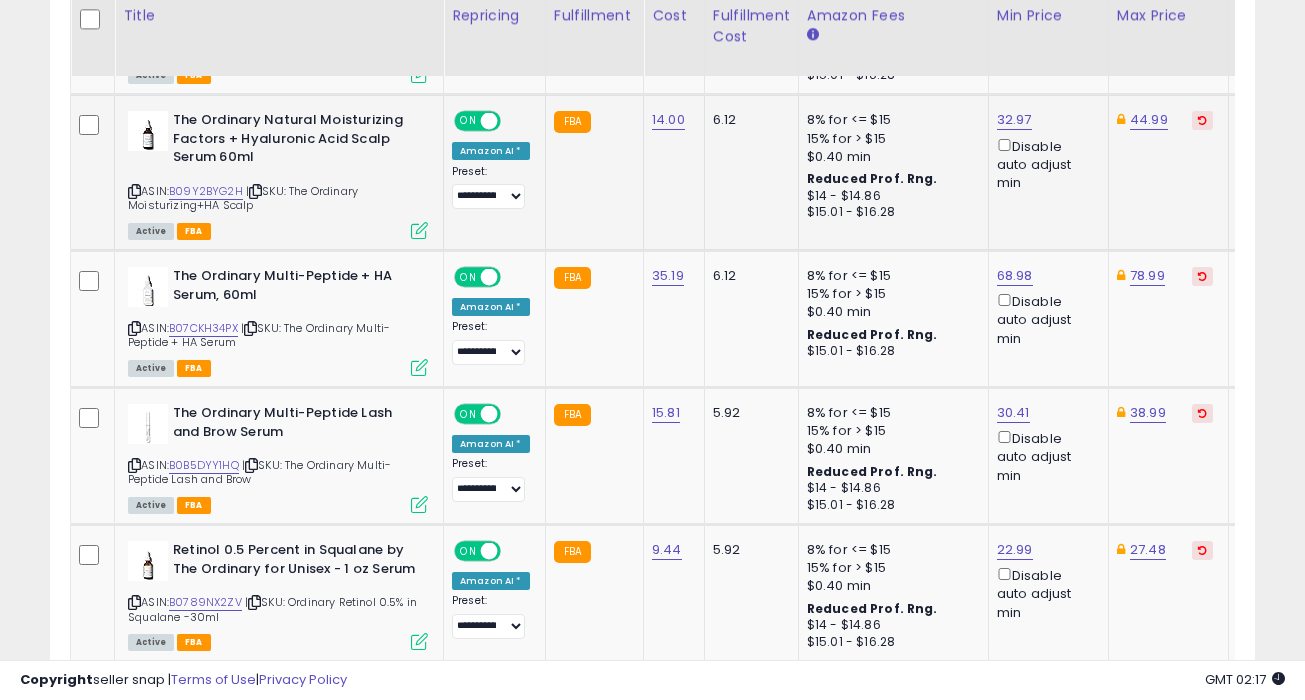 scroll, scrollTop: 2953, scrollLeft: 0, axis: vertical 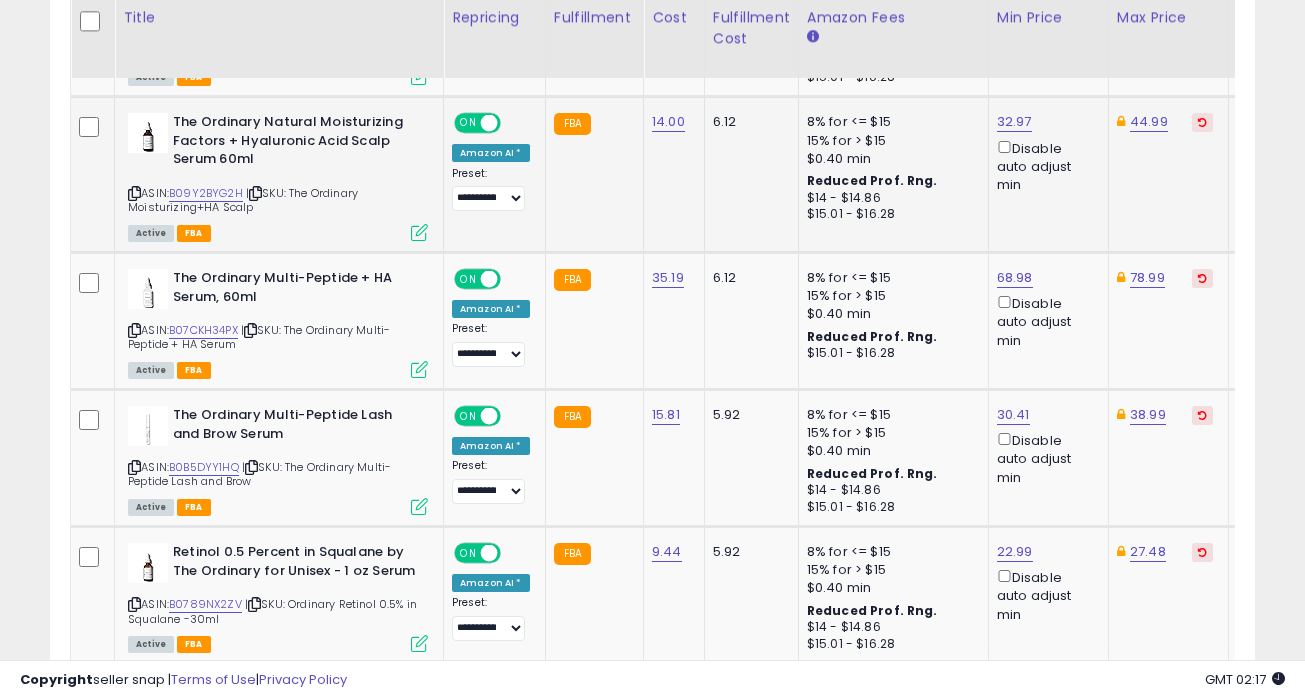 click at bounding box center [1202, 122] 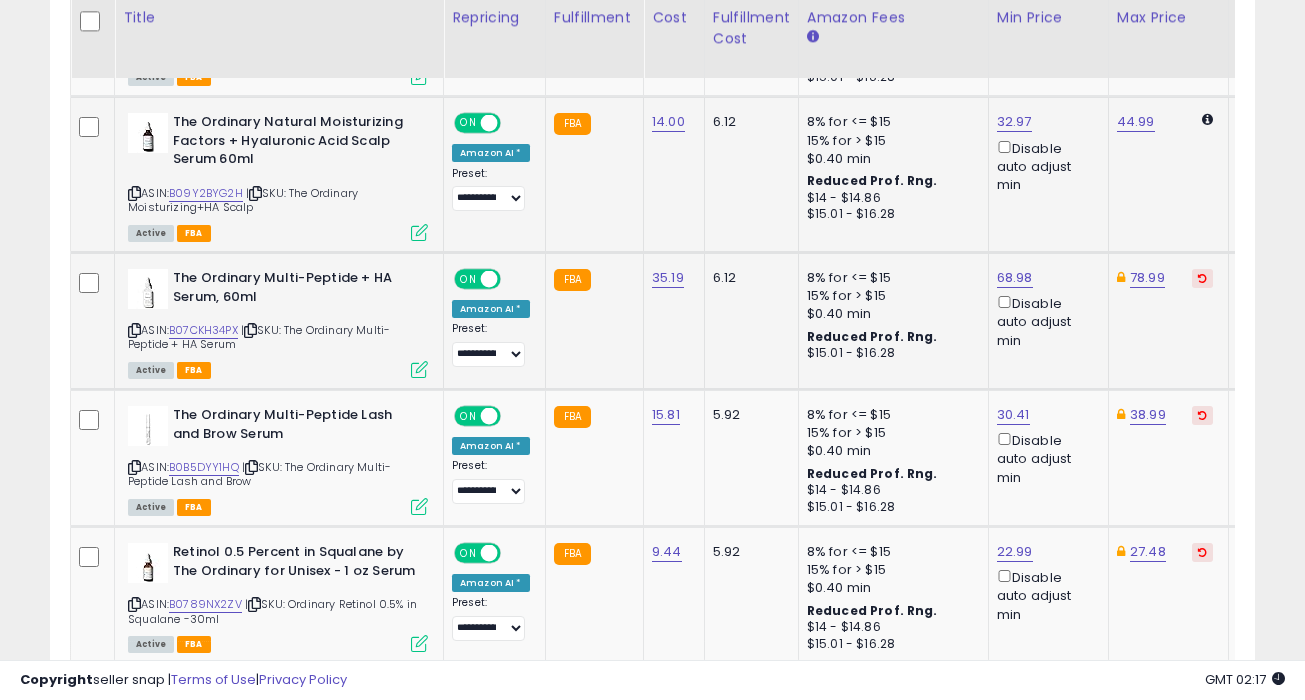 click at bounding box center (1202, 278) 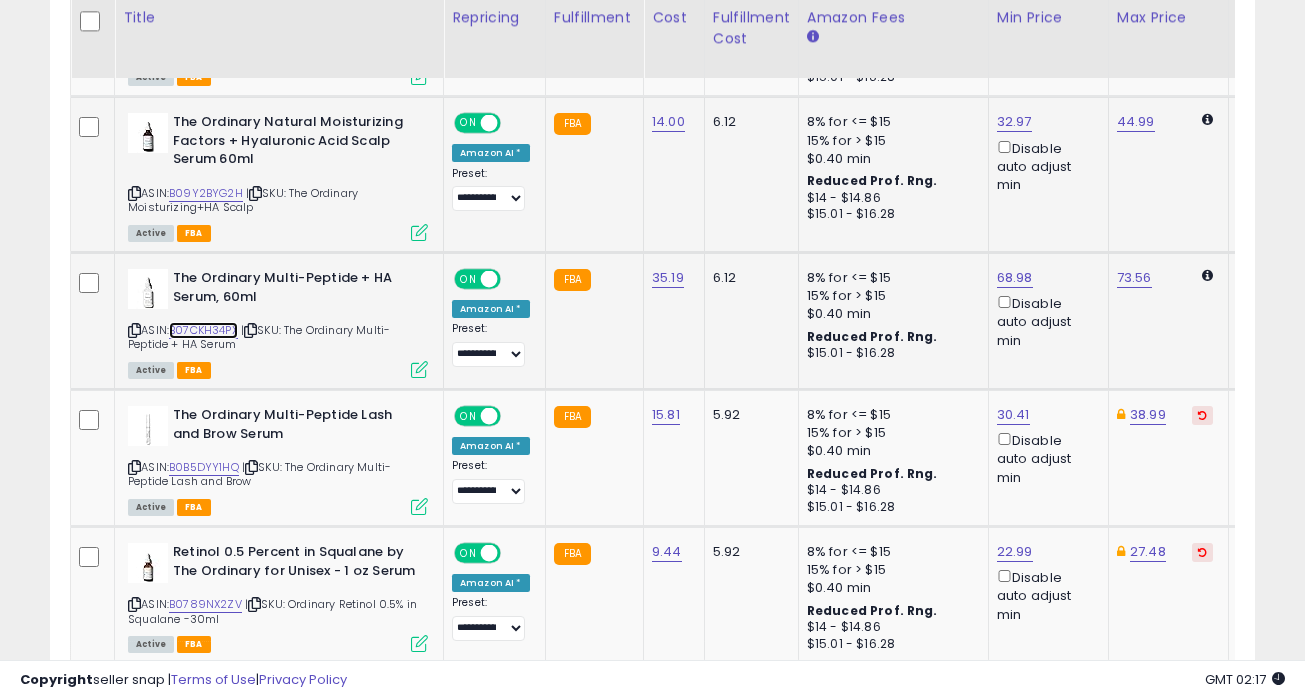 click on "B07CKH34PX" at bounding box center [203, 330] 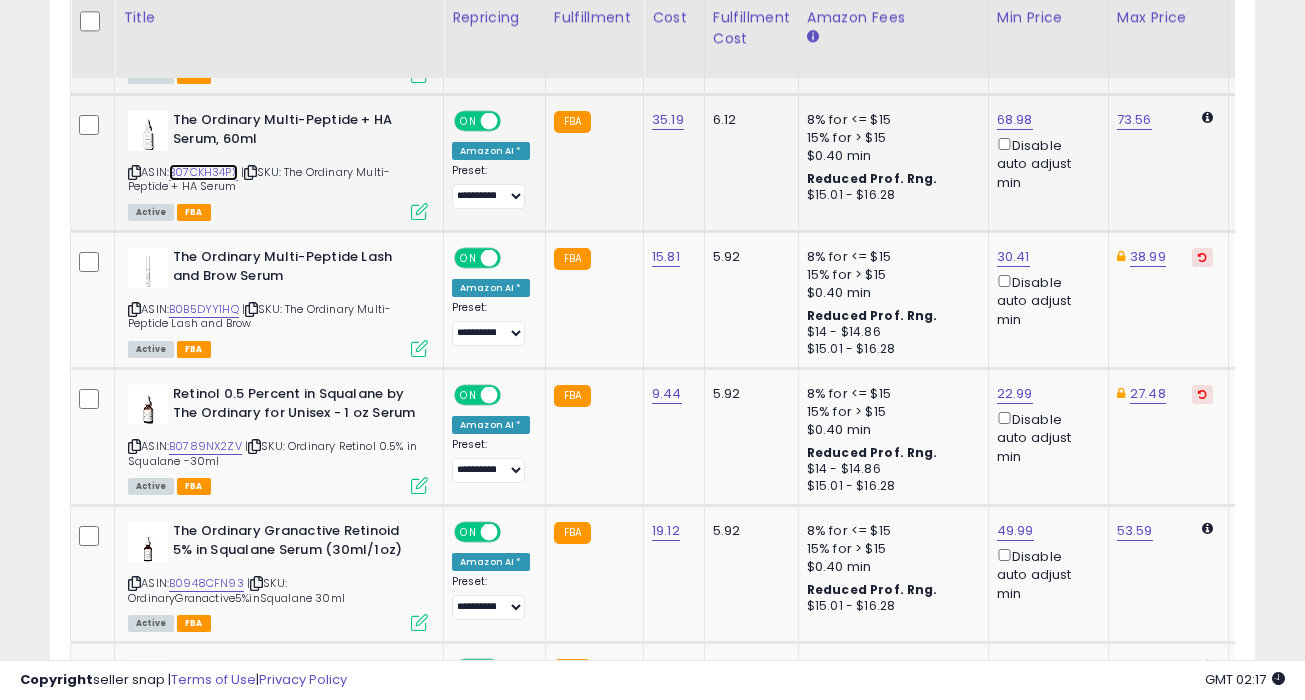 scroll, scrollTop: 3113, scrollLeft: 0, axis: vertical 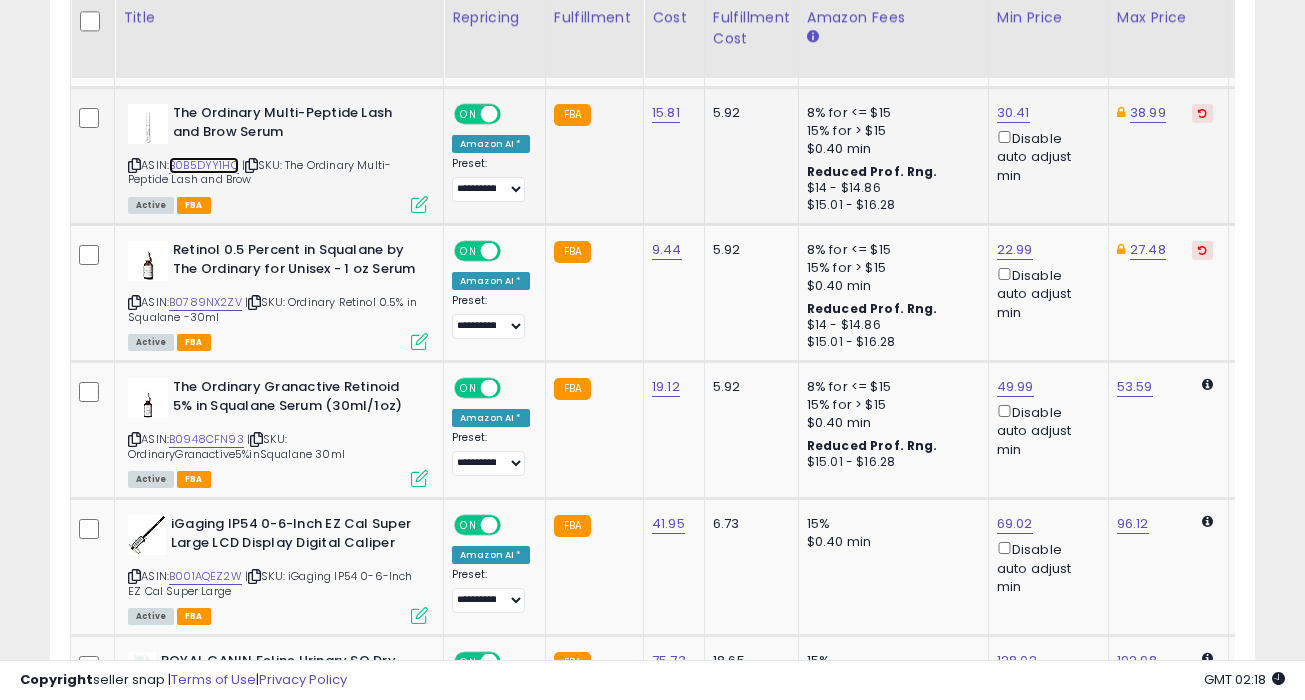 click on "B0B5DYY1HQ" at bounding box center [204, 165] 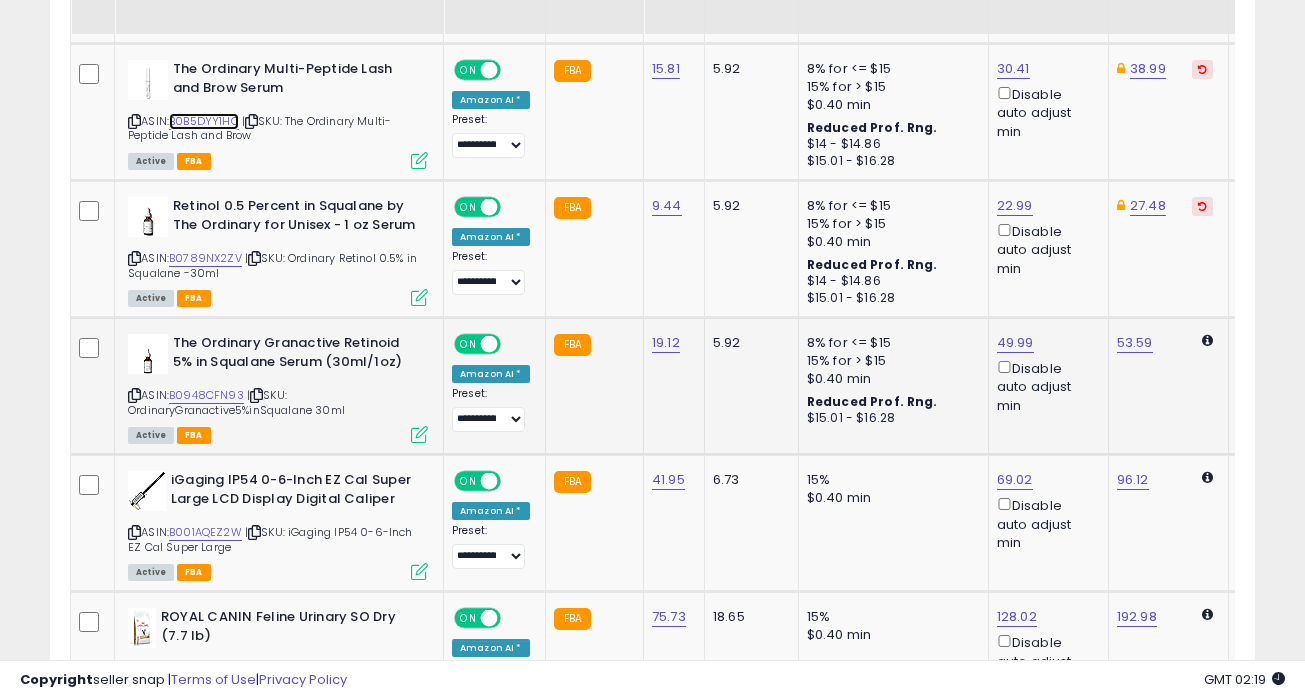 scroll, scrollTop: 3311, scrollLeft: 0, axis: vertical 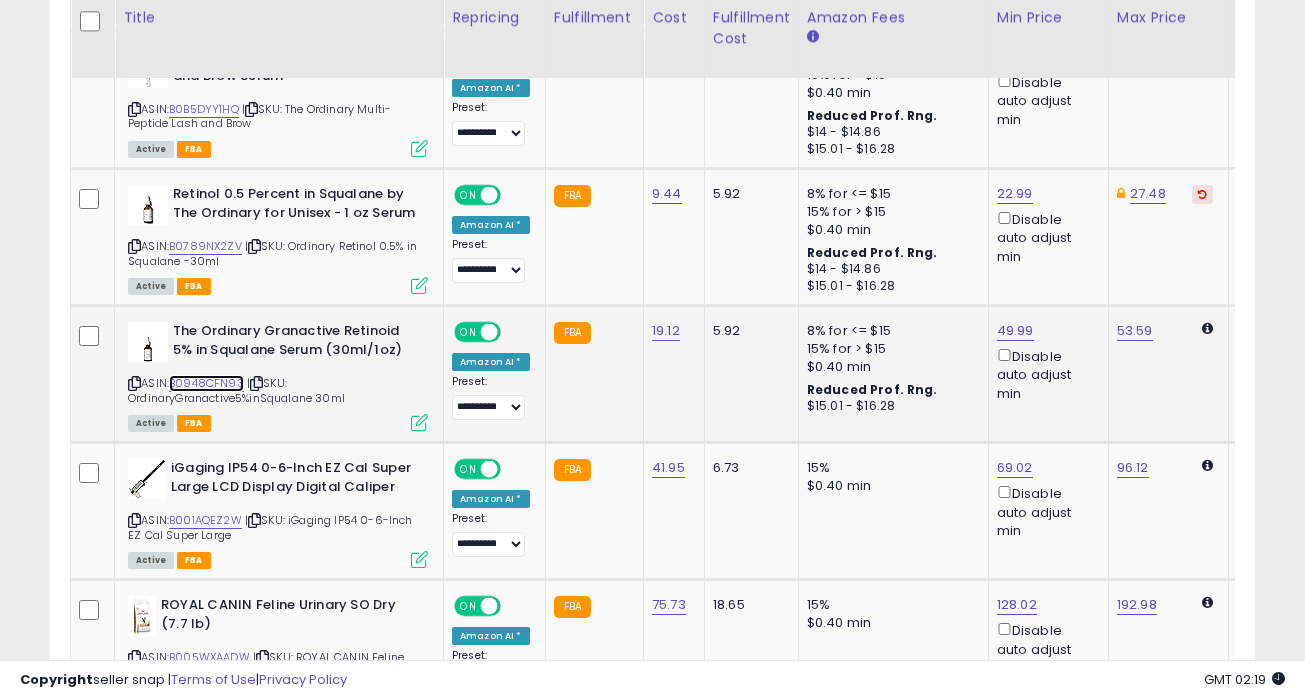click on "B0948CFN93" at bounding box center (206, 383) 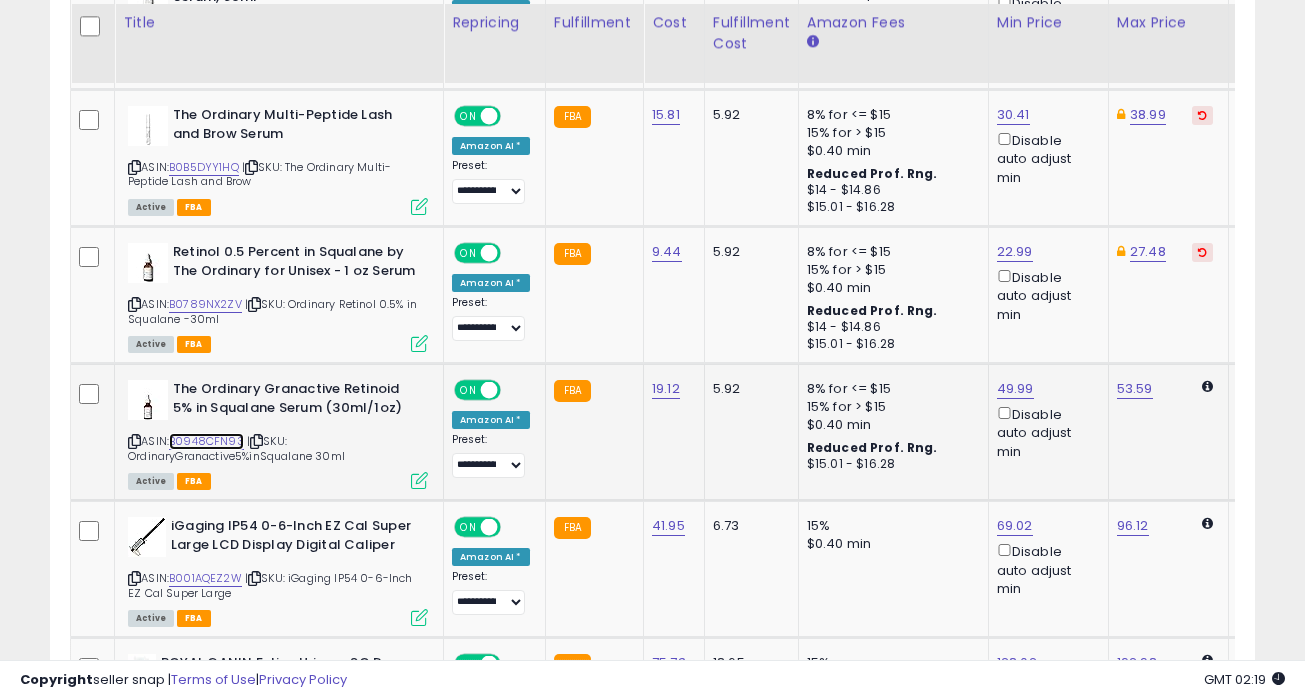 scroll, scrollTop: 3260, scrollLeft: 0, axis: vertical 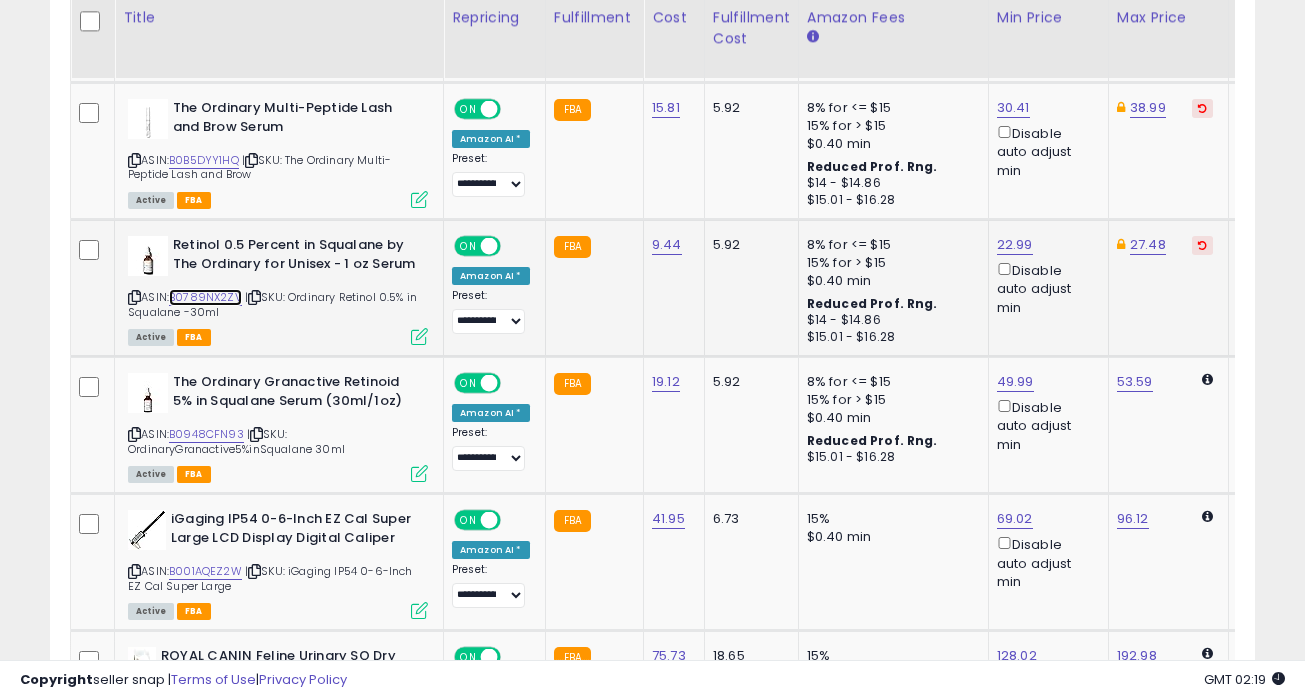 click on "B0789NX2ZV" at bounding box center [205, 297] 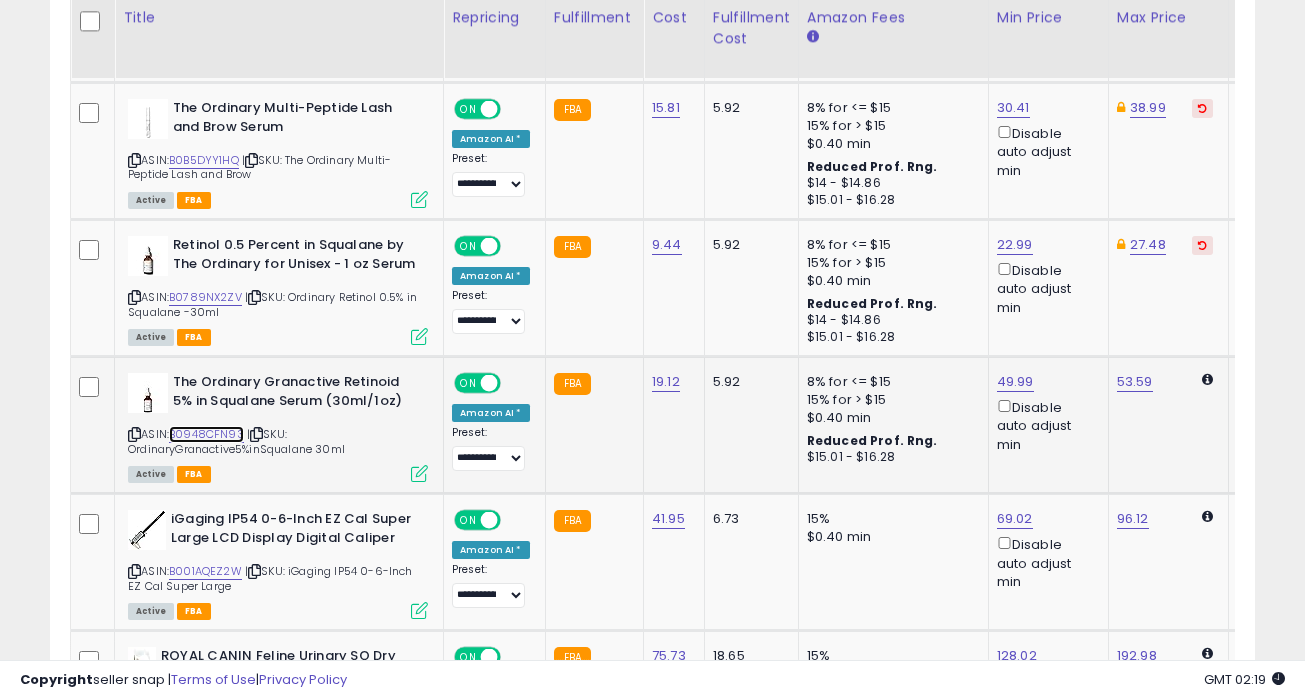 click on "B0948CFN93" at bounding box center [206, 434] 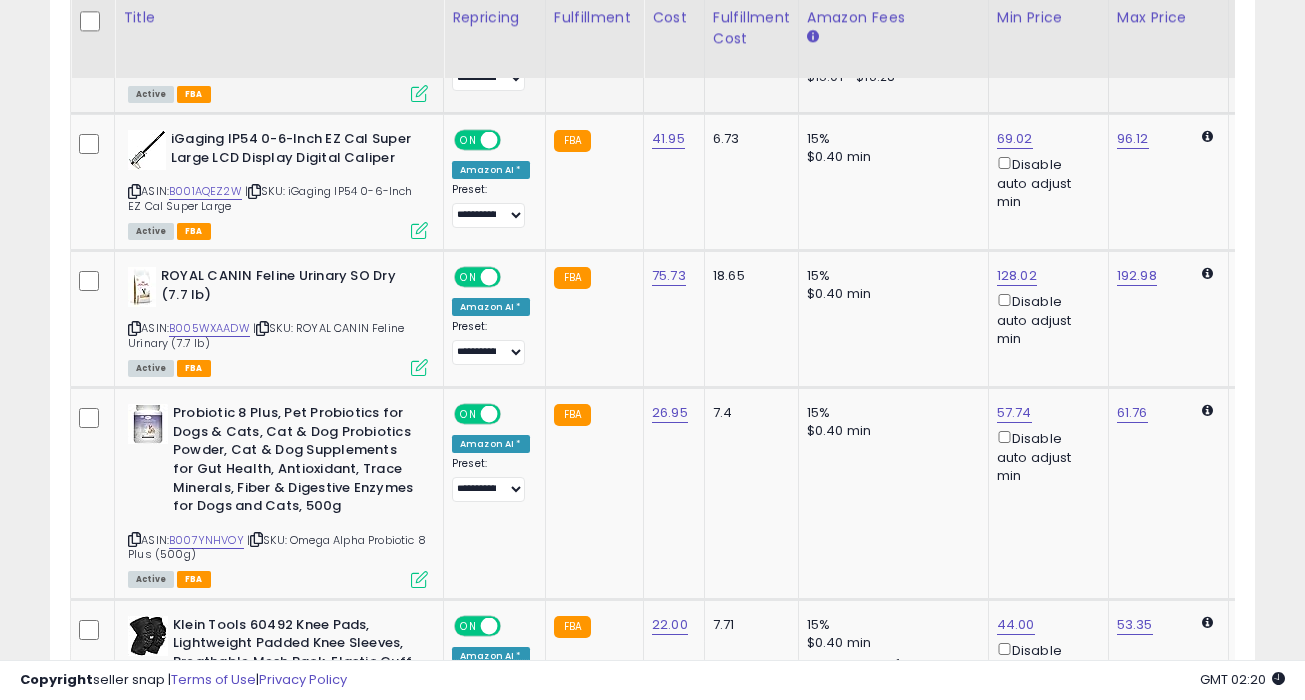 scroll, scrollTop: 3647, scrollLeft: 0, axis: vertical 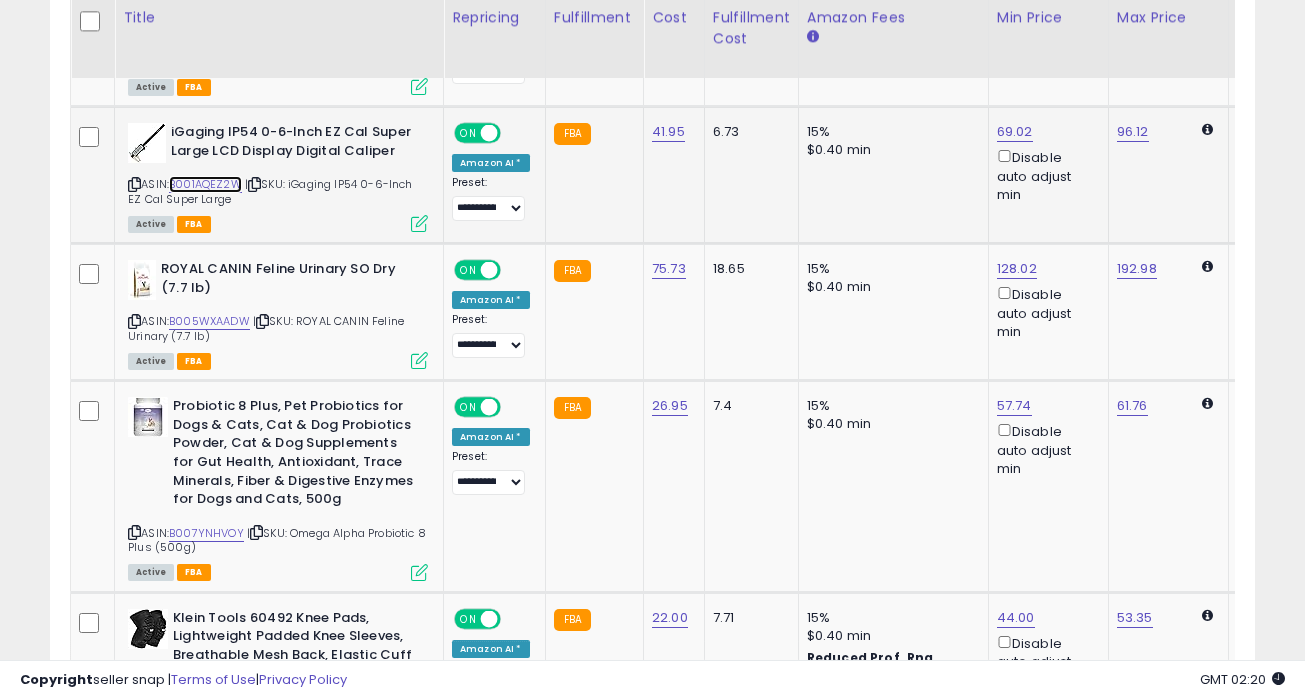 click on "B001AQEZ2W" at bounding box center (205, 184) 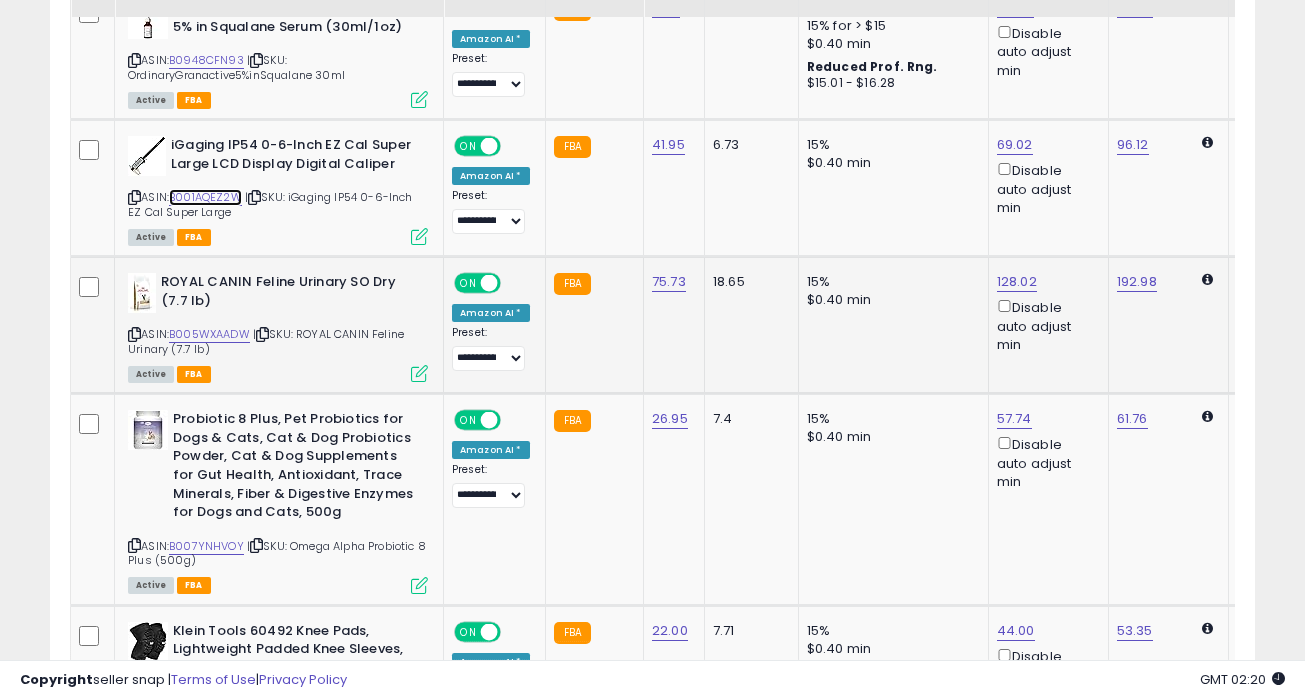 scroll, scrollTop: 3571, scrollLeft: 0, axis: vertical 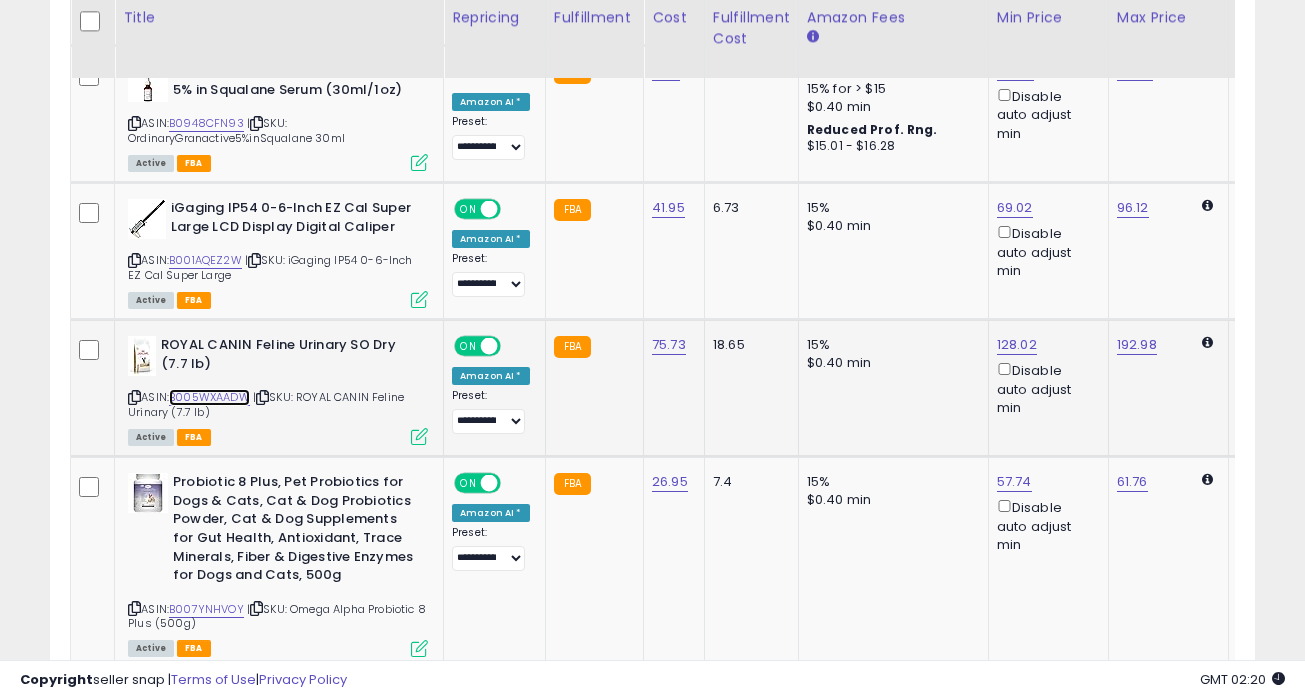 click on "B005WXAADW" at bounding box center (209, 397) 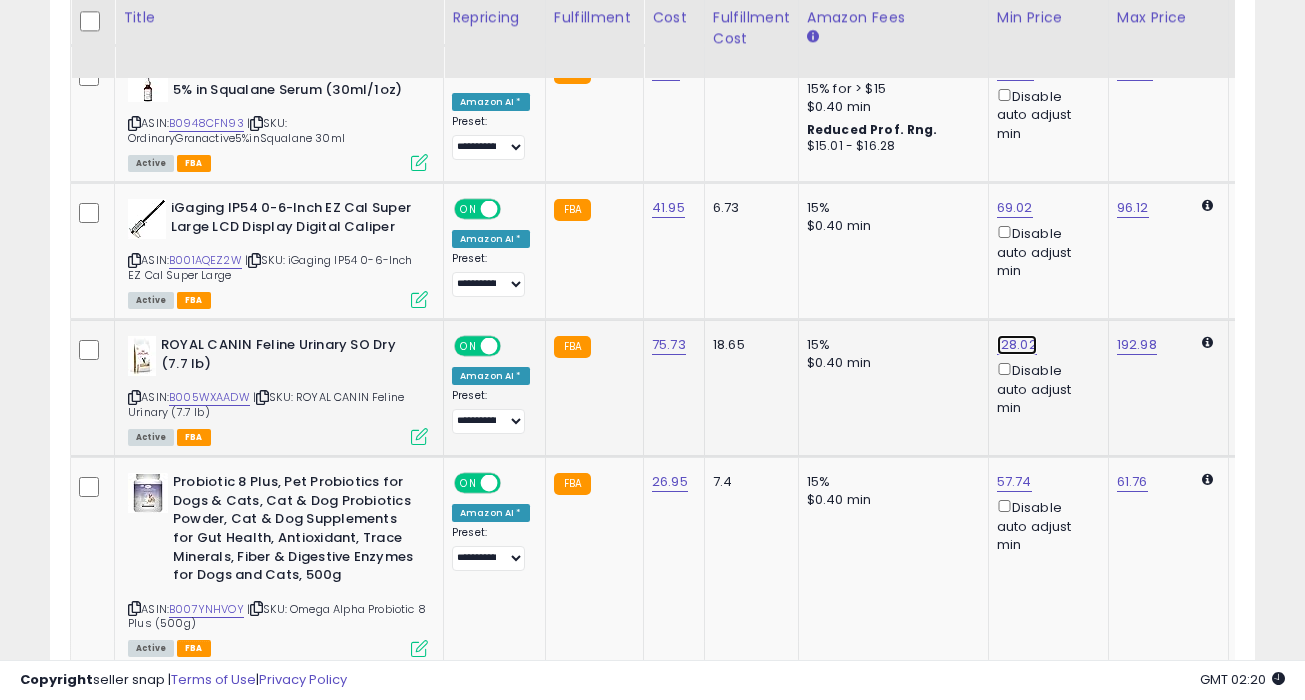click on "128.02" at bounding box center (1013, -2447) 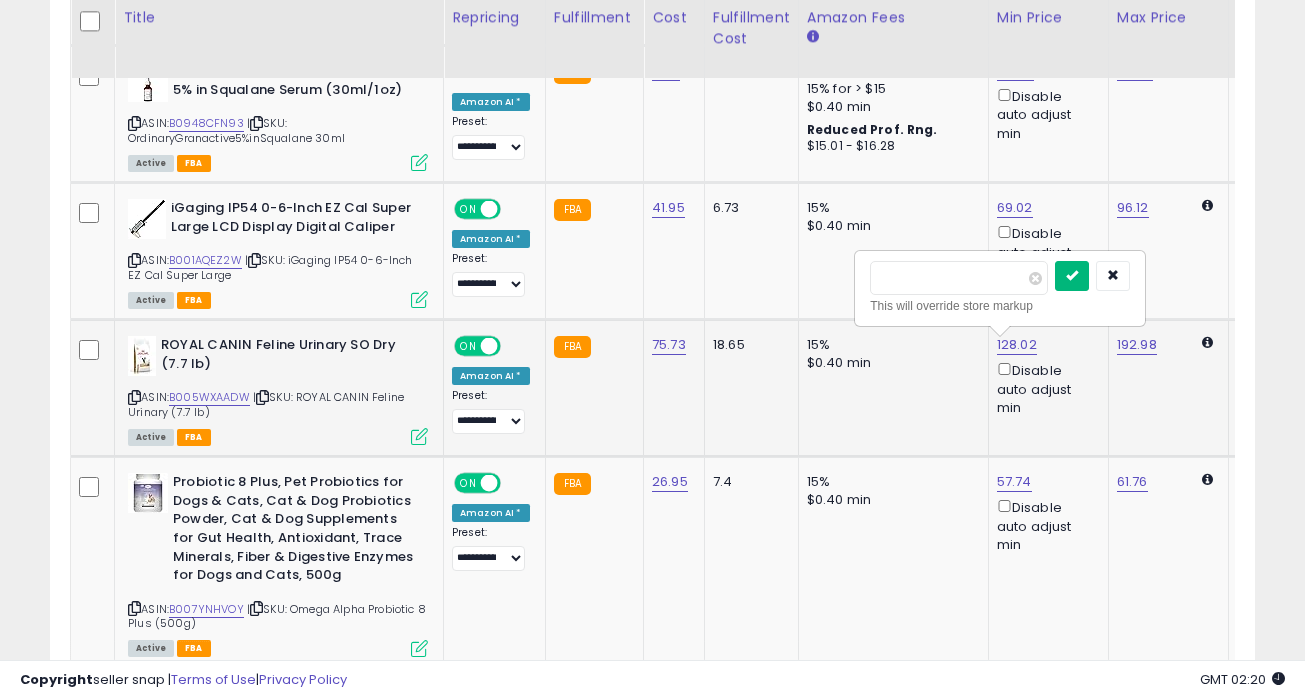 type on "******" 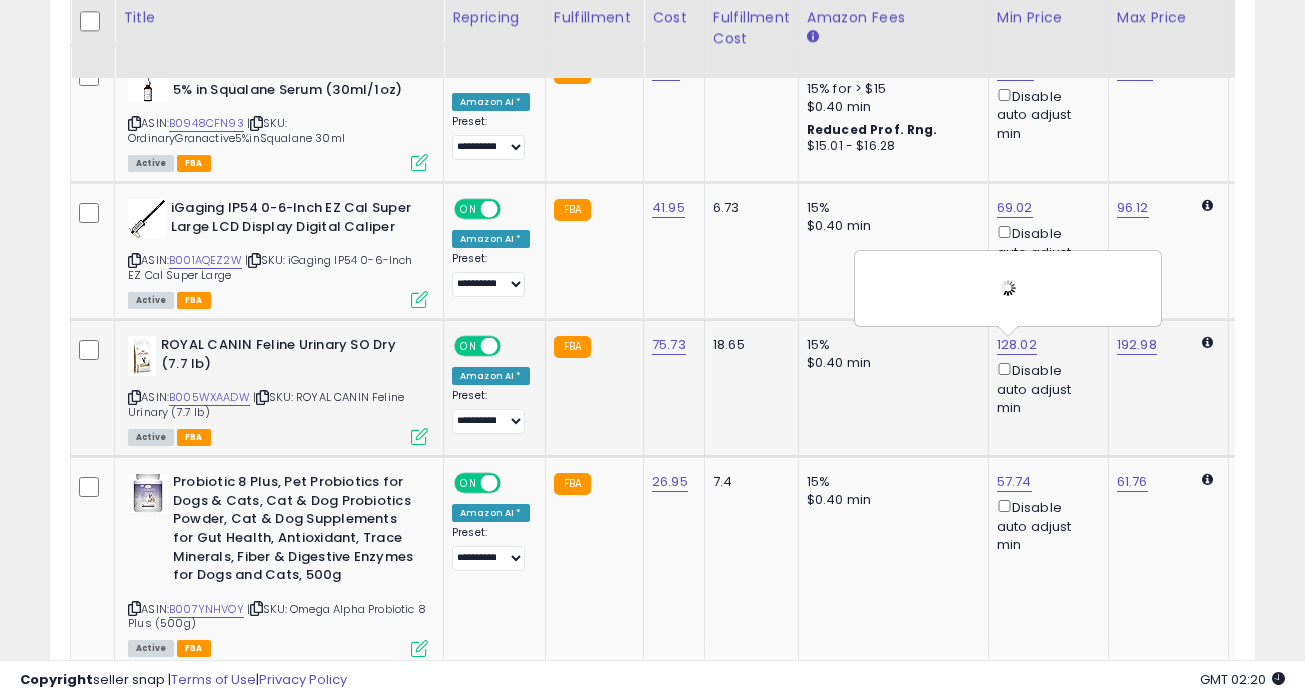 scroll, scrollTop: 0, scrollLeft: 214, axis: horizontal 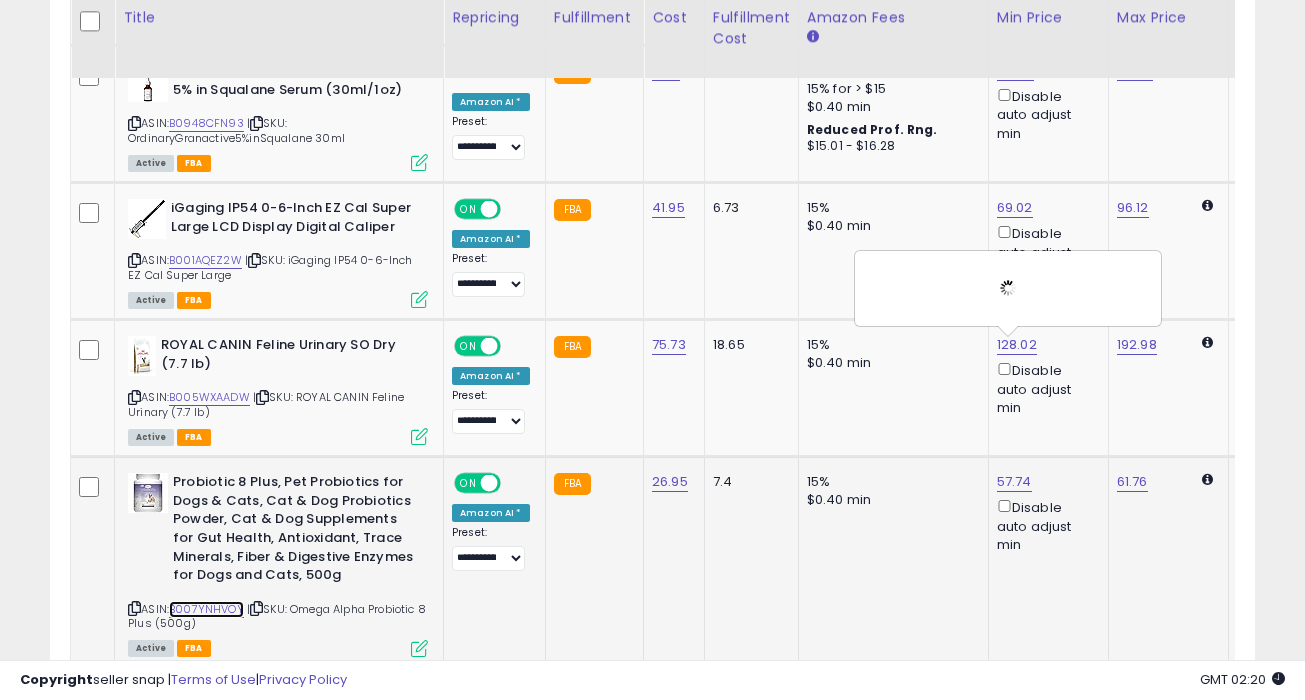 click on "B007YNHVOY" at bounding box center (206, 609) 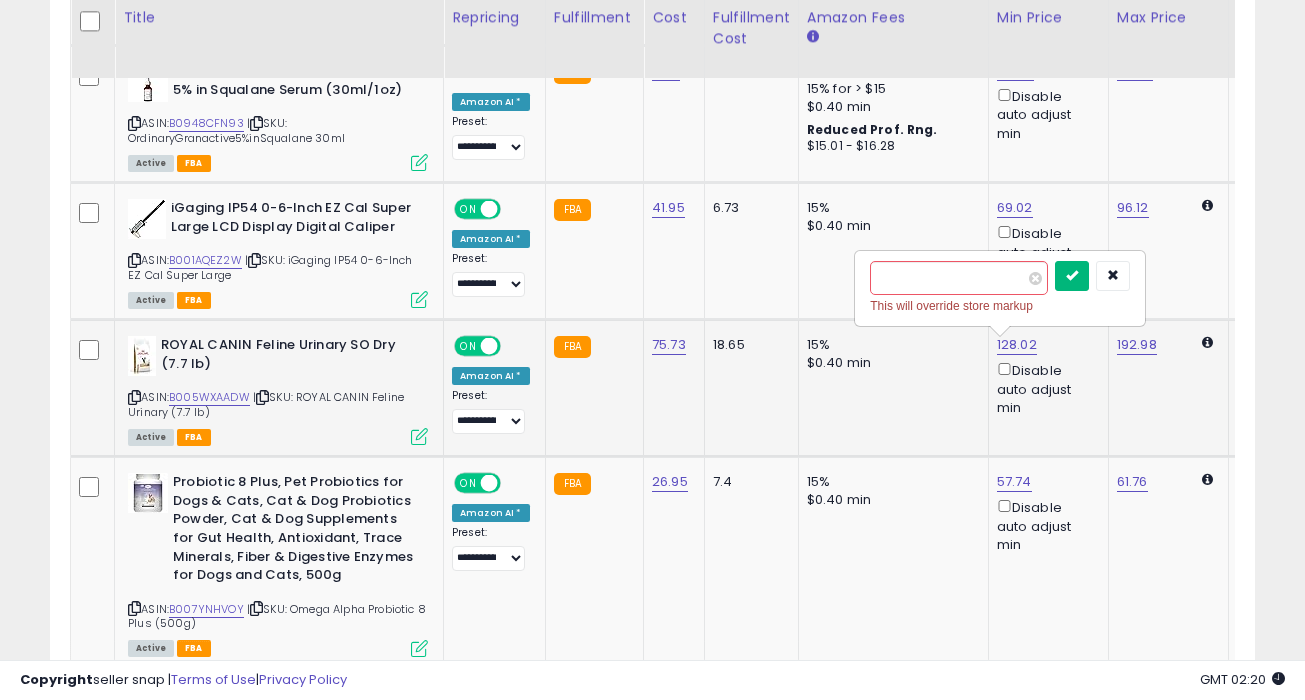 click at bounding box center (1072, 276) 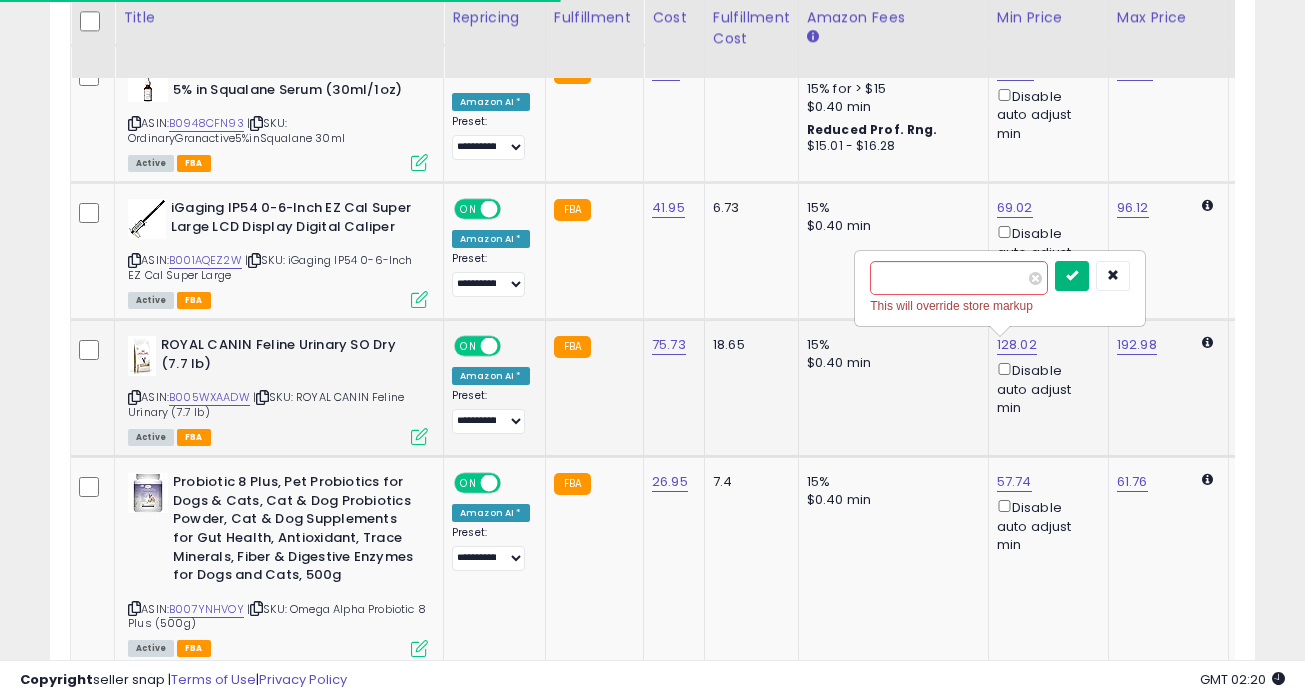 click at bounding box center (1072, 275) 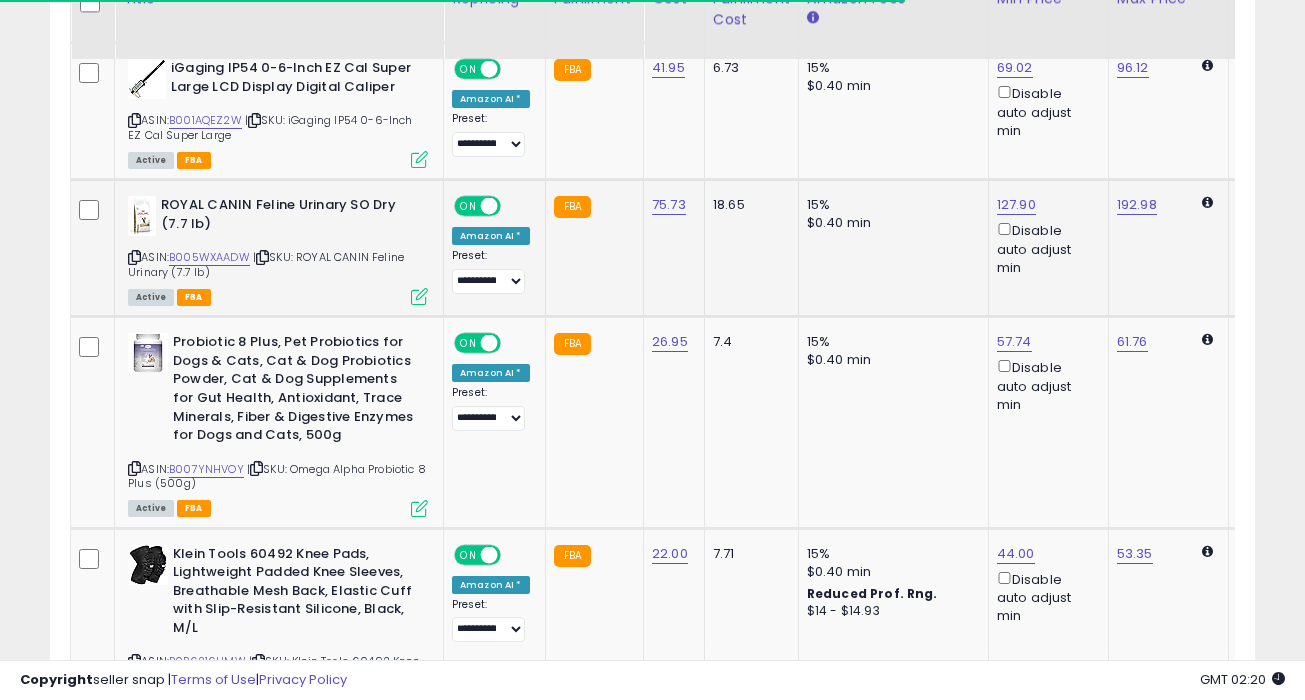 scroll, scrollTop: 3715, scrollLeft: 0, axis: vertical 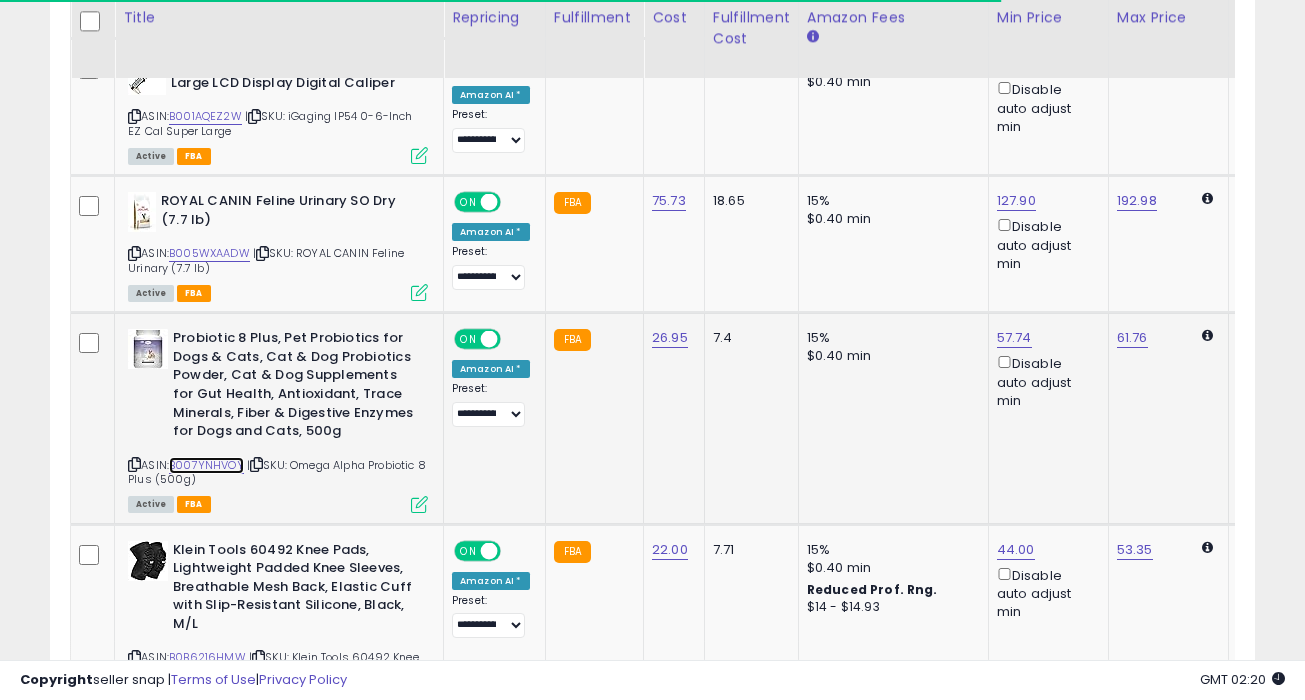 click on "B007YNHVOY" at bounding box center [206, 465] 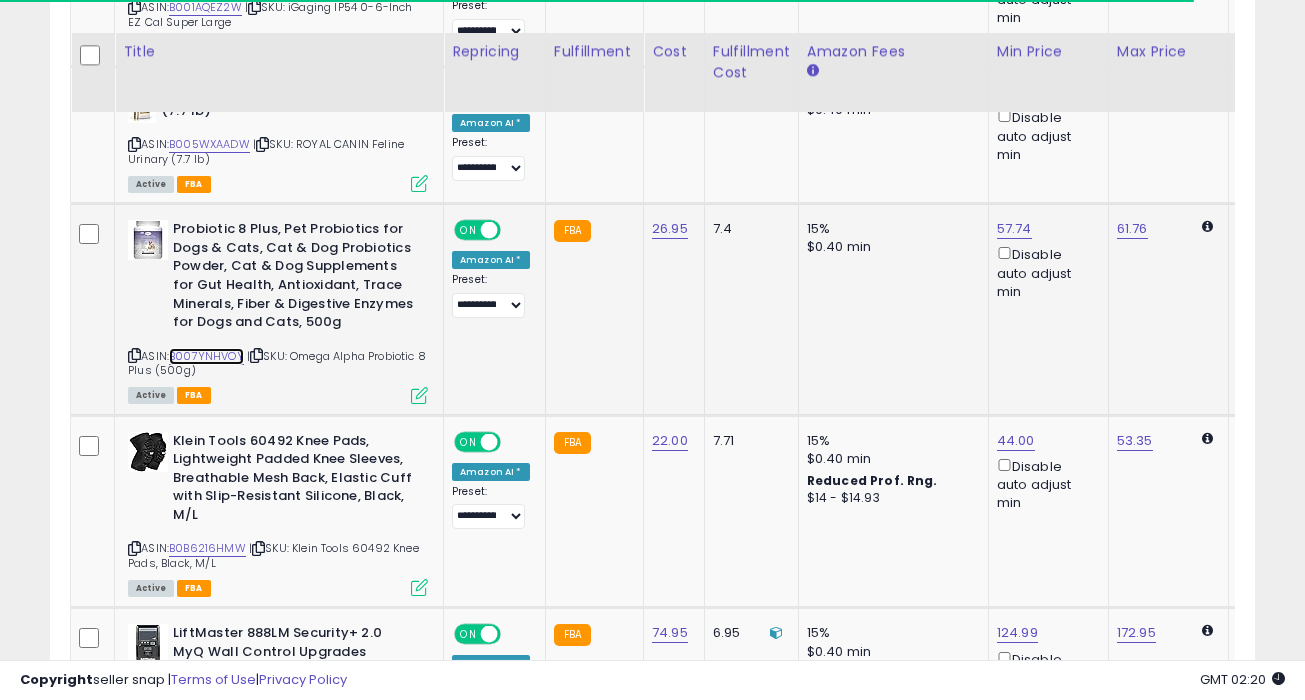 scroll, scrollTop: 3860, scrollLeft: 0, axis: vertical 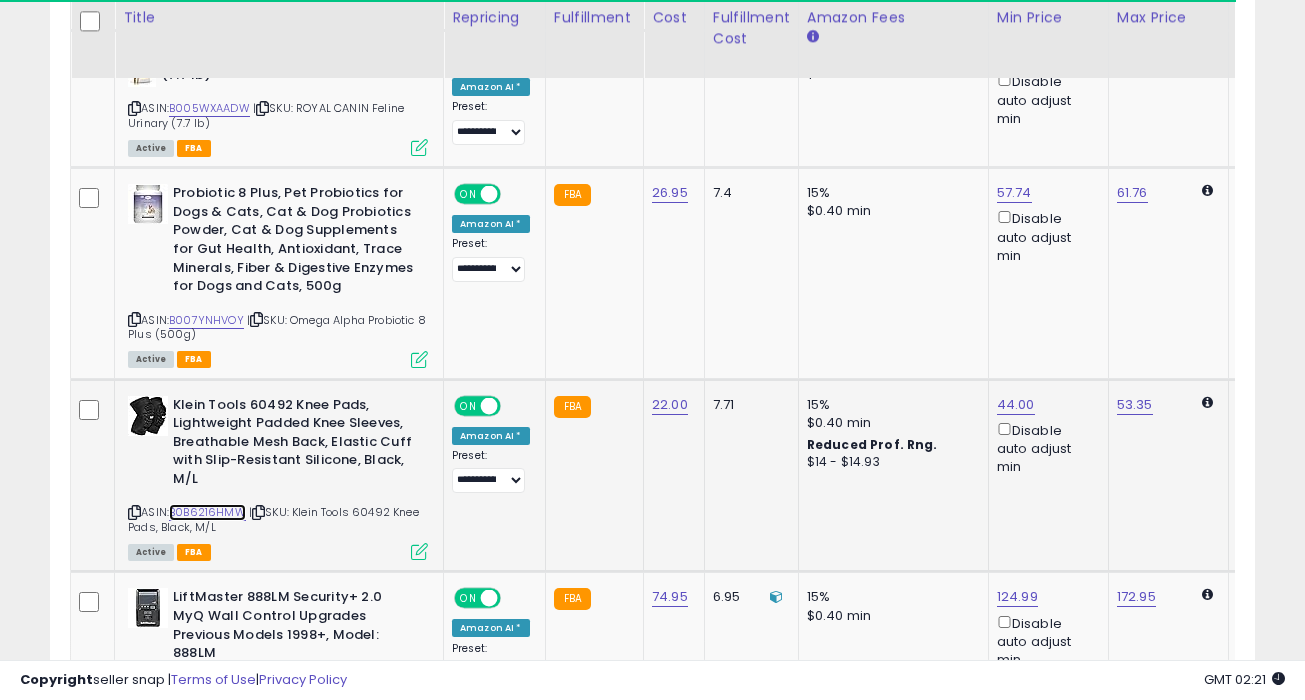 click on "B0B6216HMW" at bounding box center [207, 512] 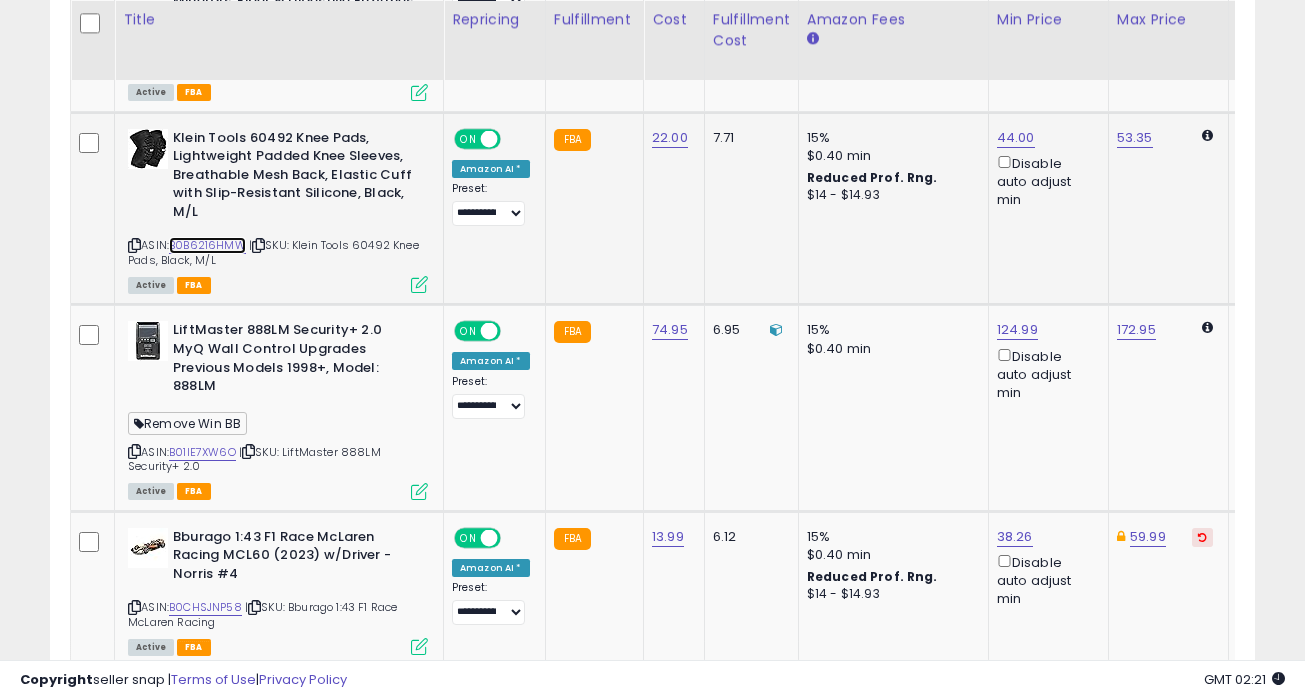 scroll, scrollTop: 4130, scrollLeft: 0, axis: vertical 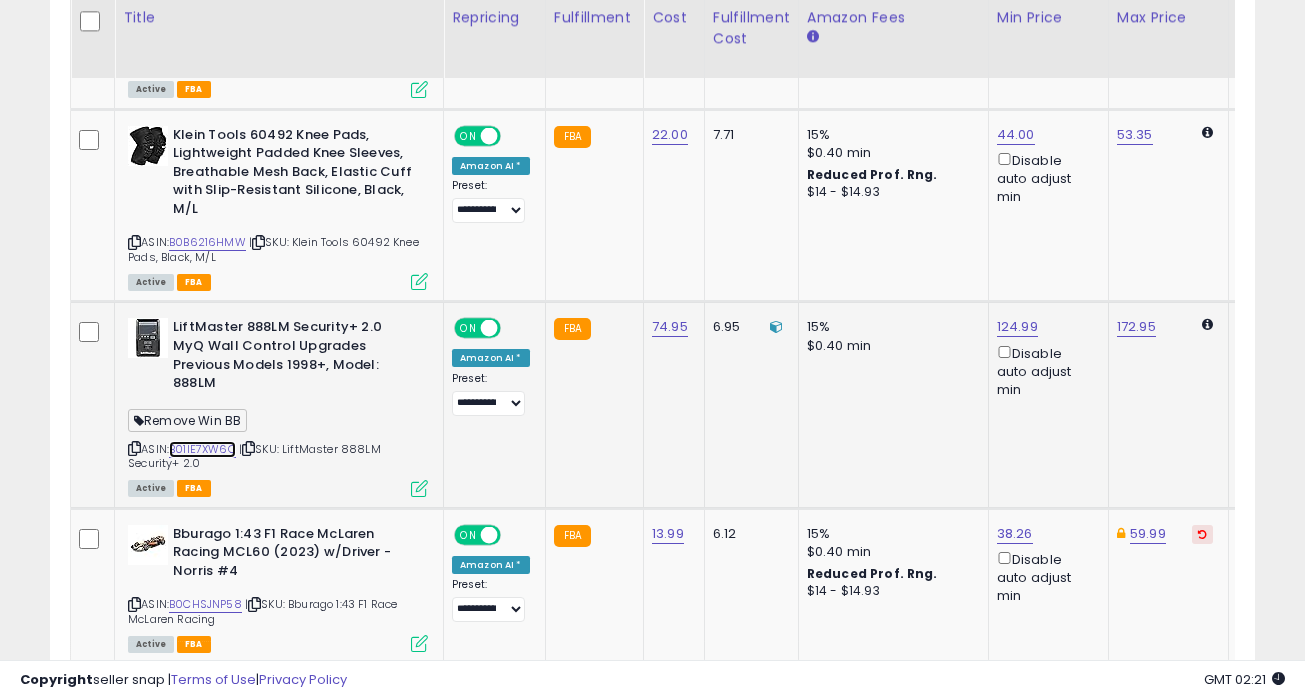 click on "B01IE7XW6O" at bounding box center (202, 449) 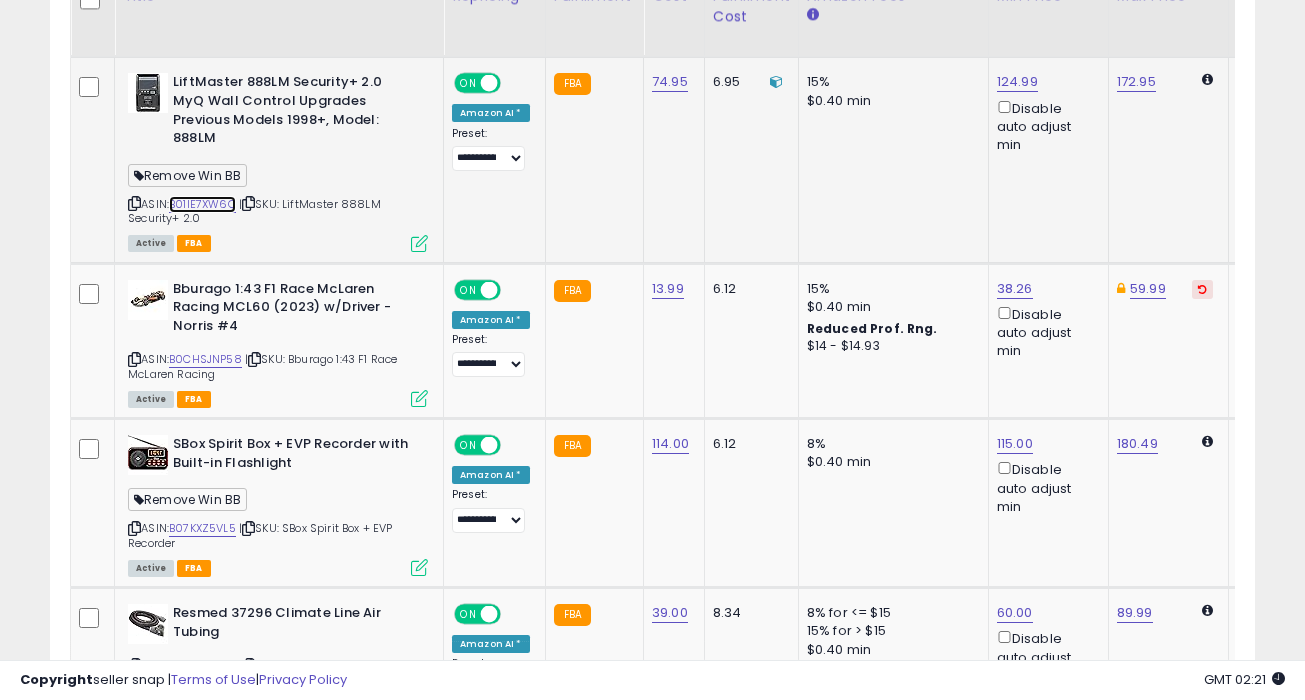 scroll, scrollTop: 4378, scrollLeft: 0, axis: vertical 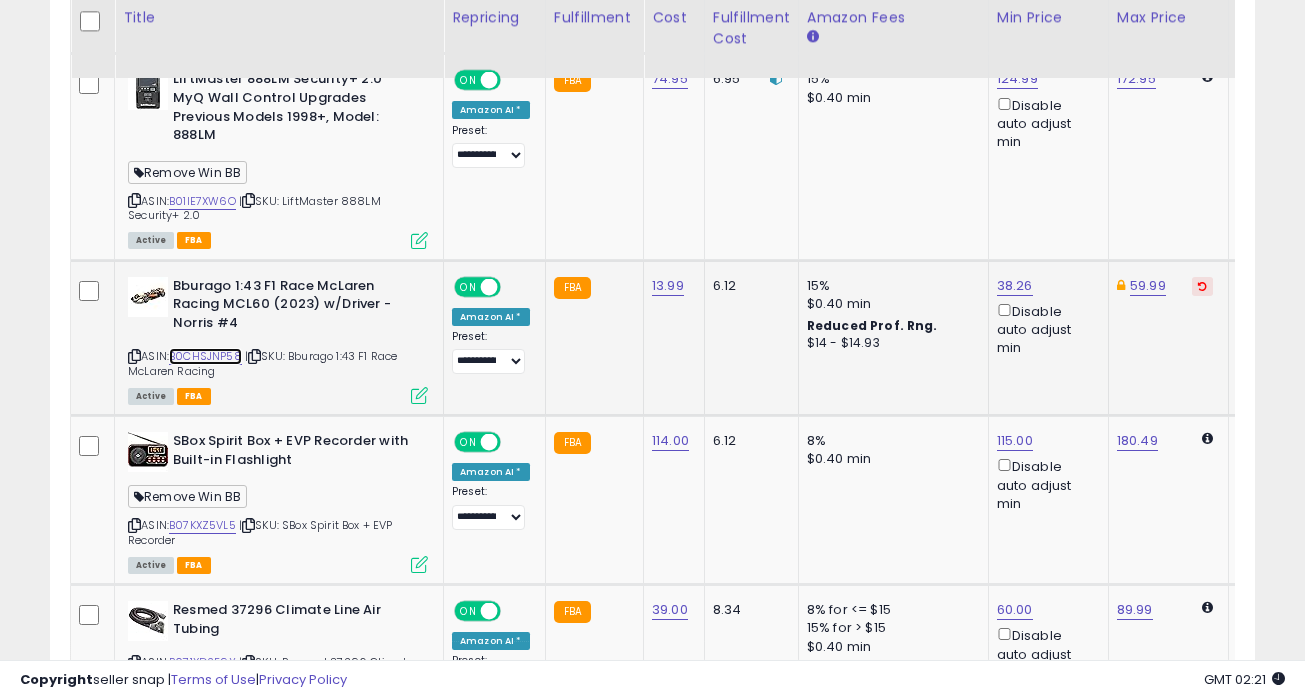 click on "B0CHSJNP58" at bounding box center (205, 356) 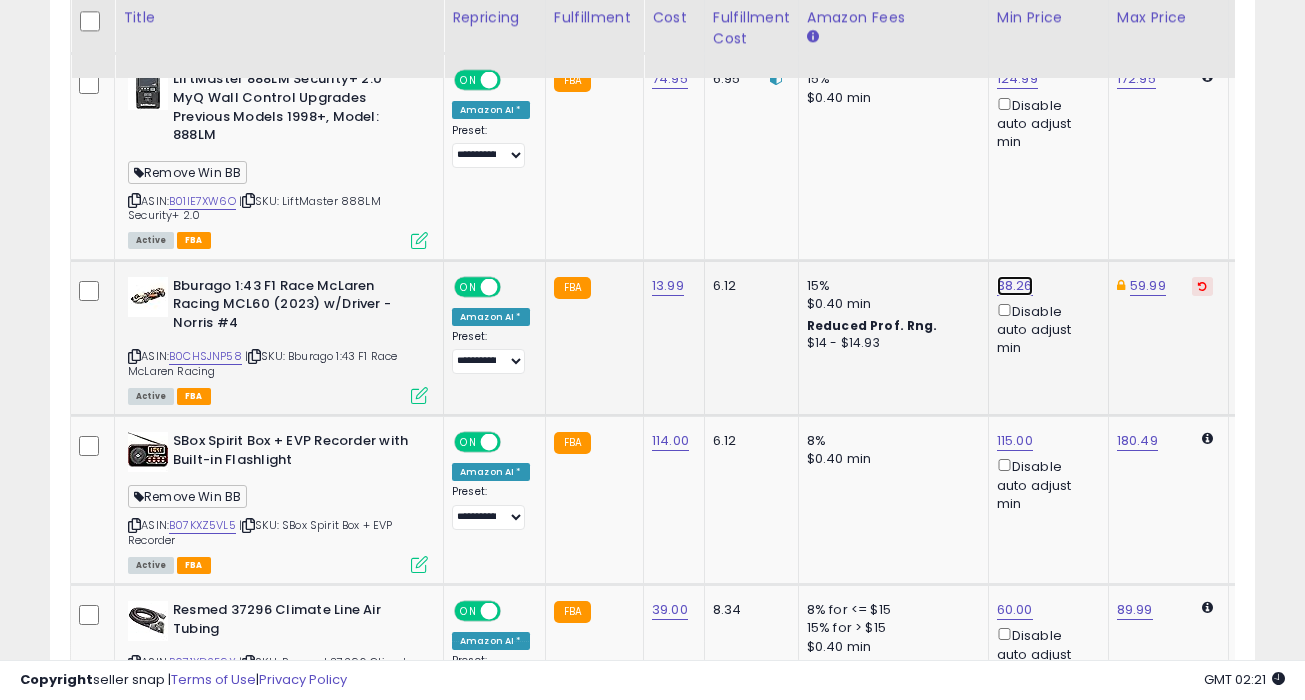 click on "38.26" at bounding box center (1013, -3254) 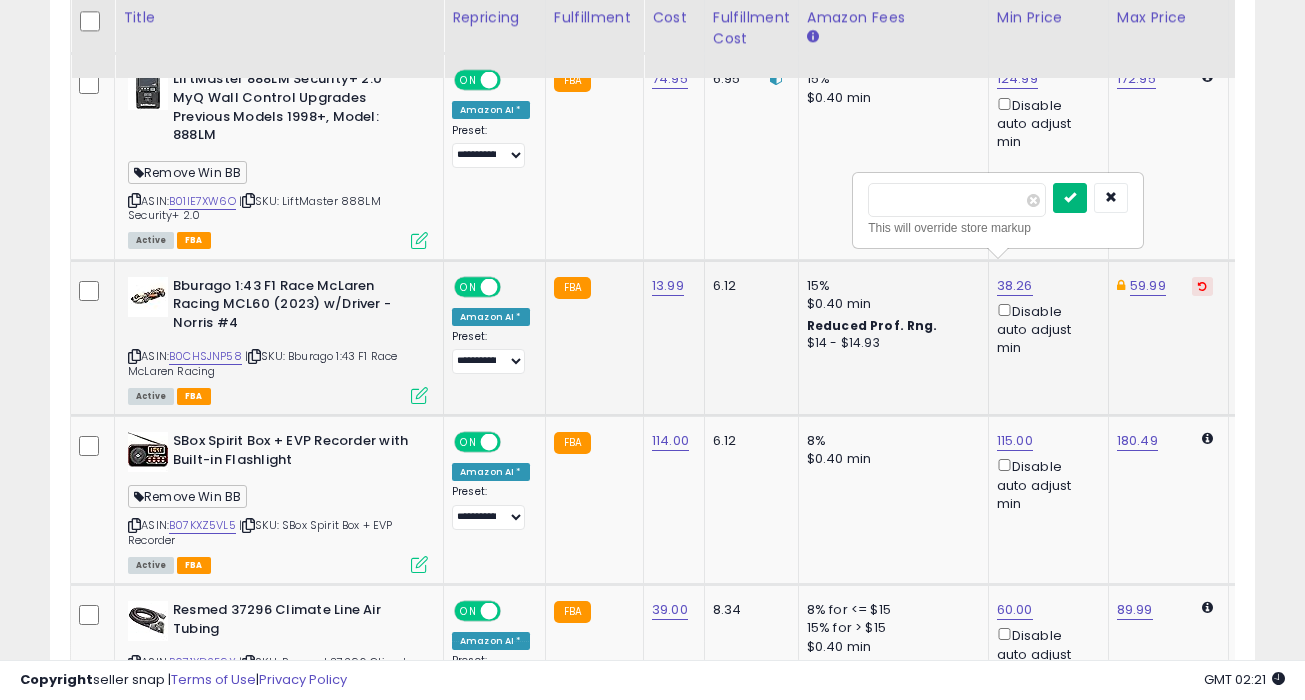 type on "*****" 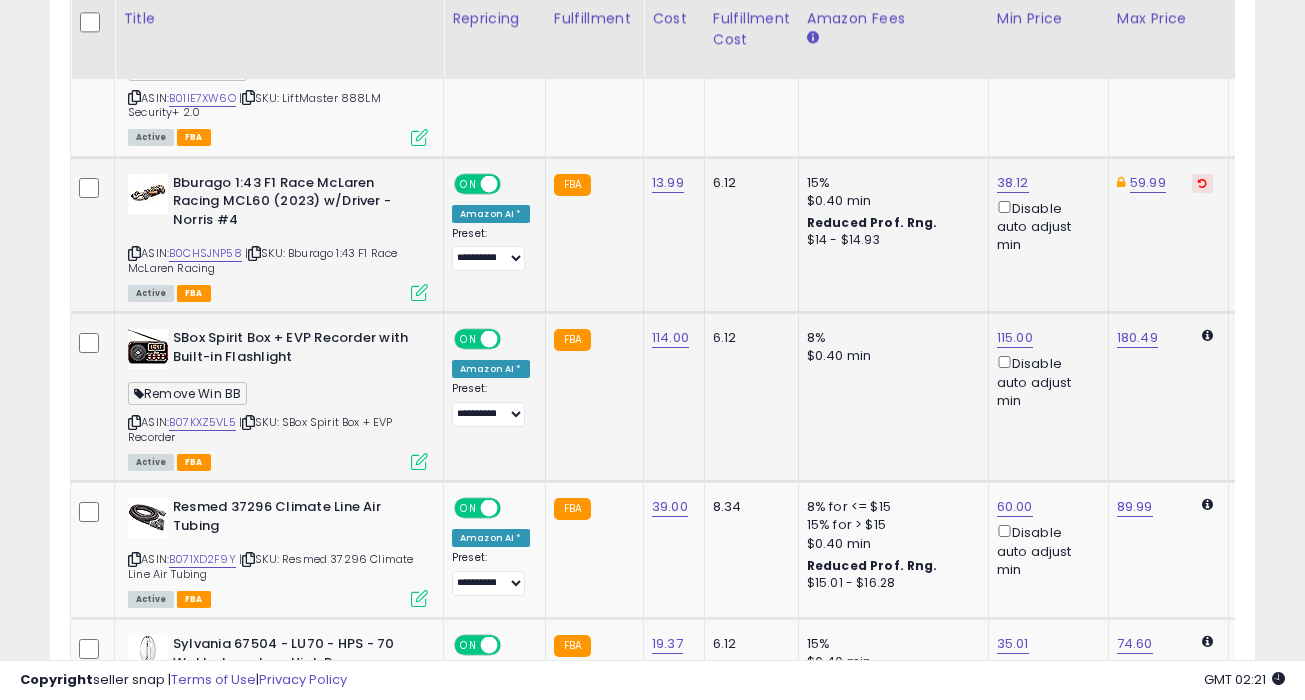 scroll, scrollTop: 4482, scrollLeft: 0, axis: vertical 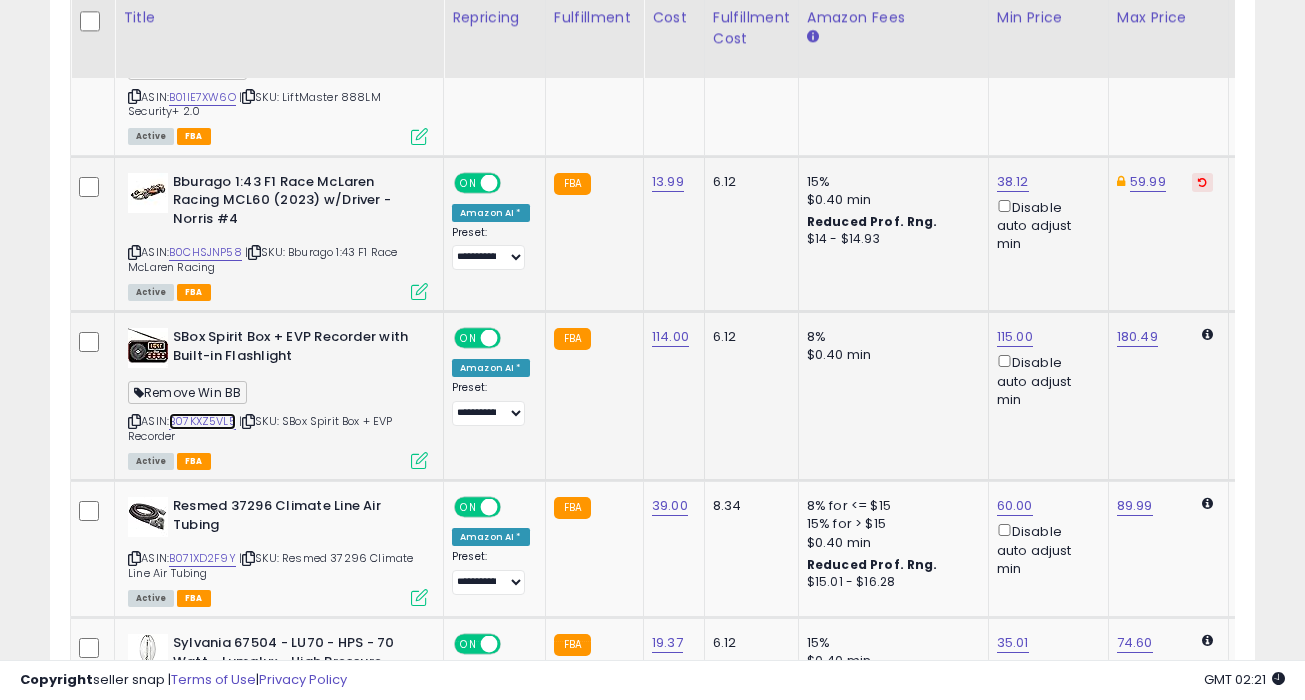 click on "B07KXZ5VL5" at bounding box center (202, 421) 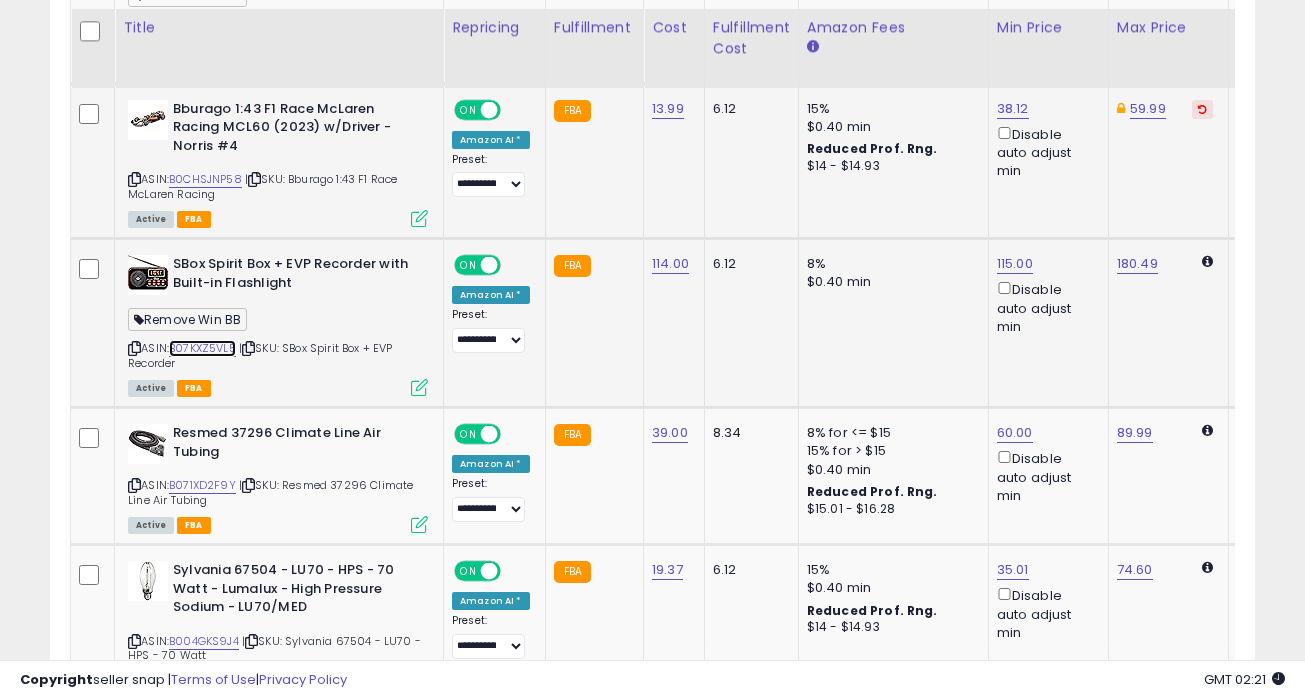 scroll, scrollTop: 4565, scrollLeft: 0, axis: vertical 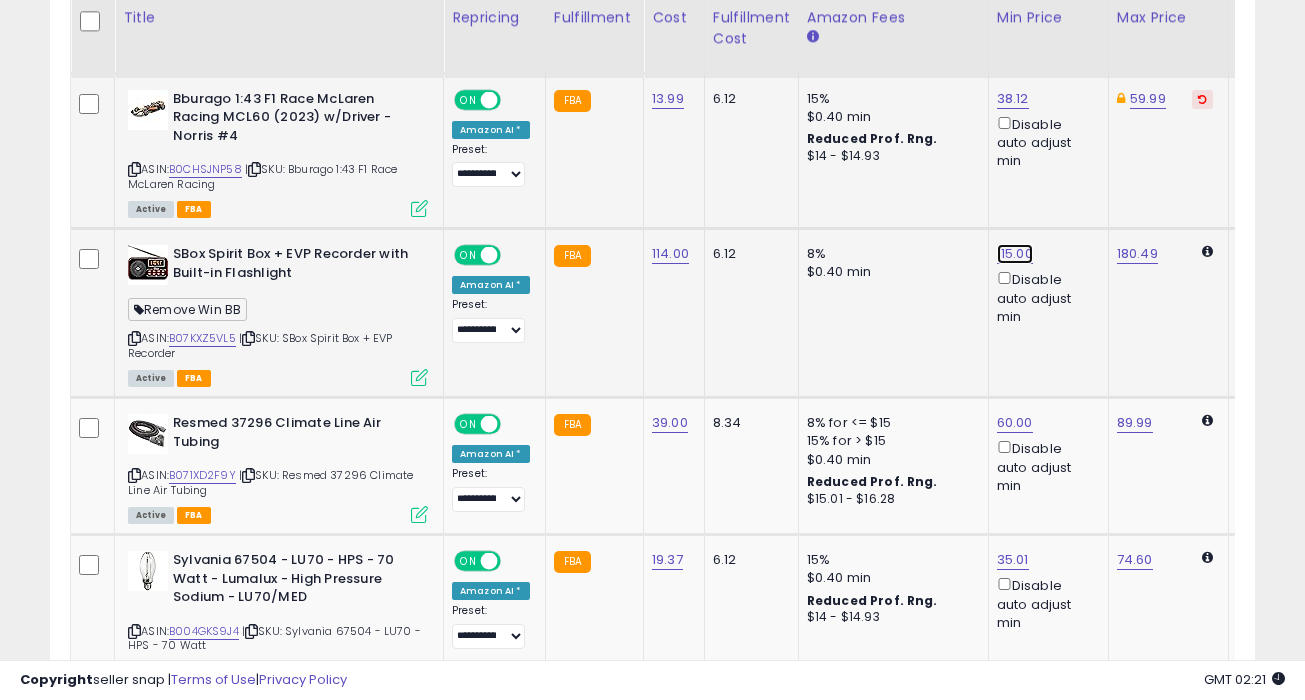click on "115.00" at bounding box center [1013, -3441] 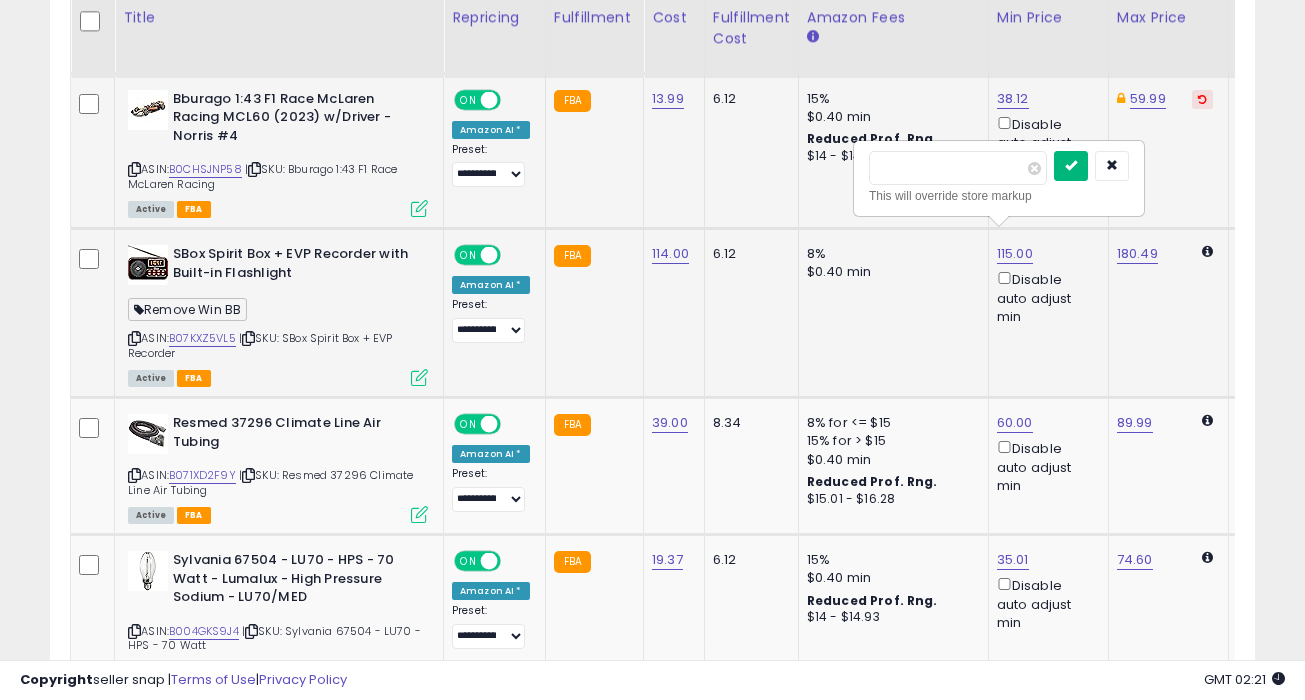 type on "***" 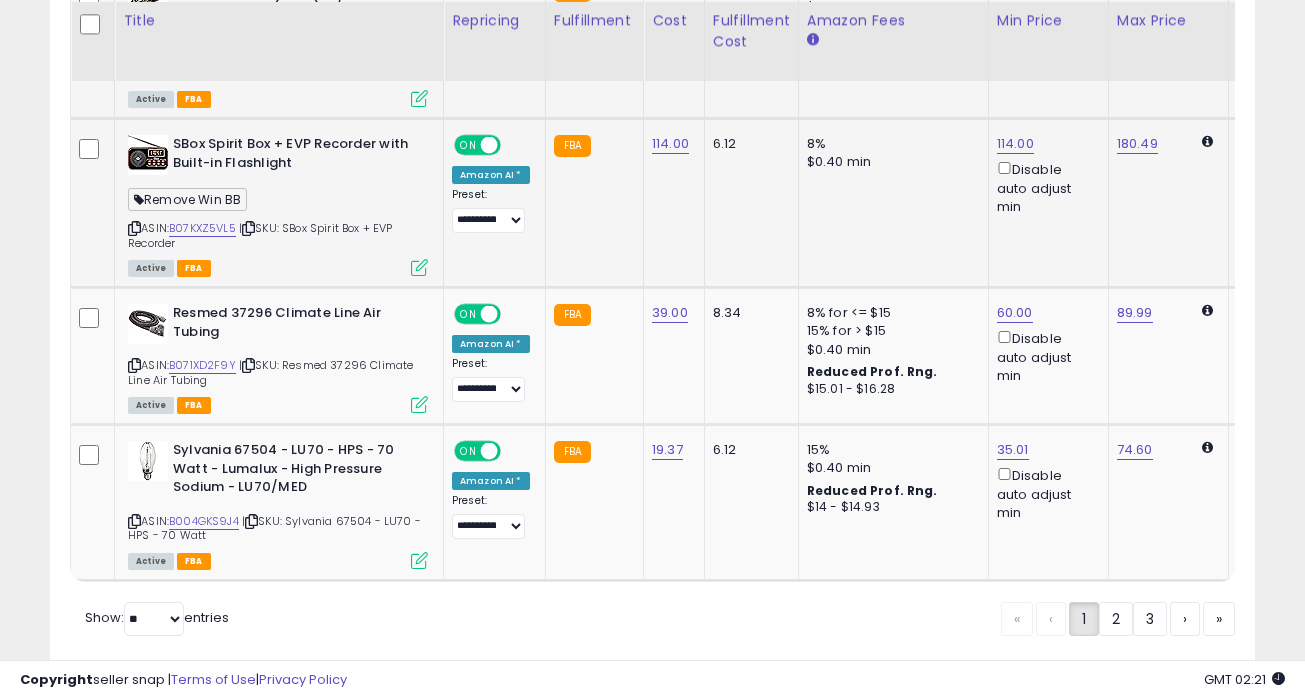 scroll, scrollTop: 4678, scrollLeft: 0, axis: vertical 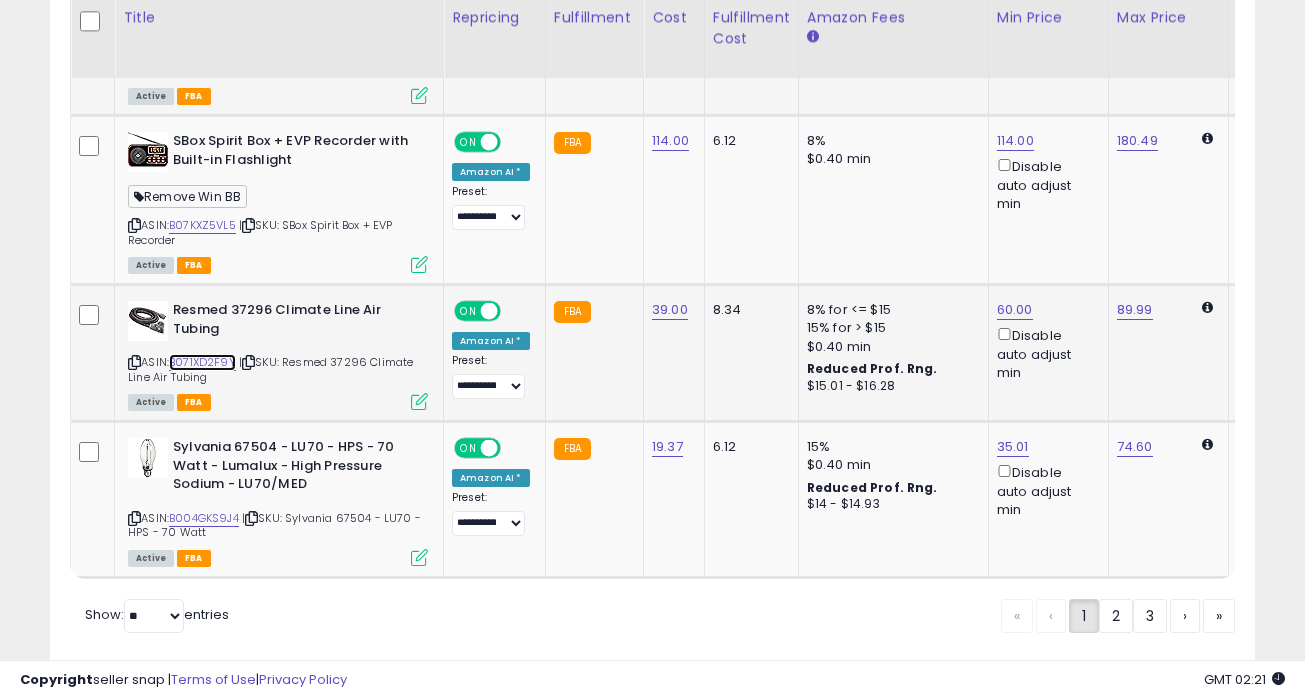 click on "B071XD2F9Y" at bounding box center [202, 362] 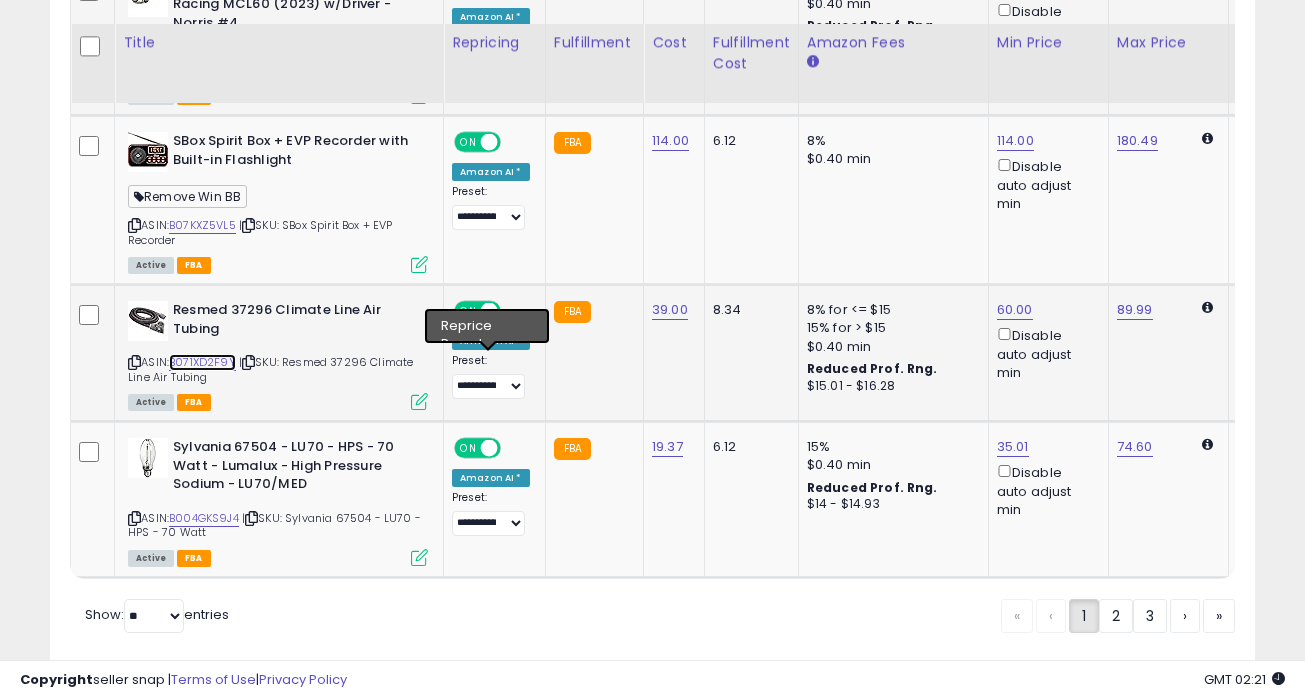 scroll, scrollTop: 4704, scrollLeft: 0, axis: vertical 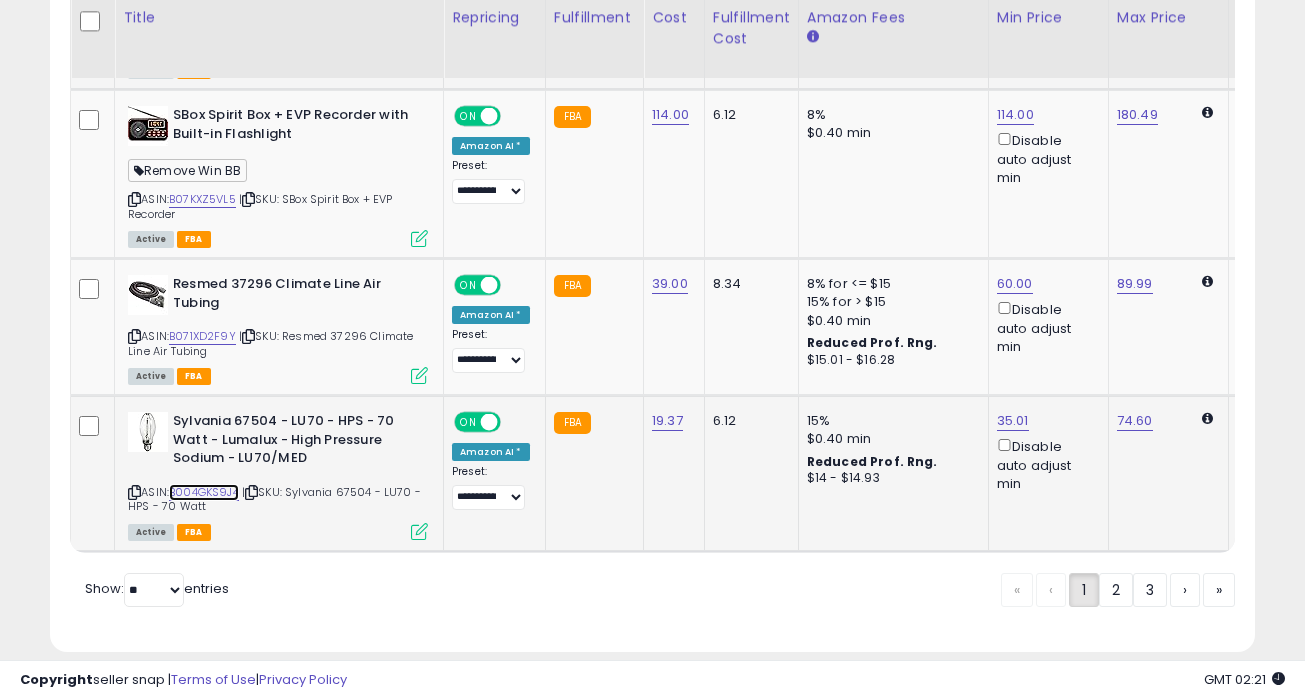 click on "B004GKS9J4" at bounding box center [204, 492] 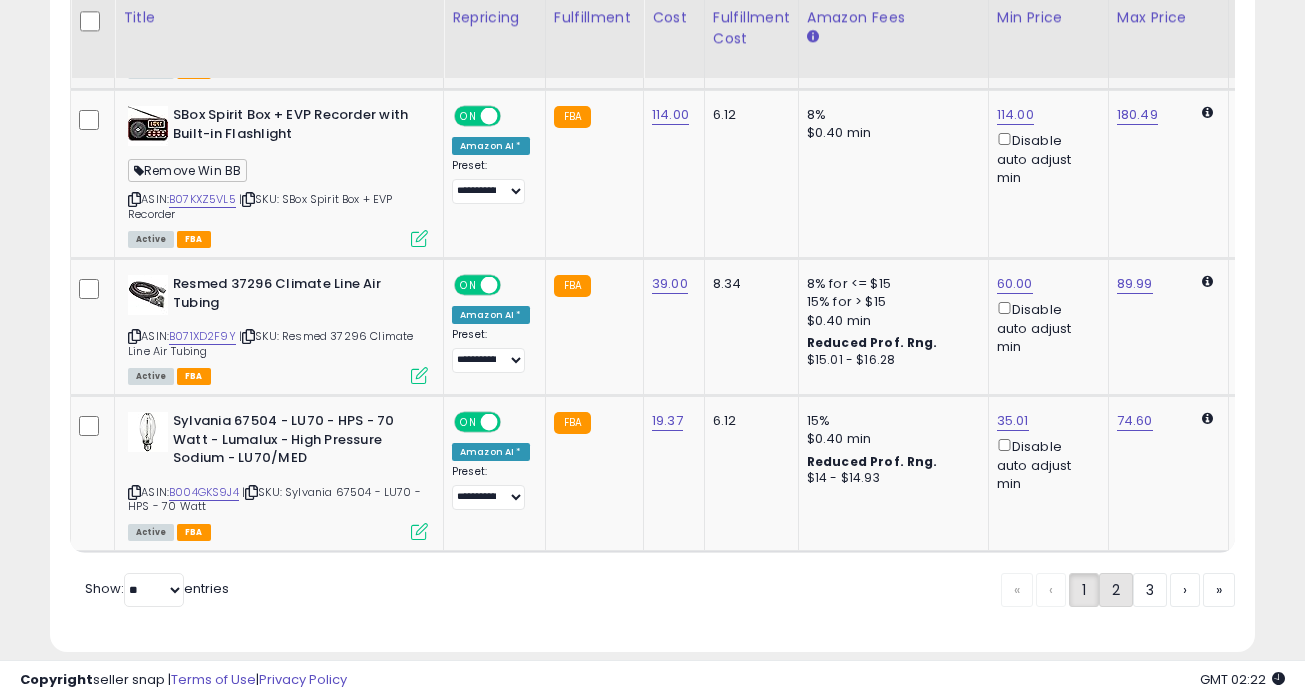 click on "2" 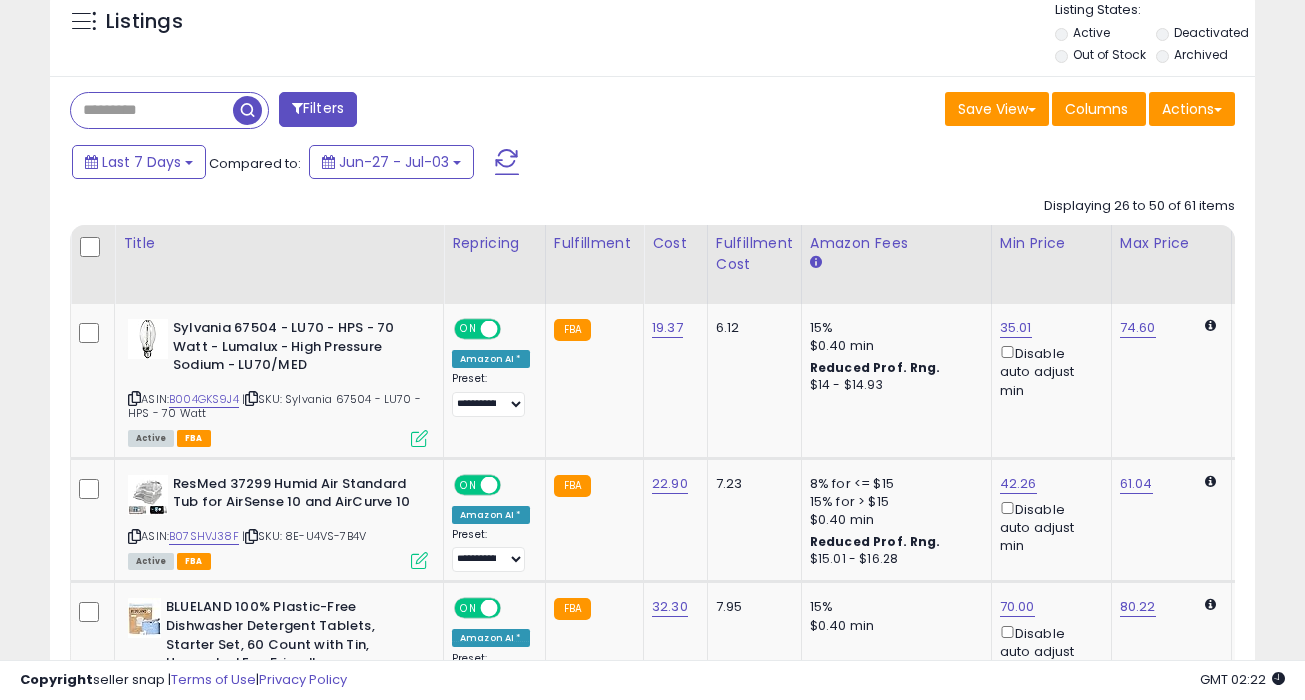 scroll, scrollTop: 896, scrollLeft: 0, axis: vertical 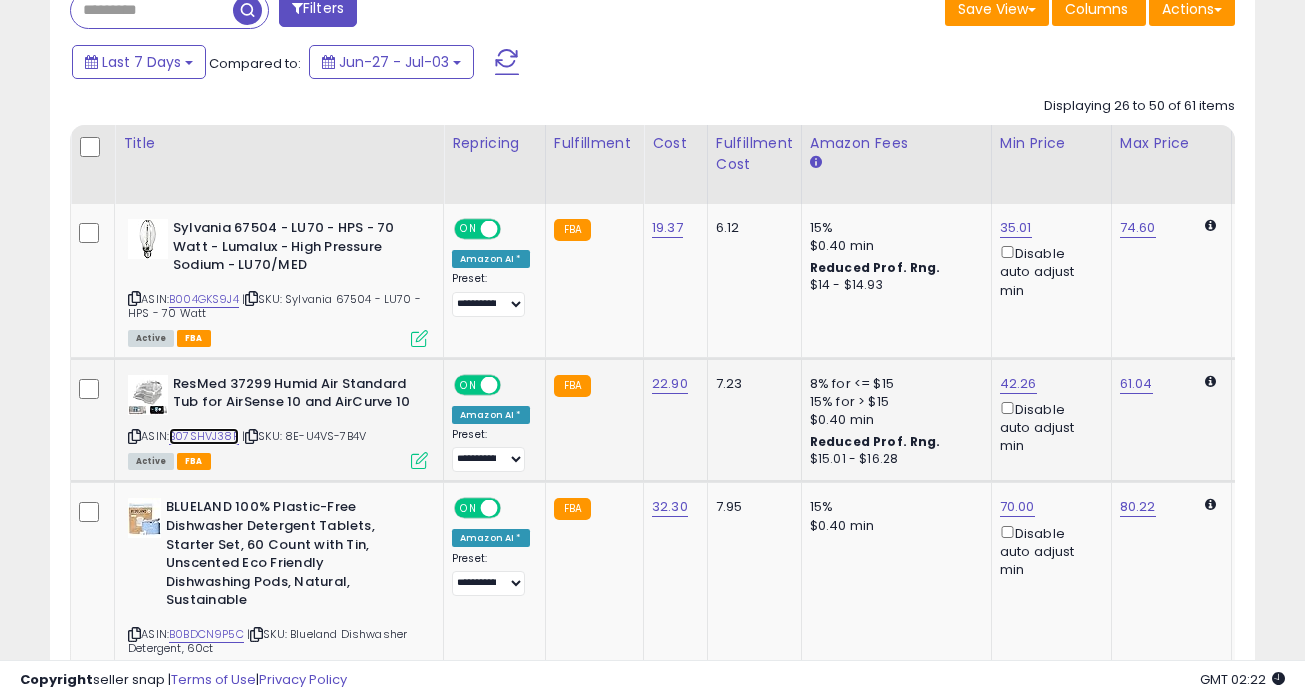 click on "B07SHVJ38F" at bounding box center (204, 436) 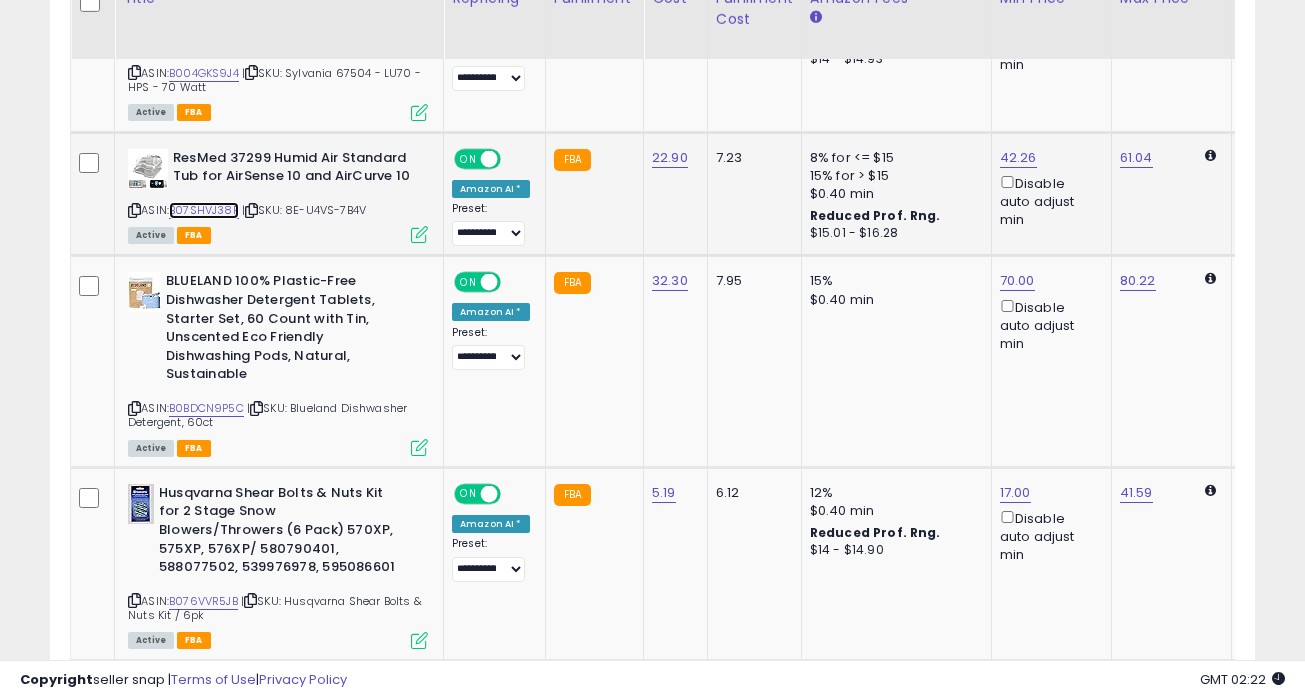 scroll, scrollTop: 1125, scrollLeft: 0, axis: vertical 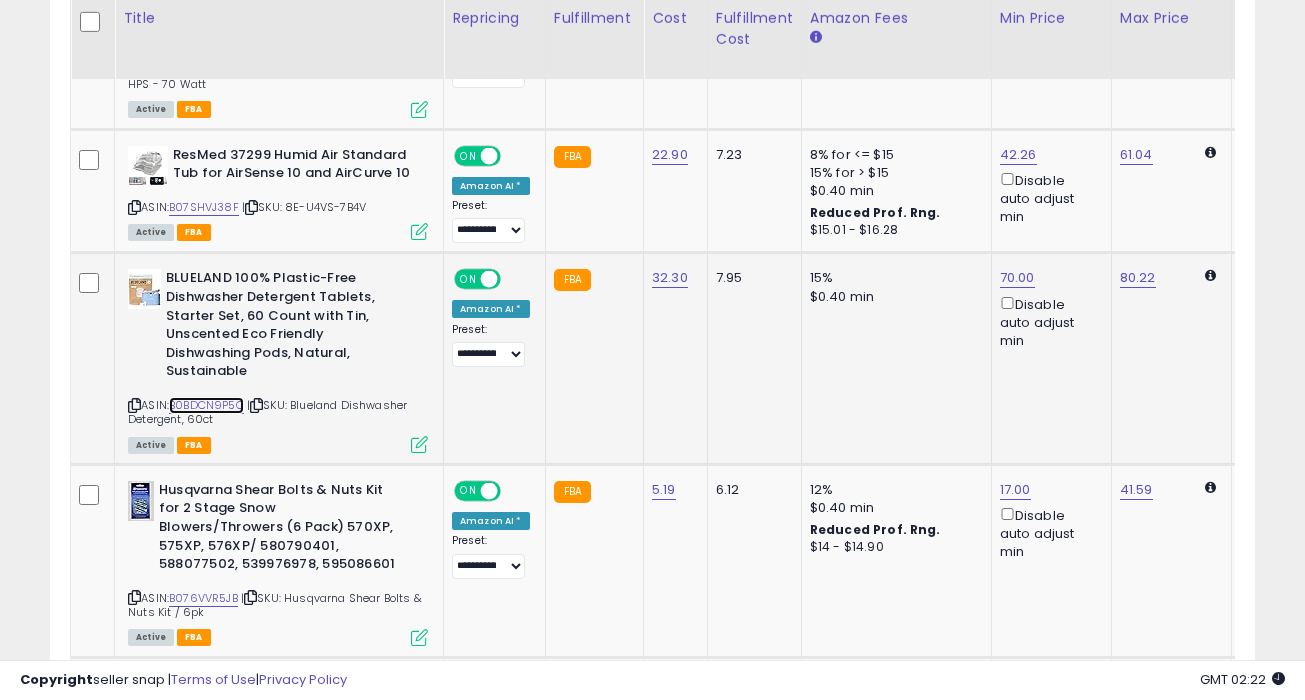 click on "B0BDCN9P5C" at bounding box center [206, 405] 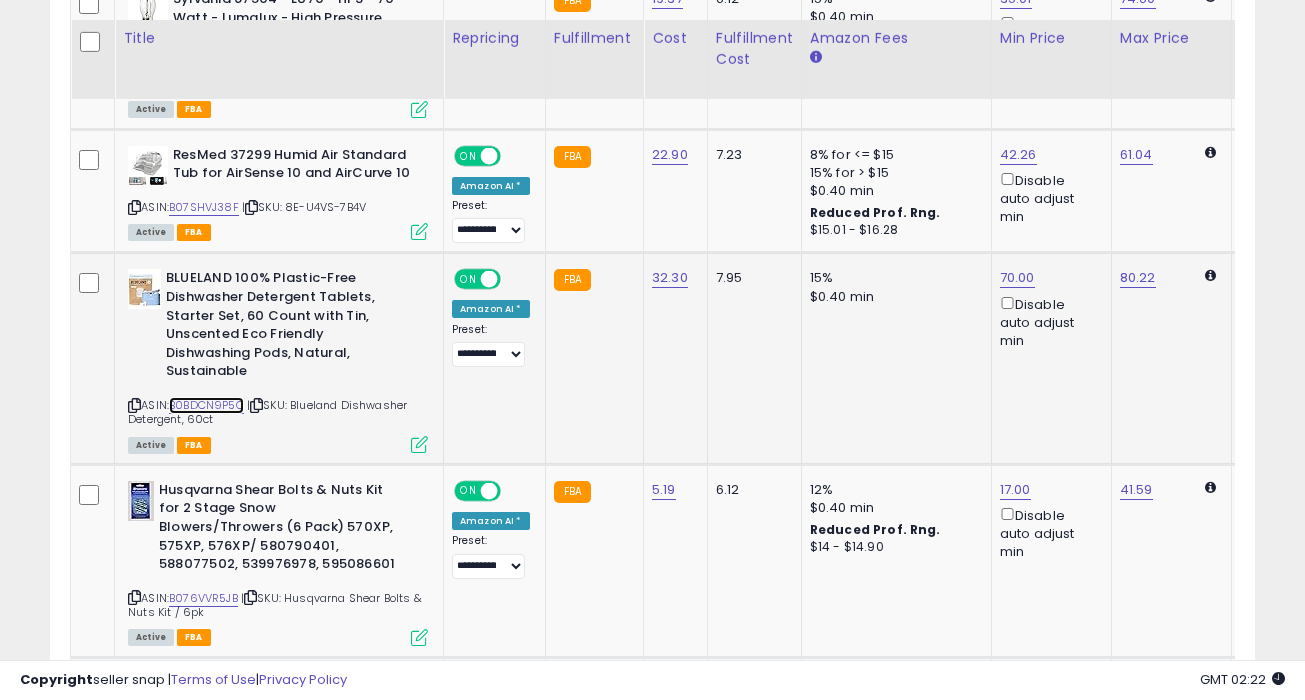 scroll, scrollTop: 1288, scrollLeft: 0, axis: vertical 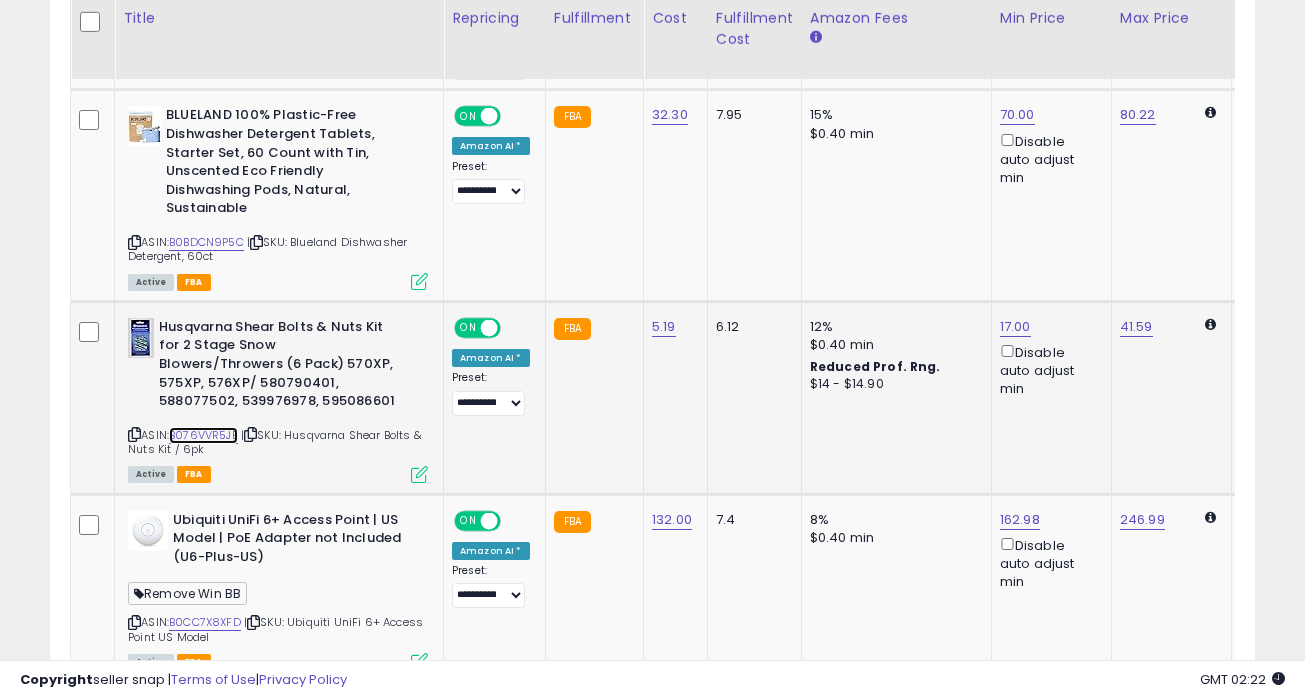click on "B076VVR5JB" at bounding box center (203, 435) 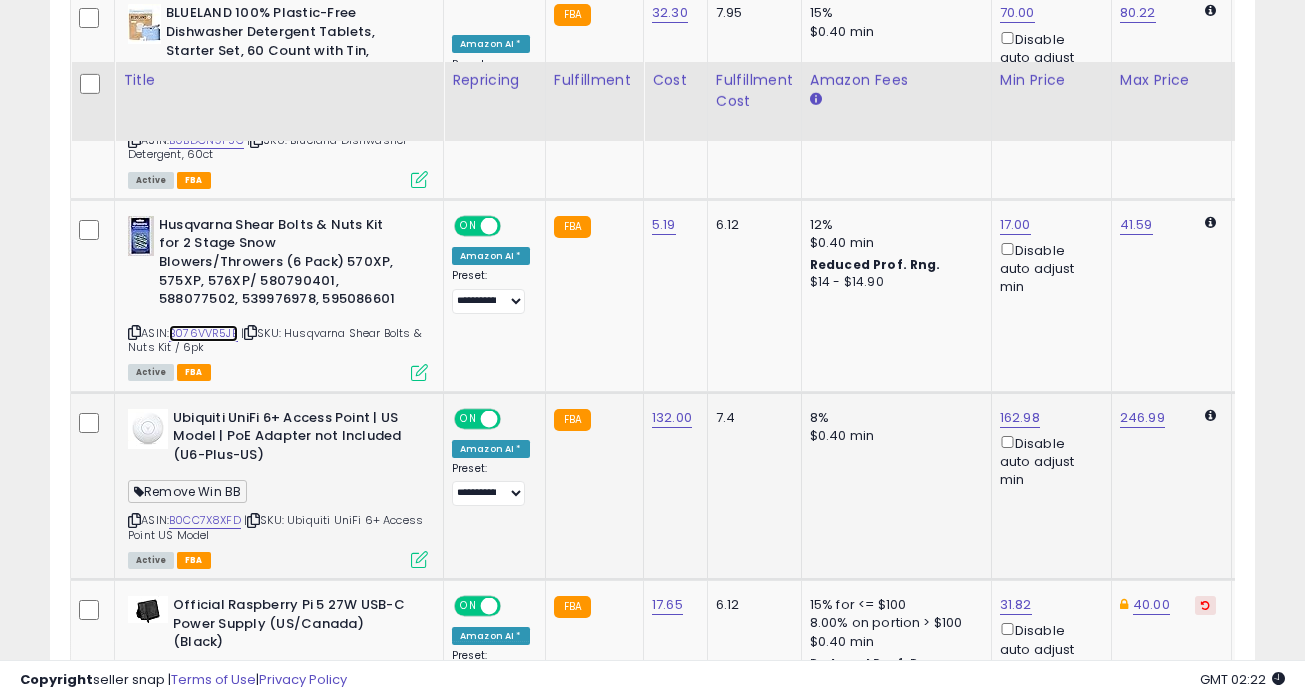 scroll, scrollTop: 1454, scrollLeft: 0, axis: vertical 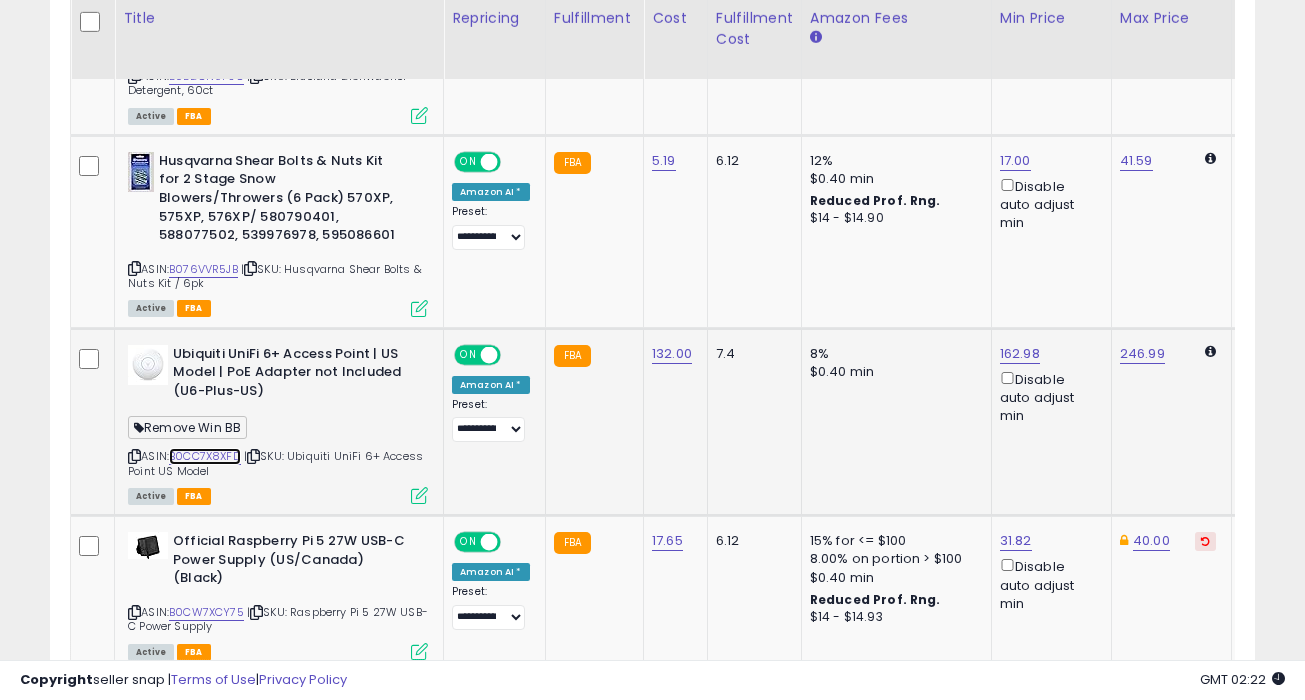 click on "B0CC7X8XFD" at bounding box center (205, 456) 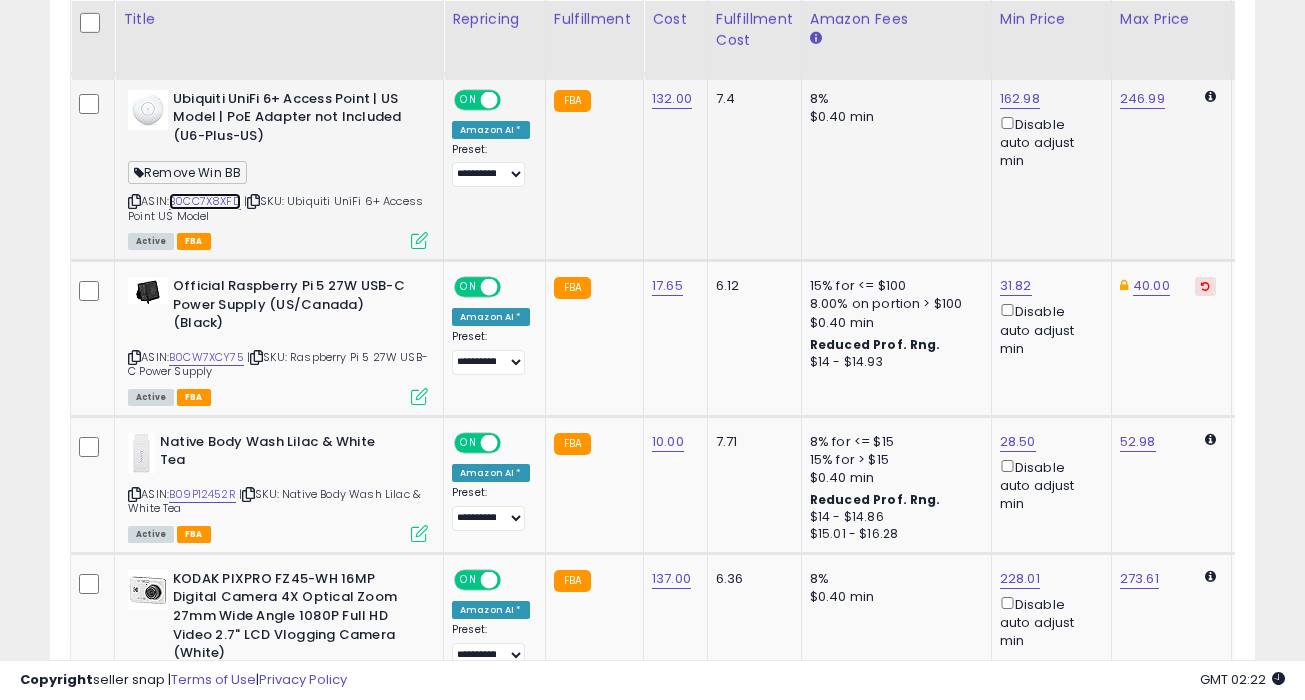 scroll, scrollTop: 1710, scrollLeft: 0, axis: vertical 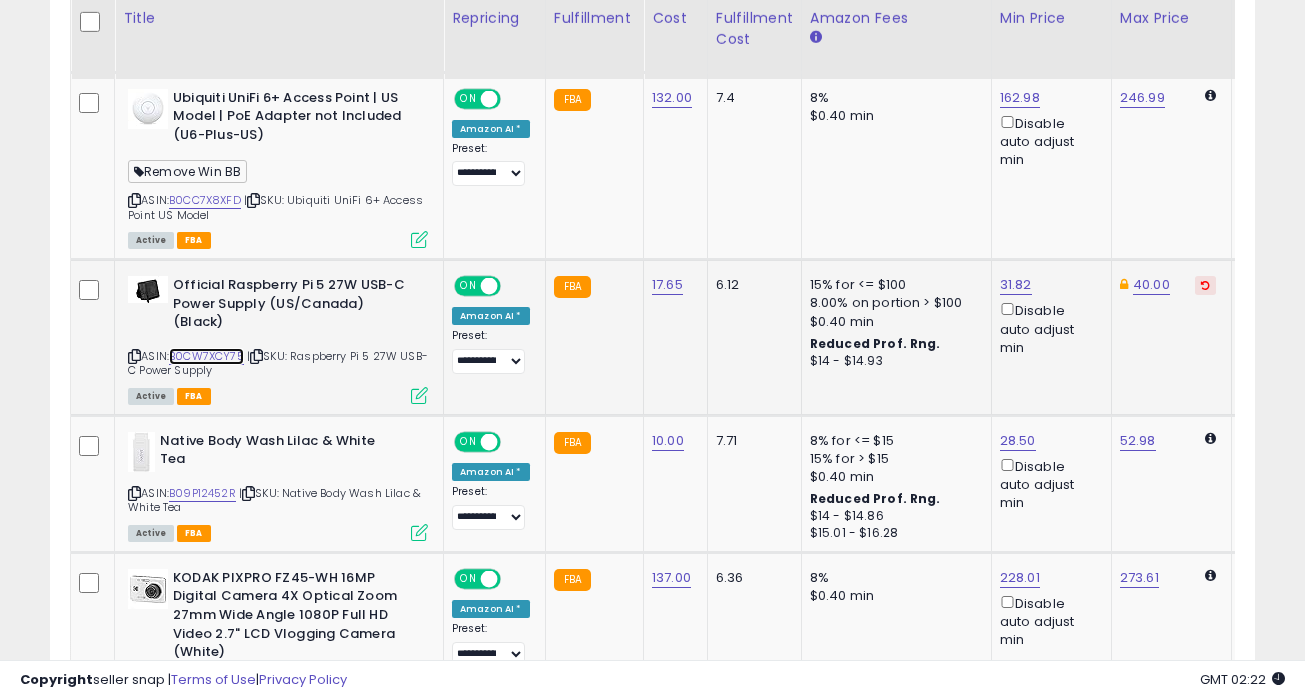 click on "B0CW7XCY75" at bounding box center [206, 356] 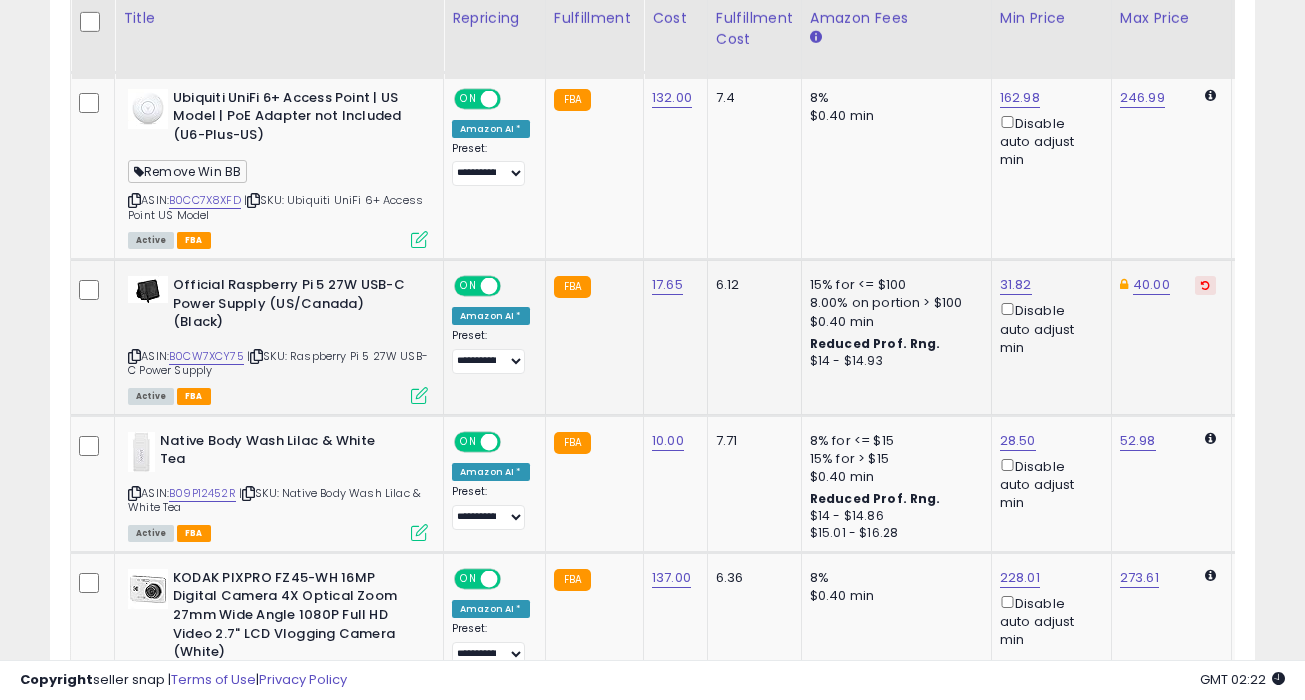 click at bounding box center [1205, 285] 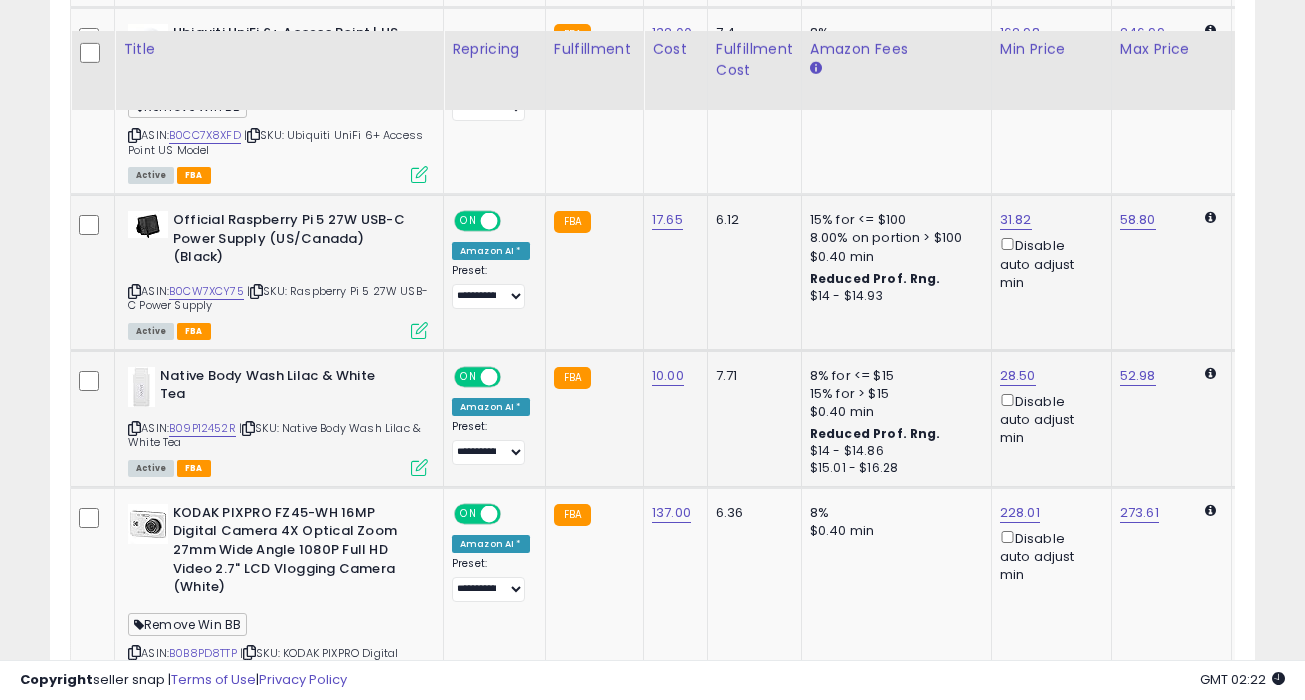 scroll, scrollTop: 1808, scrollLeft: 0, axis: vertical 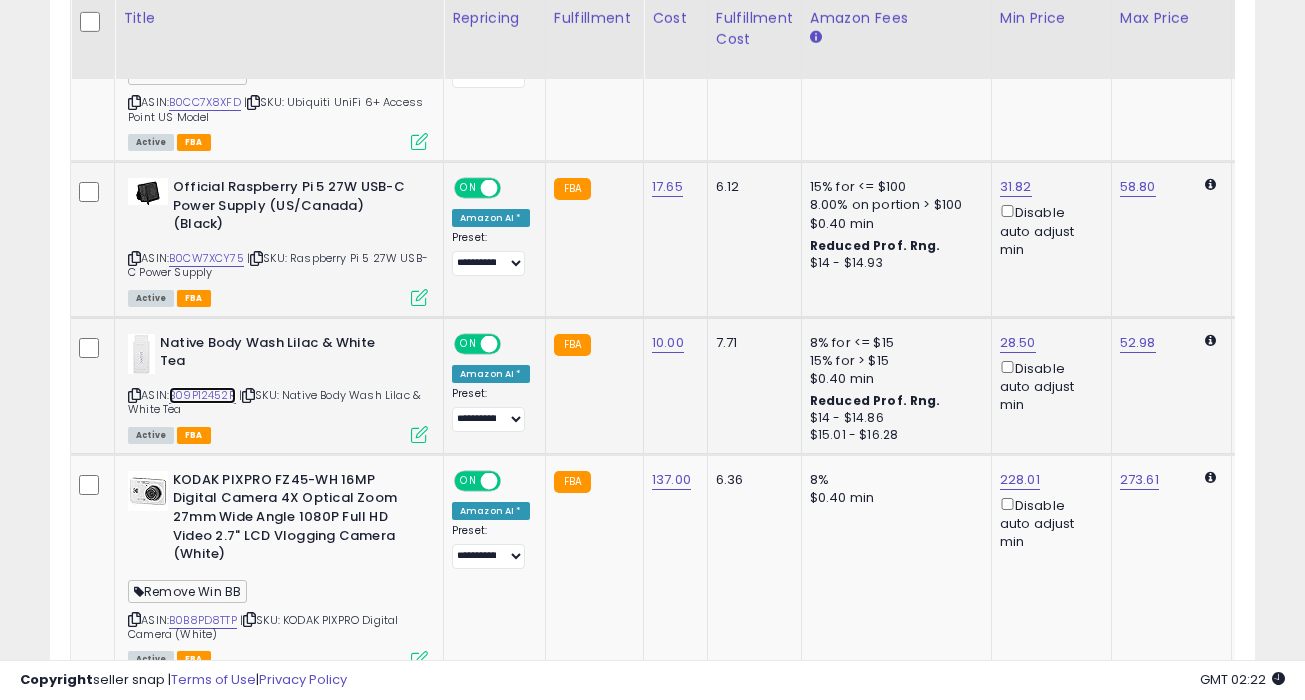 click on "B09P12452R" at bounding box center (202, 395) 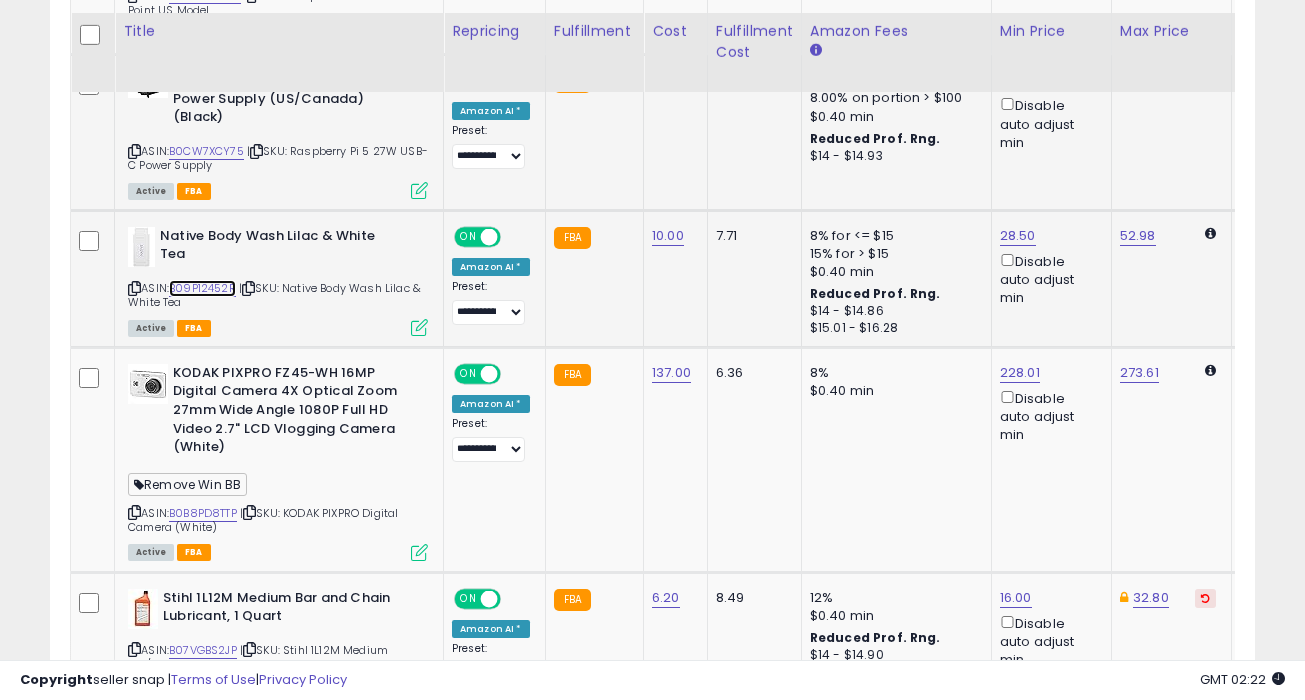 scroll, scrollTop: 1931, scrollLeft: 0, axis: vertical 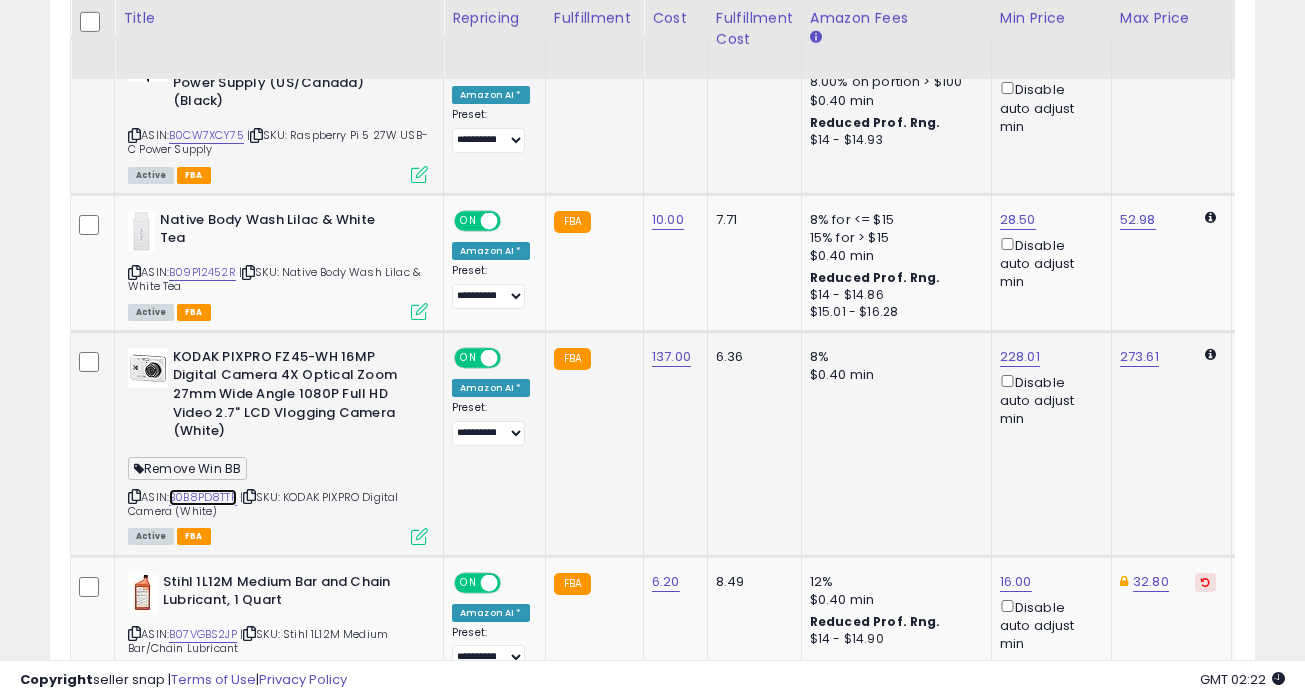 click on "B0B8PD8TTP" at bounding box center (203, 497) 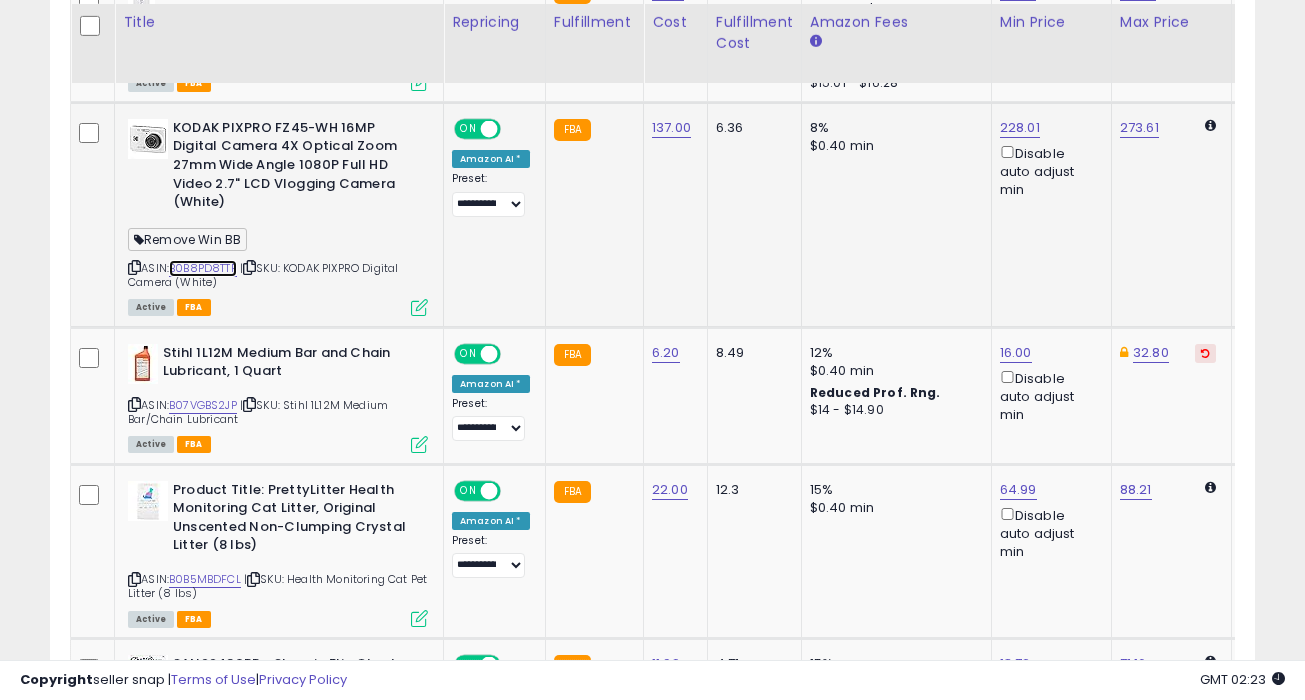 scroll, scrollTop: 2164, scrollLeft: 0, axis: vertical 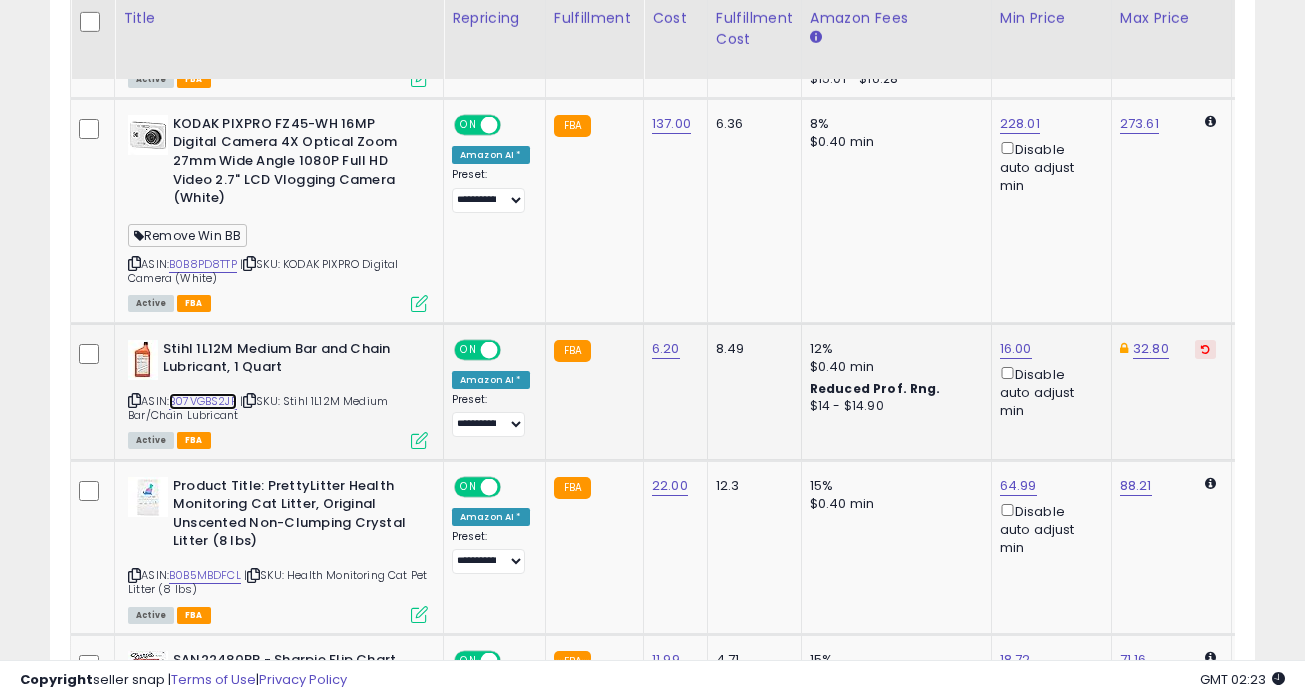 click on "B07VGBS2JP" at bounding box center [203, 401] 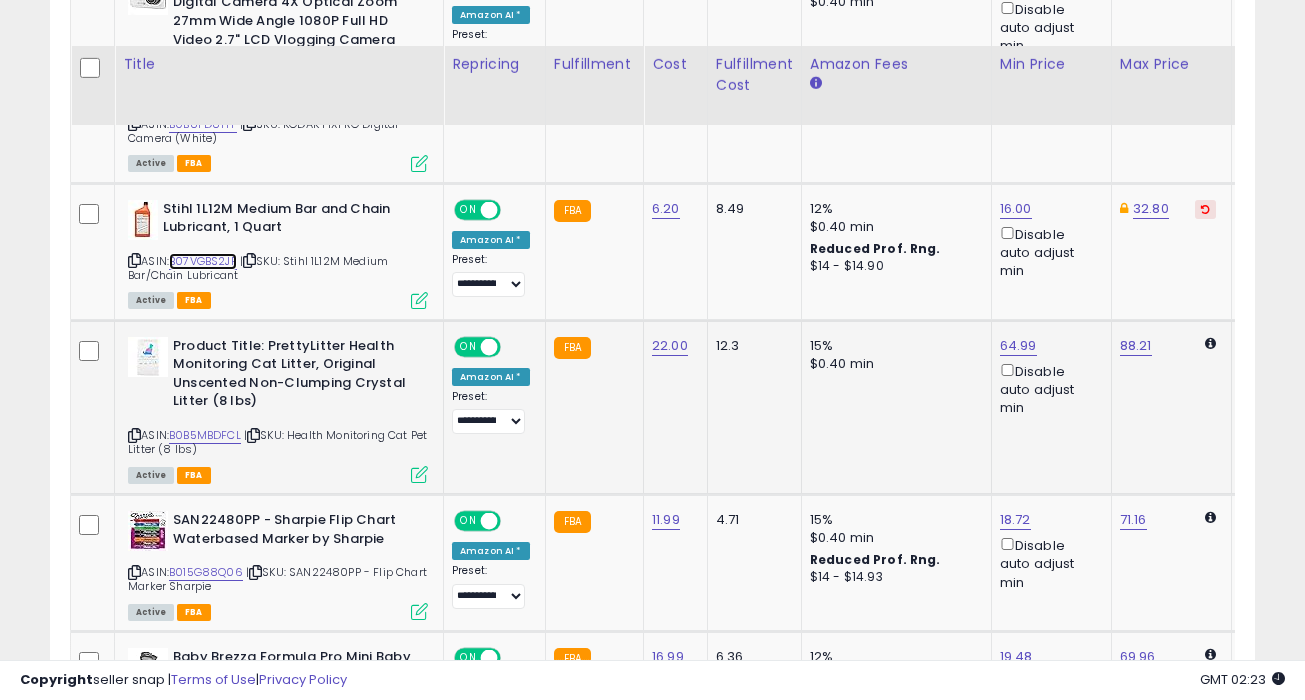 scroll, scrollTop: 2351, scrollLeft: 0, axis: vertical 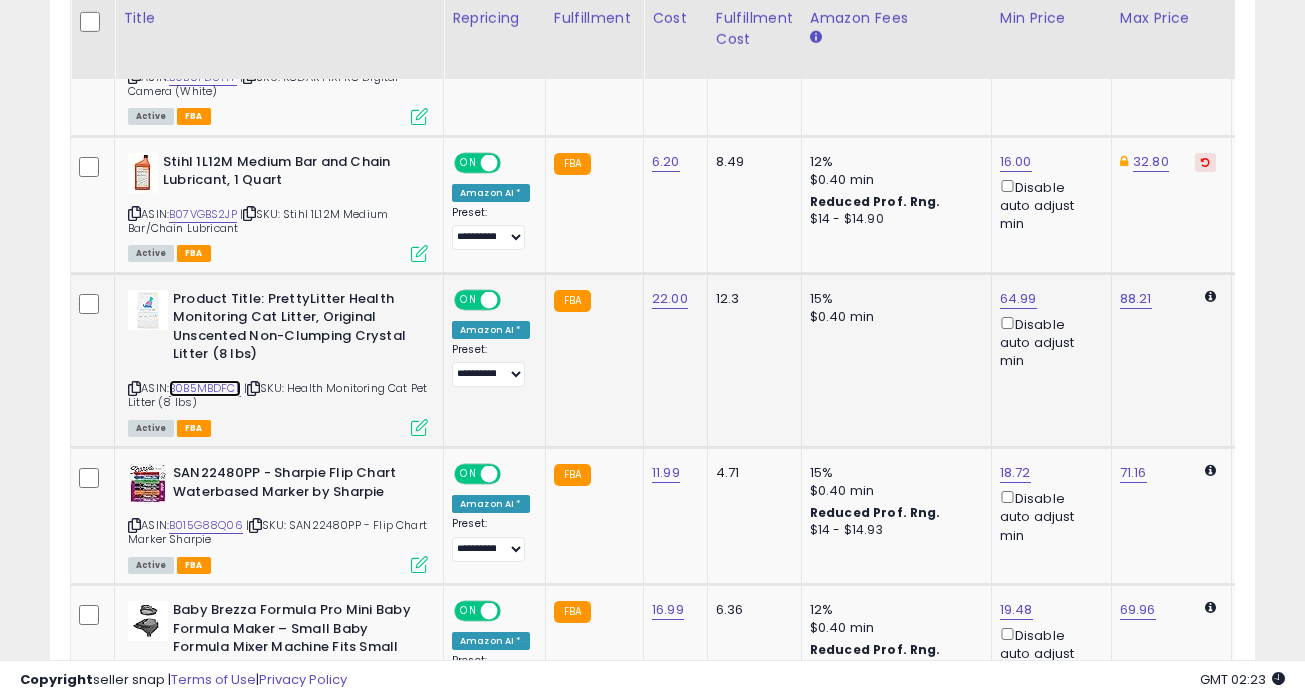 click on "B0B5MBDFCL" at bounding box center [205, 388] 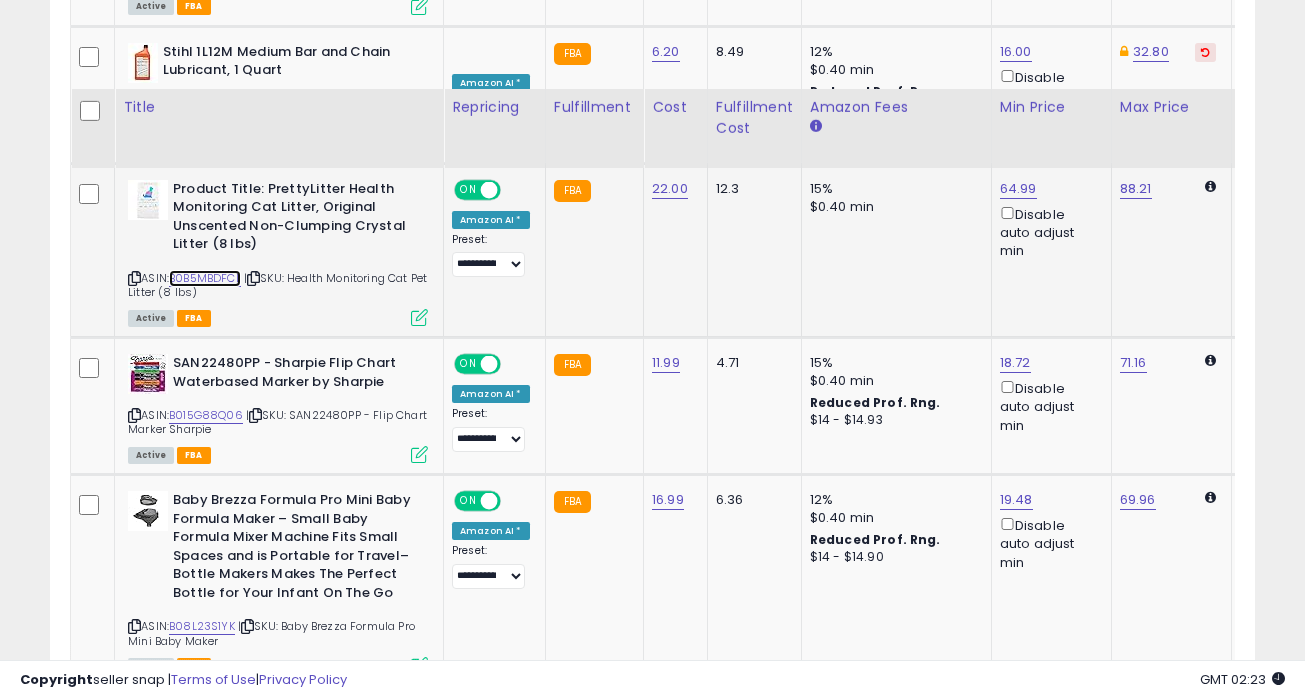 scroll, scrollTop: 2557, scrollLeft: 0, axis: vertical 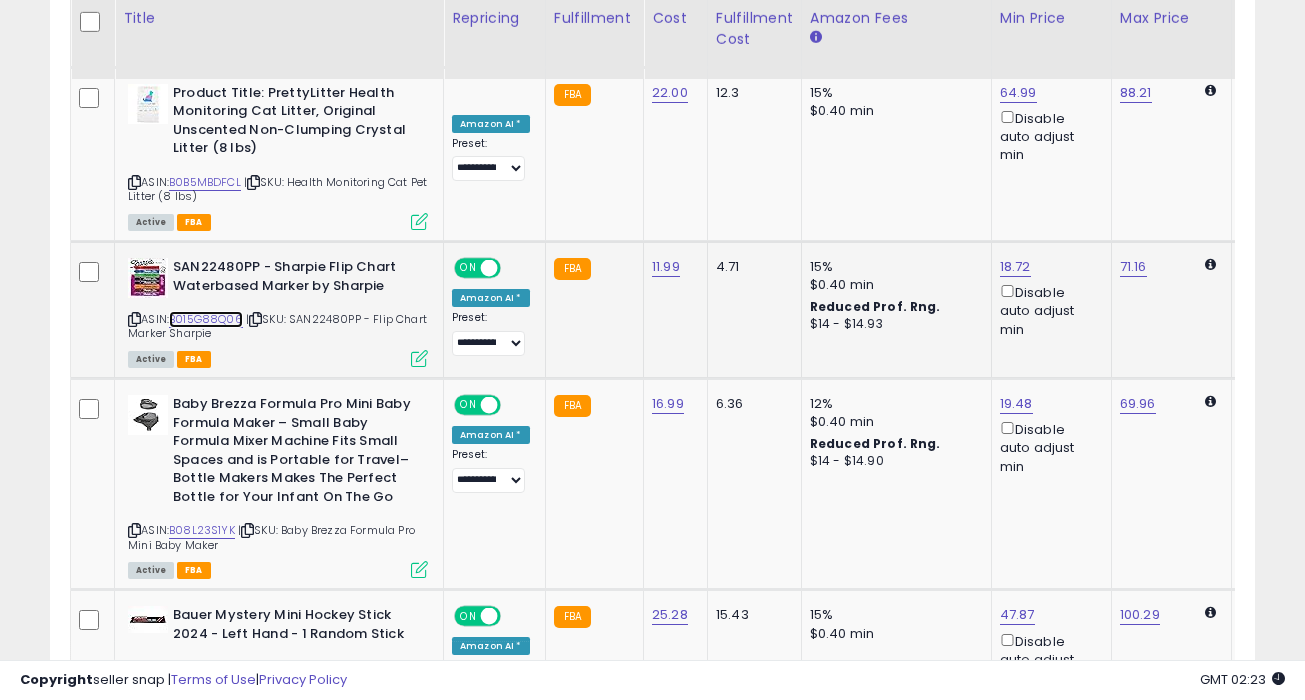 click on "B015G88Q06" at bounding box center (206, 319) 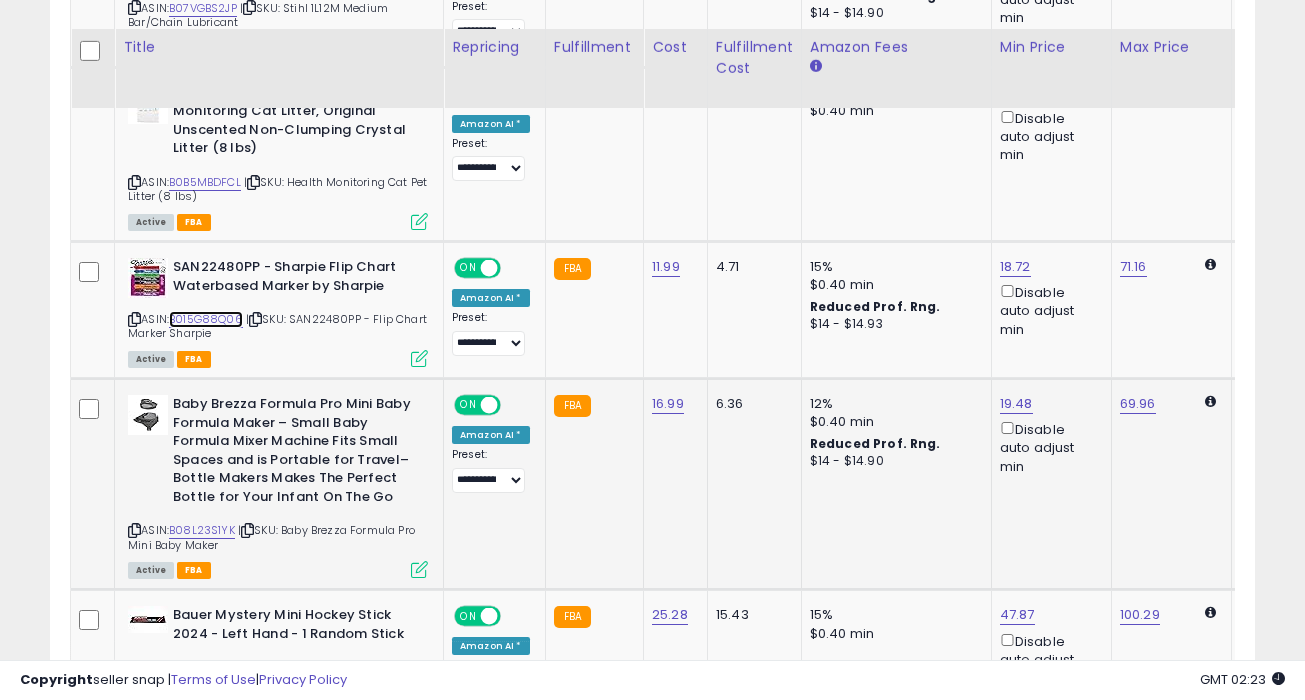 scroll, scrollTop: 2617, scrollLeft: 0, axis: vertical 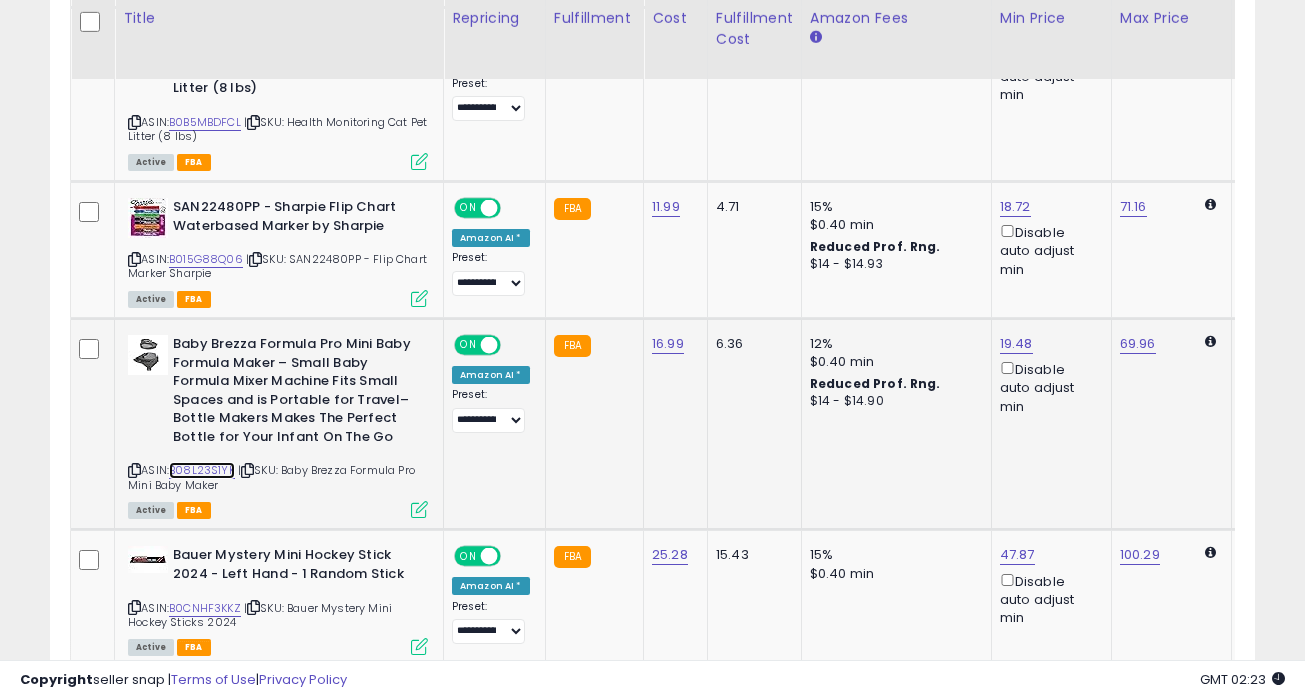 click on "B08L23S1YK" at bounding box center [202, 470] 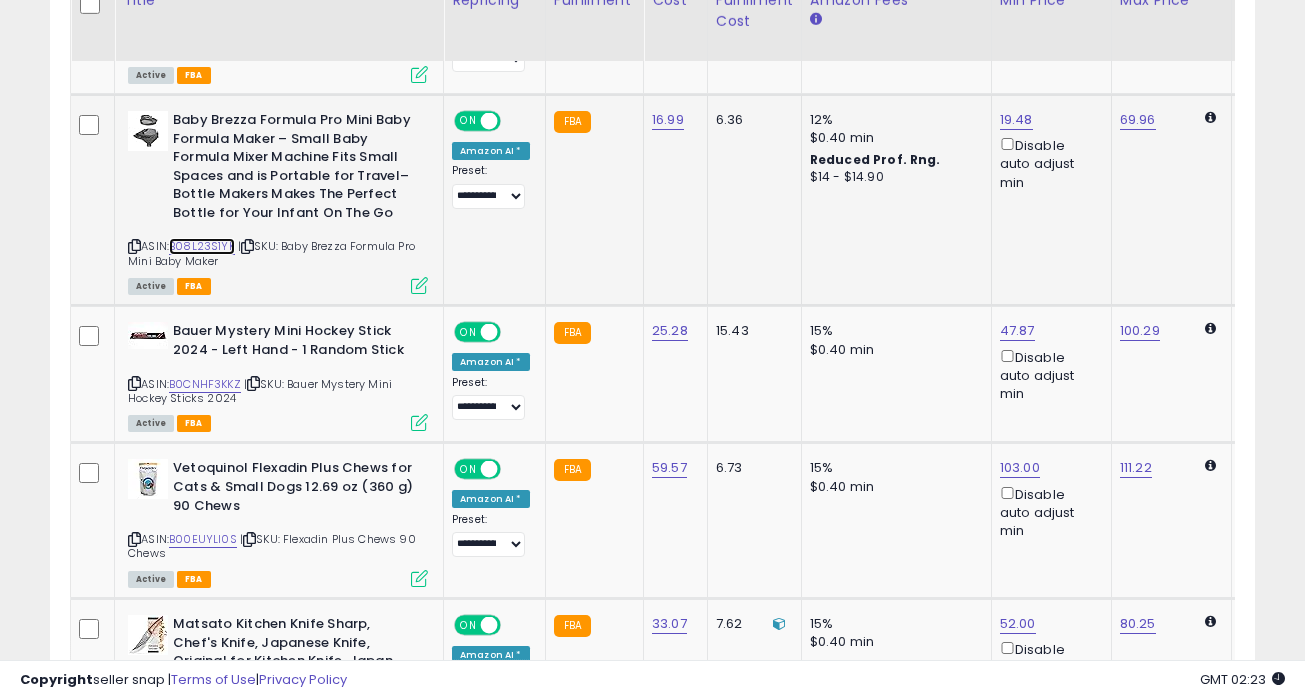 scroll, scrollTop: 2843, scrollLeft: 0, axis: vertical 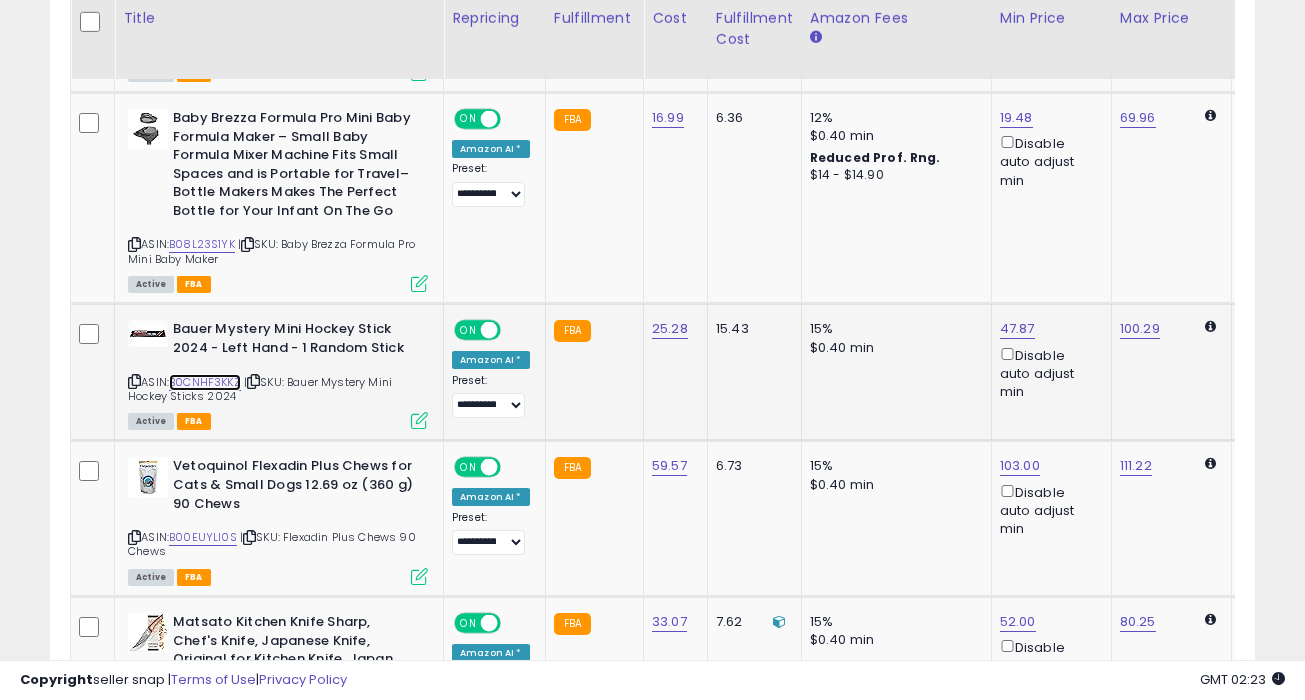 click on "B0CNHF3KKZ" at bounding box center [205, 382] 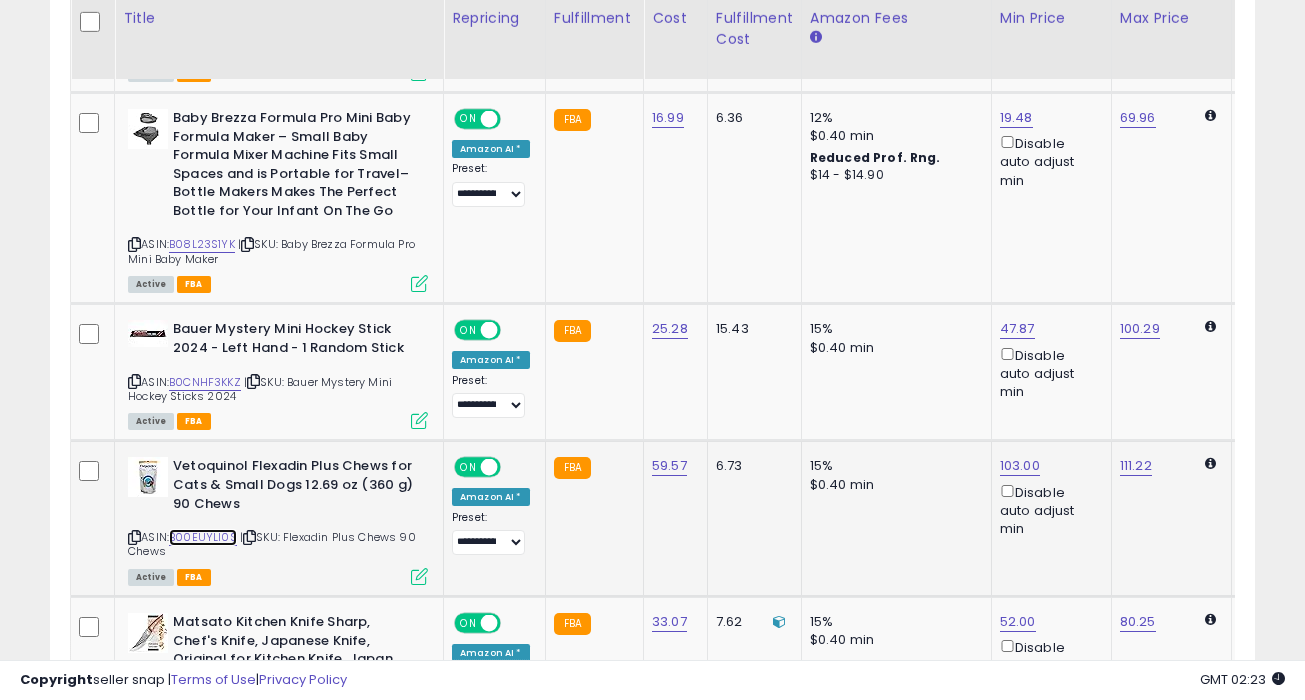 click on "B00EUYLI0S" at bounding box center [203, 537] 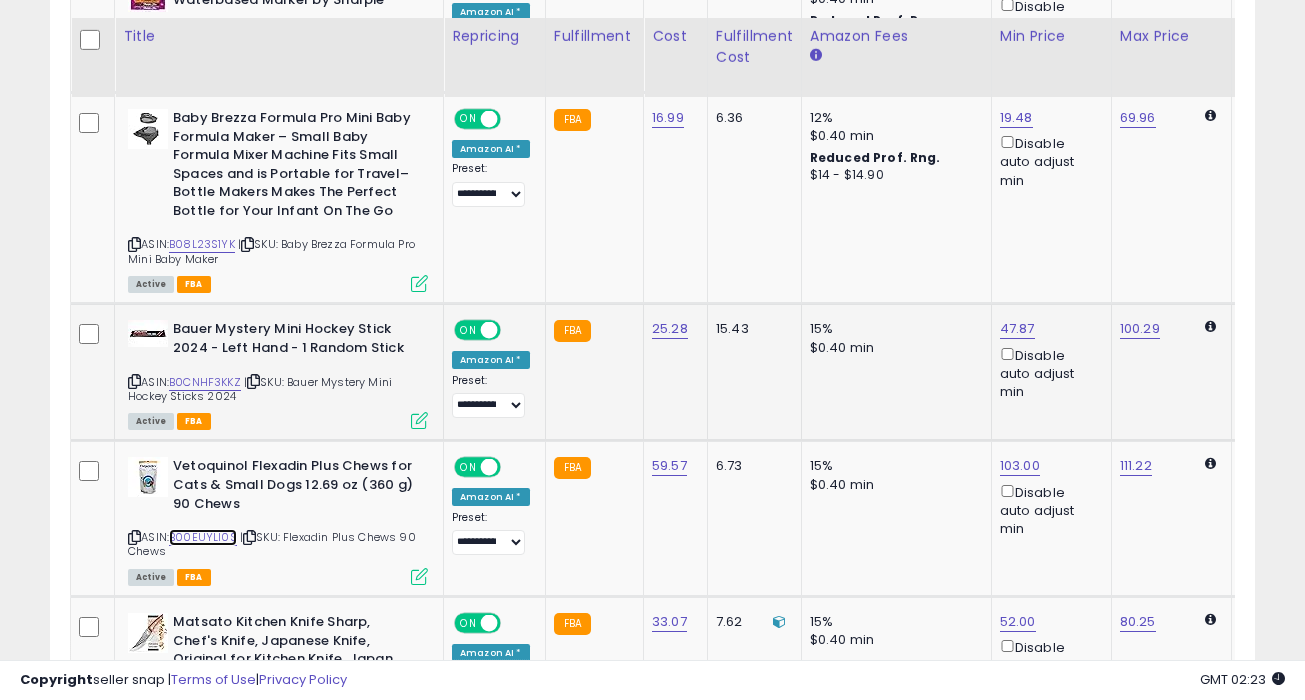 scroll, scrollTop: 3022, scrollLeft: 0, axis: vertical 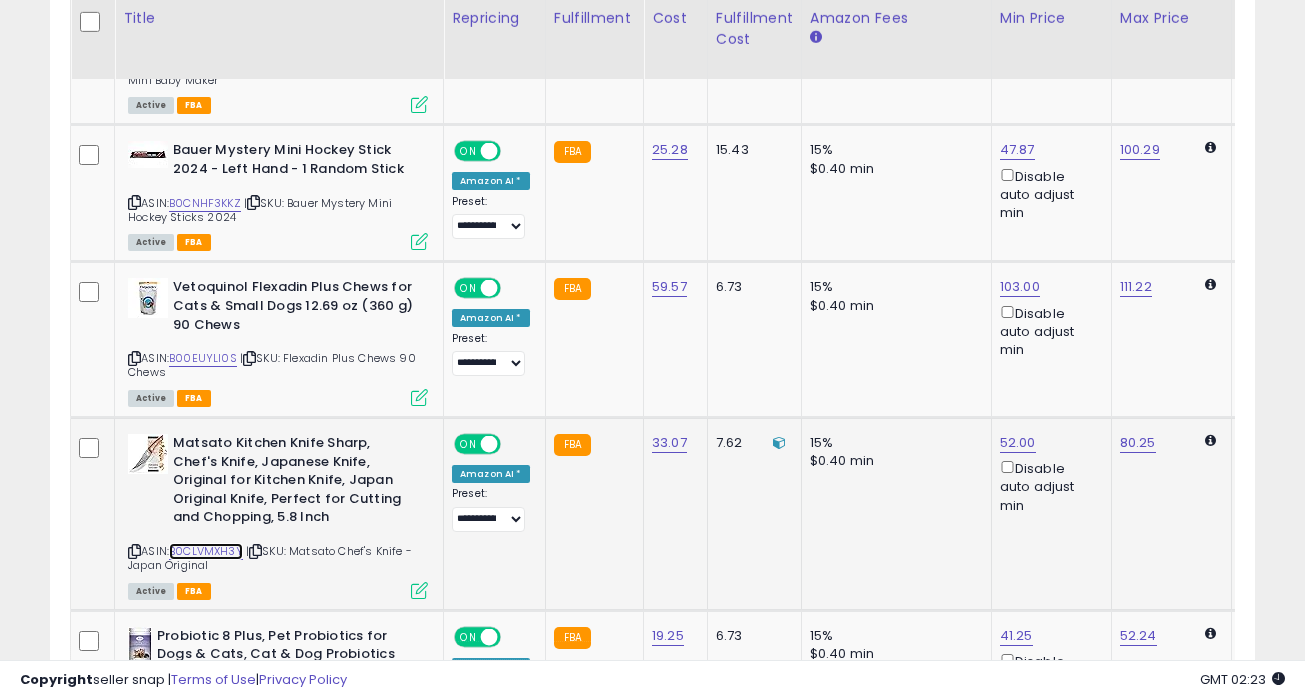 click on "B0CLVMXH3Y" at bounding box center [206, 551] 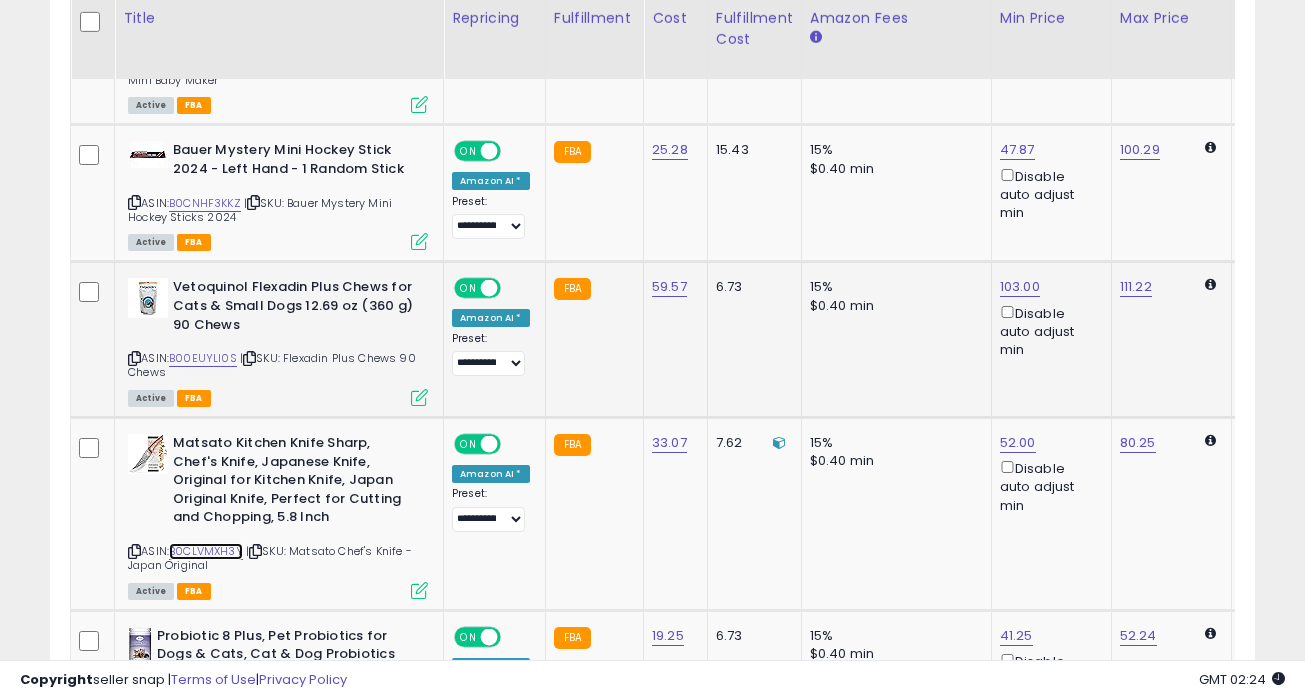 scroll, scrollTop: 0, scrollLeft: 146, axis: horizontal 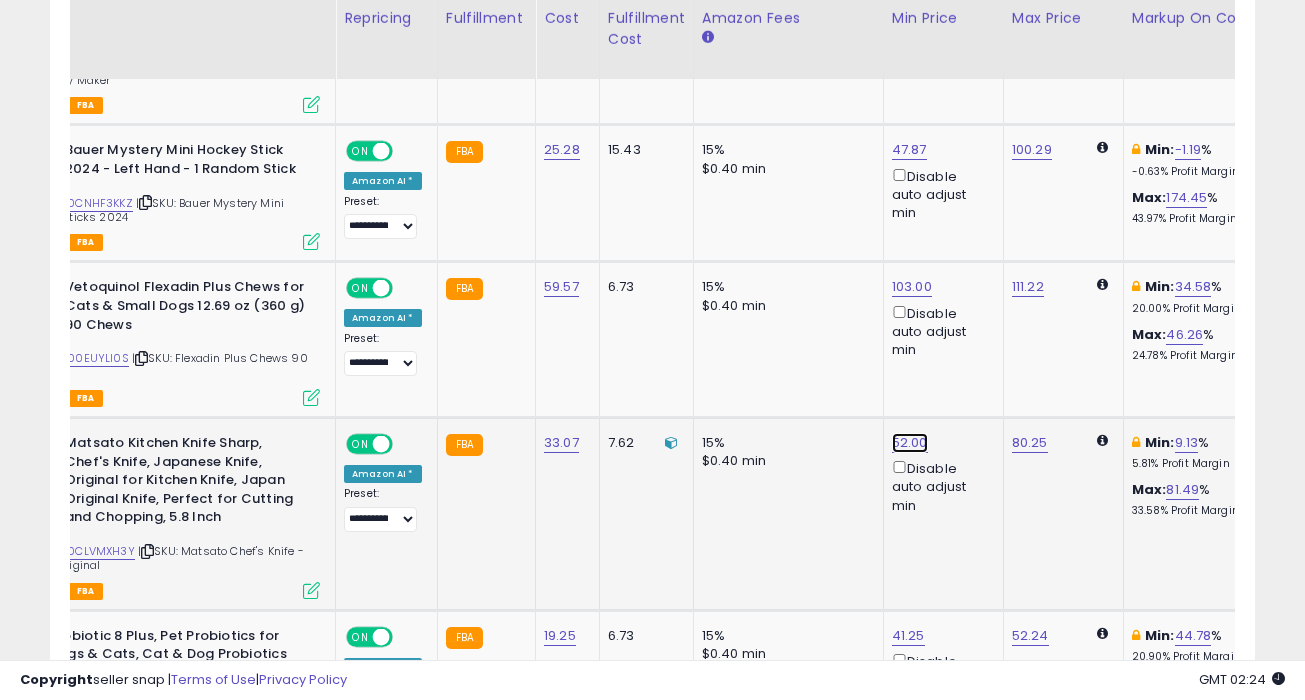 click on "52.00" at bounding box center (908, -1898) 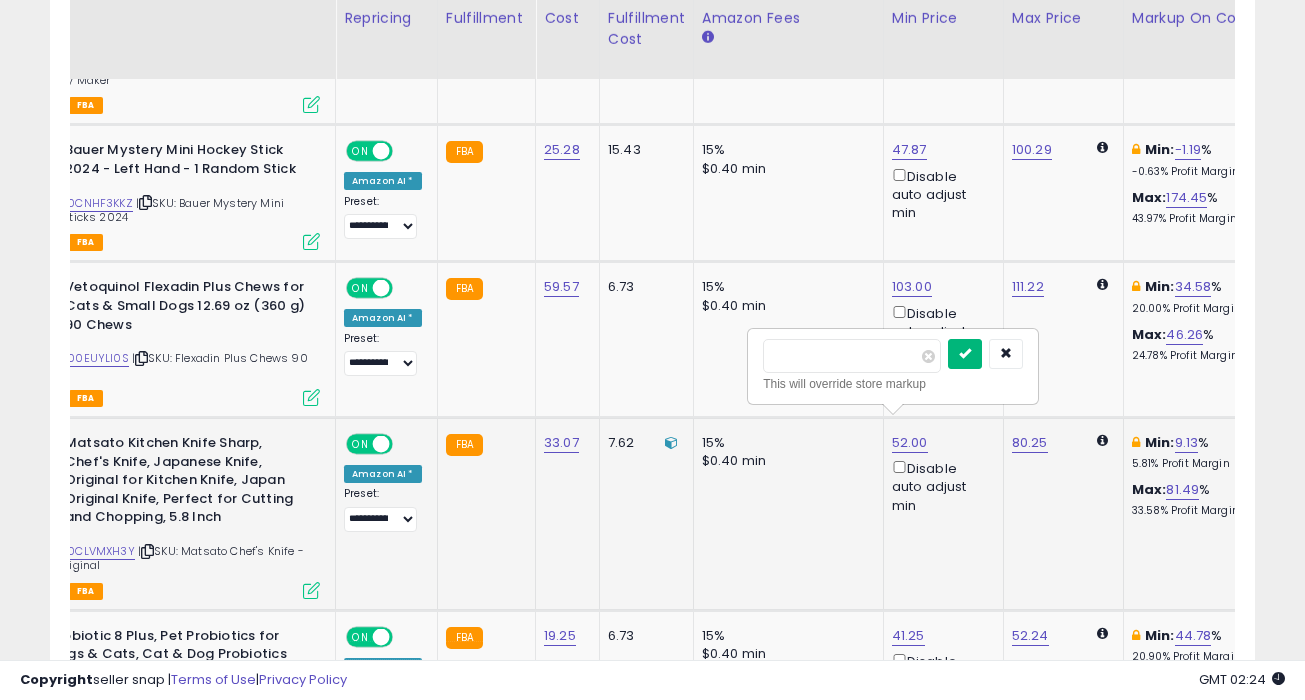 type on "*****" 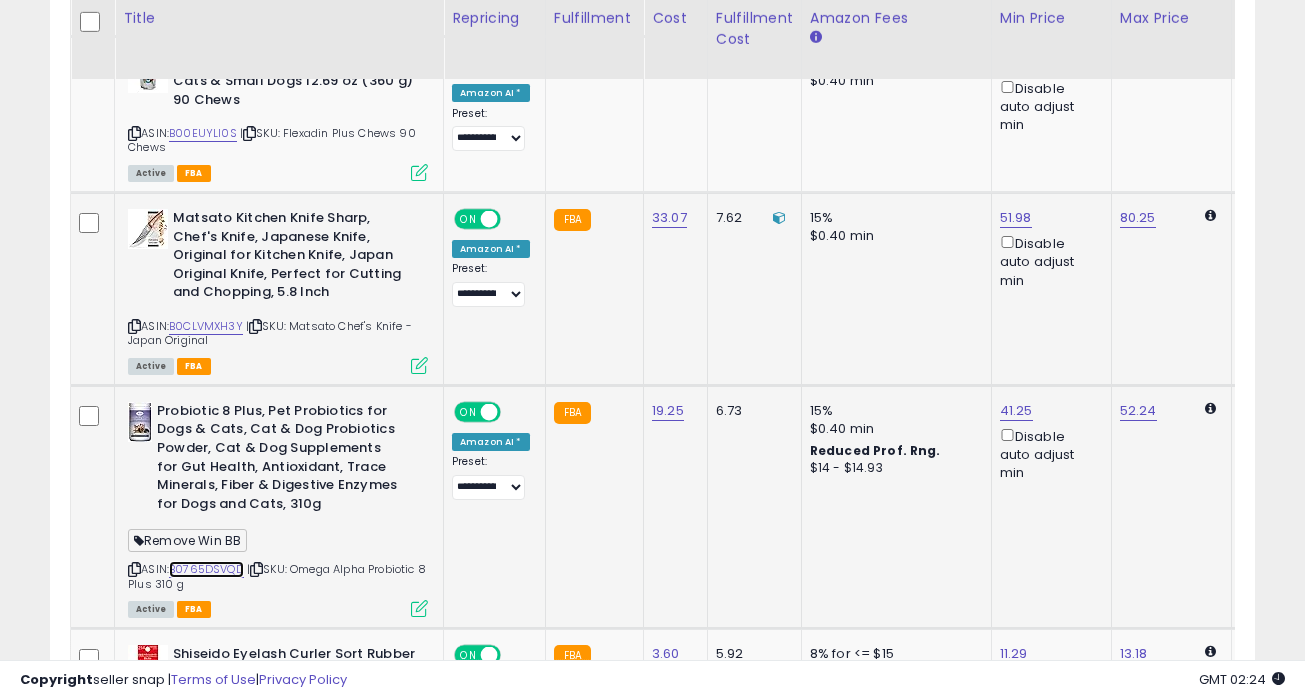 click on "B0765DSVQD" at bounding box center (206, 569) 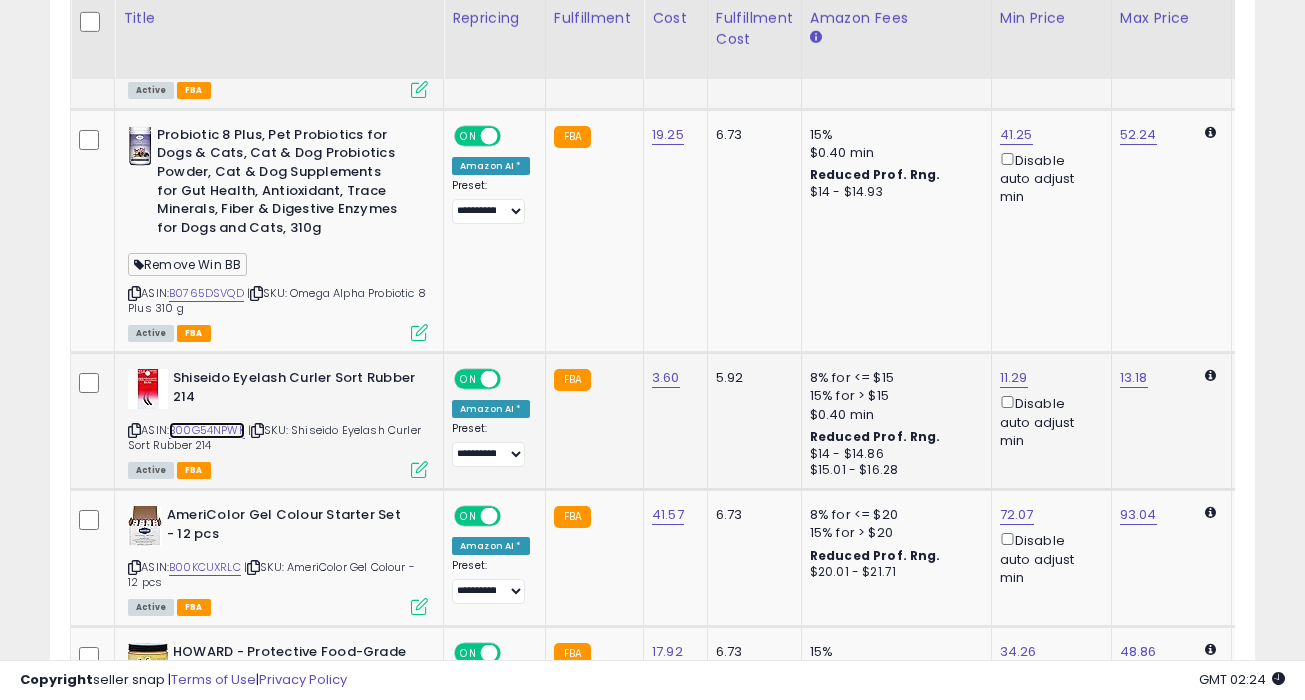 click on "B00G54NPWK" at bounding box center [207, 430] 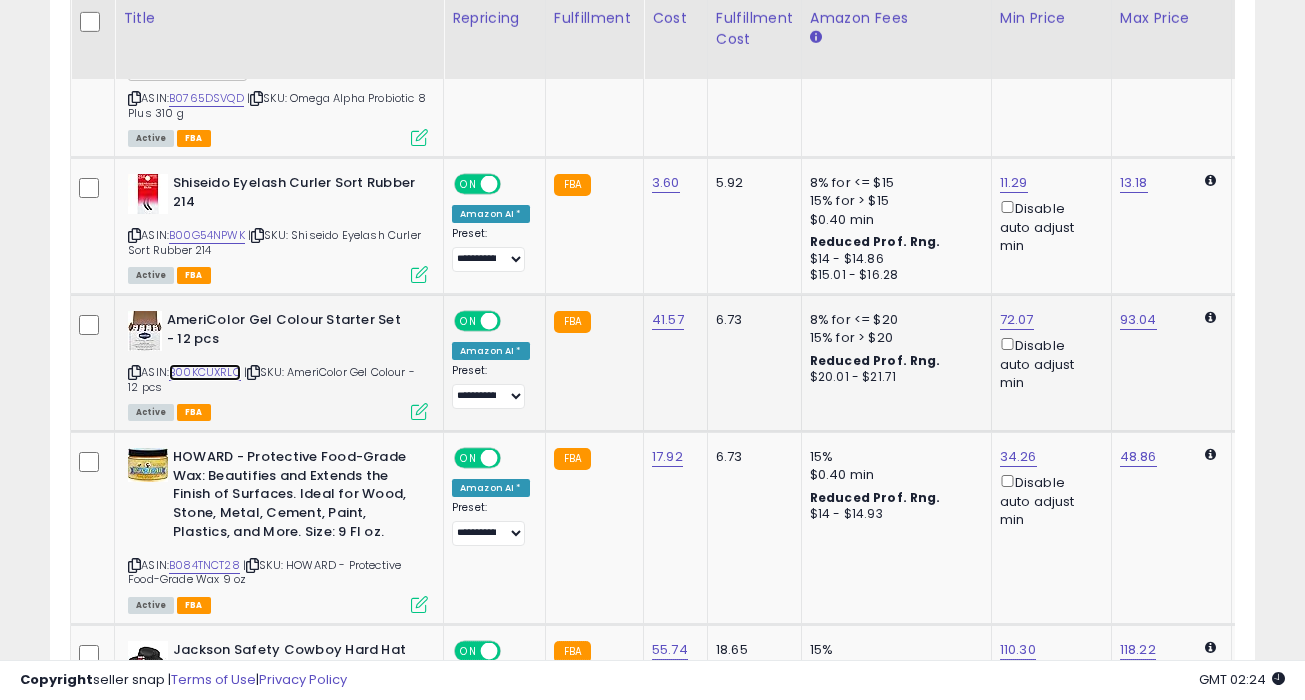 click on "B00KCUXRLC" at bounding box center (205, 372) 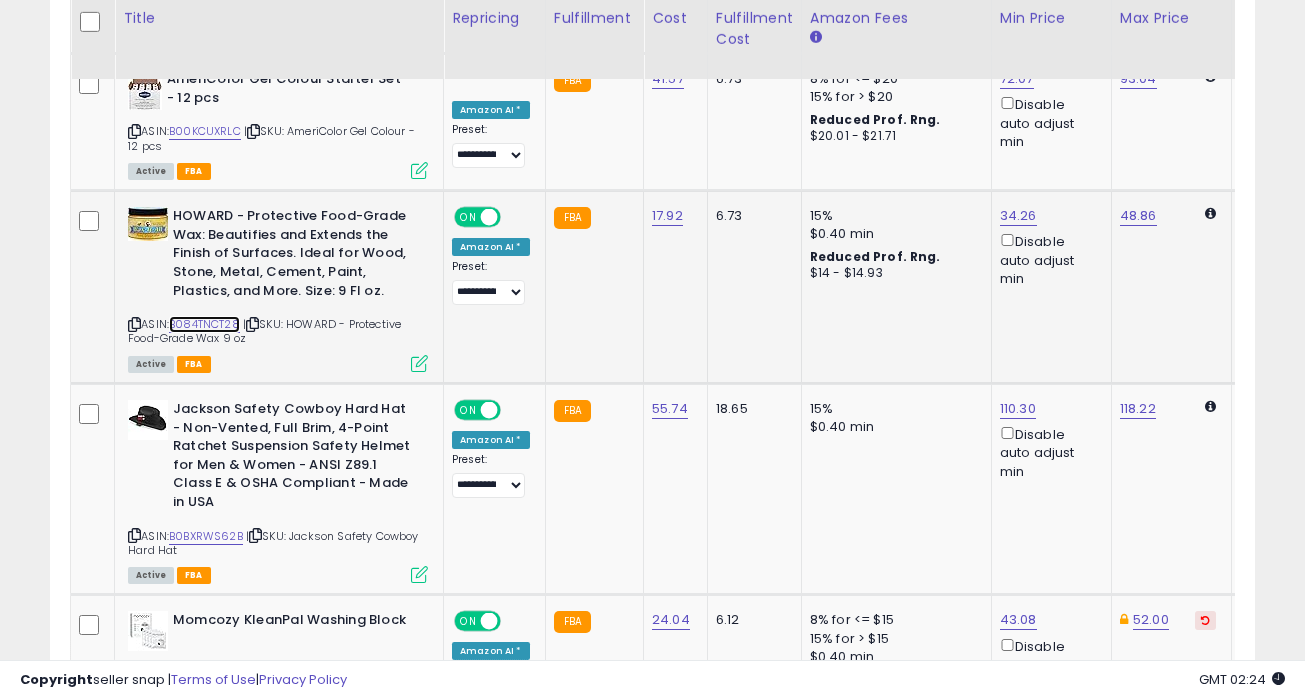click on "B084TNCT28" at bounding box center (204, 324) 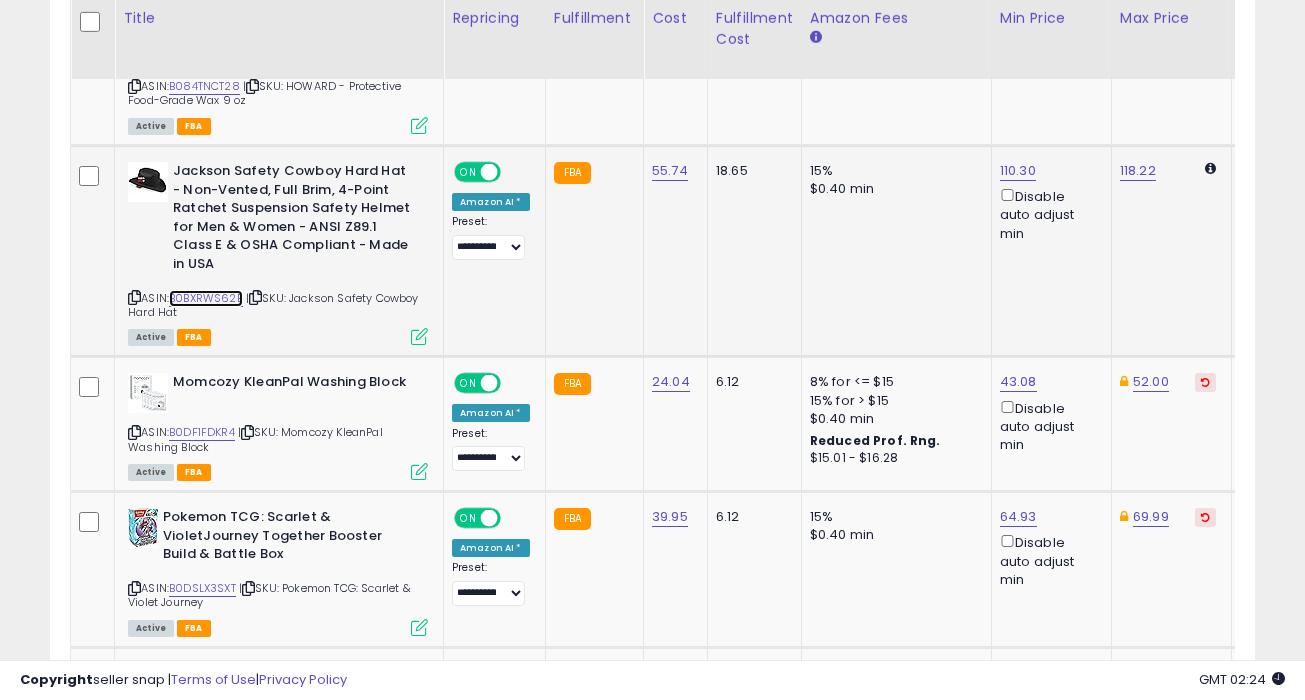 click on "B0BXRWS62B" at bounding box center (206, 298) 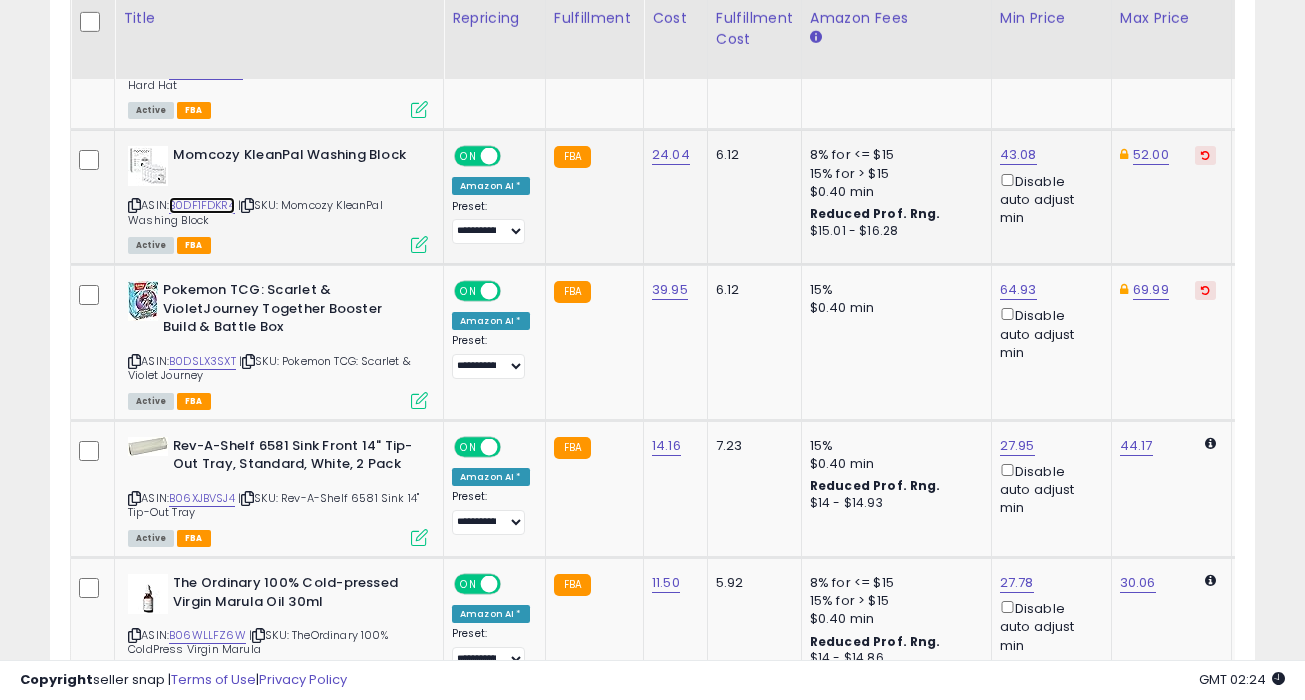 click on "B0DF1FDKR4" at bounding box center (202, 205) 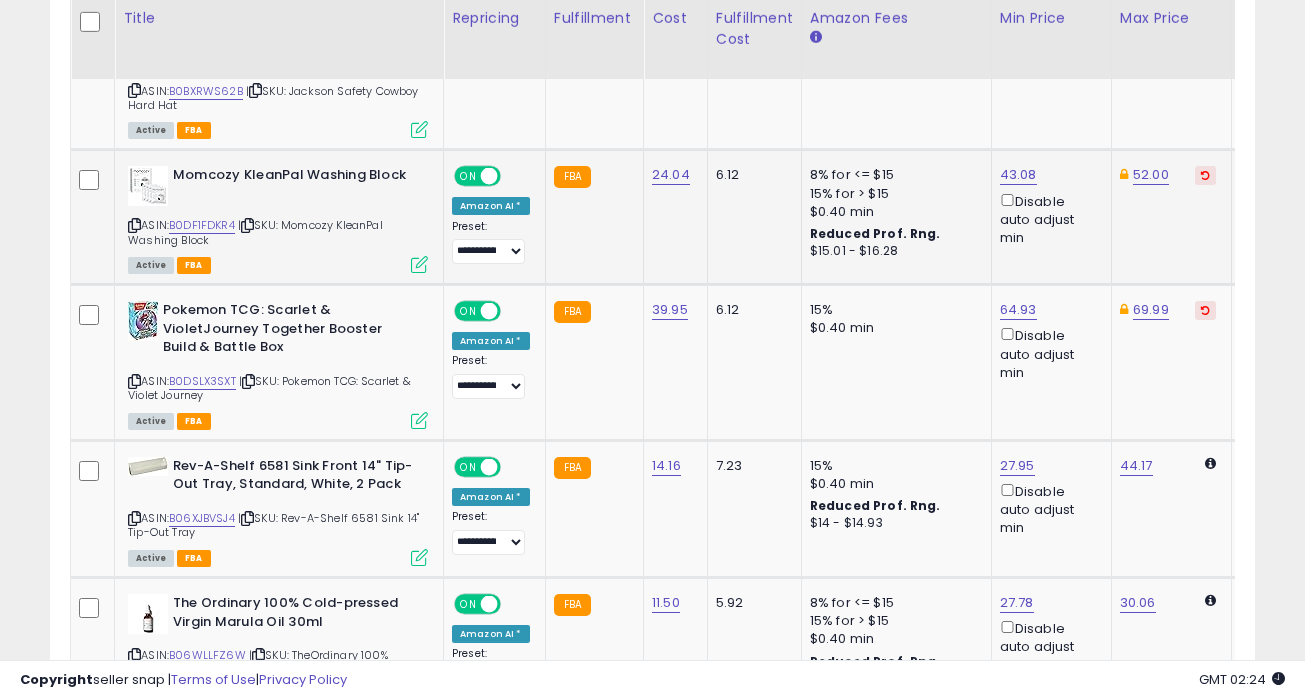 click on "43.08  Disable auto adjust min" at bounding box center (1048, 206) 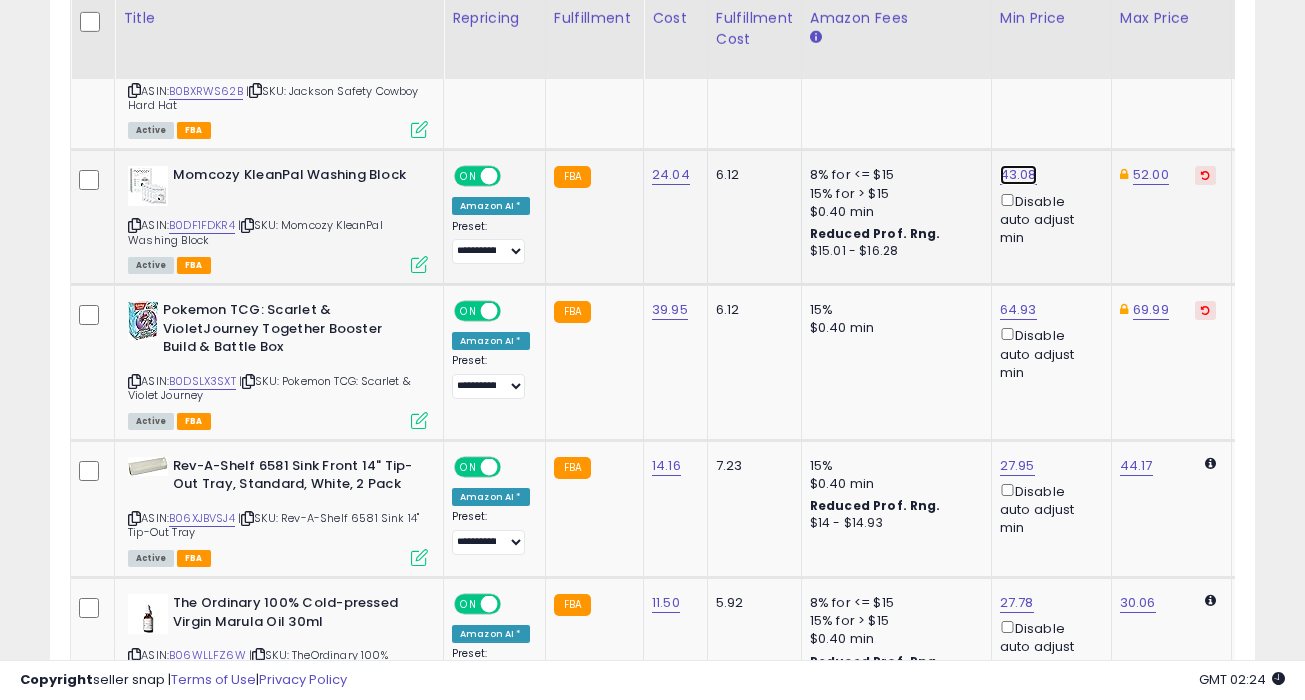 click on "43.08" at bounding box center (1016, -3280) 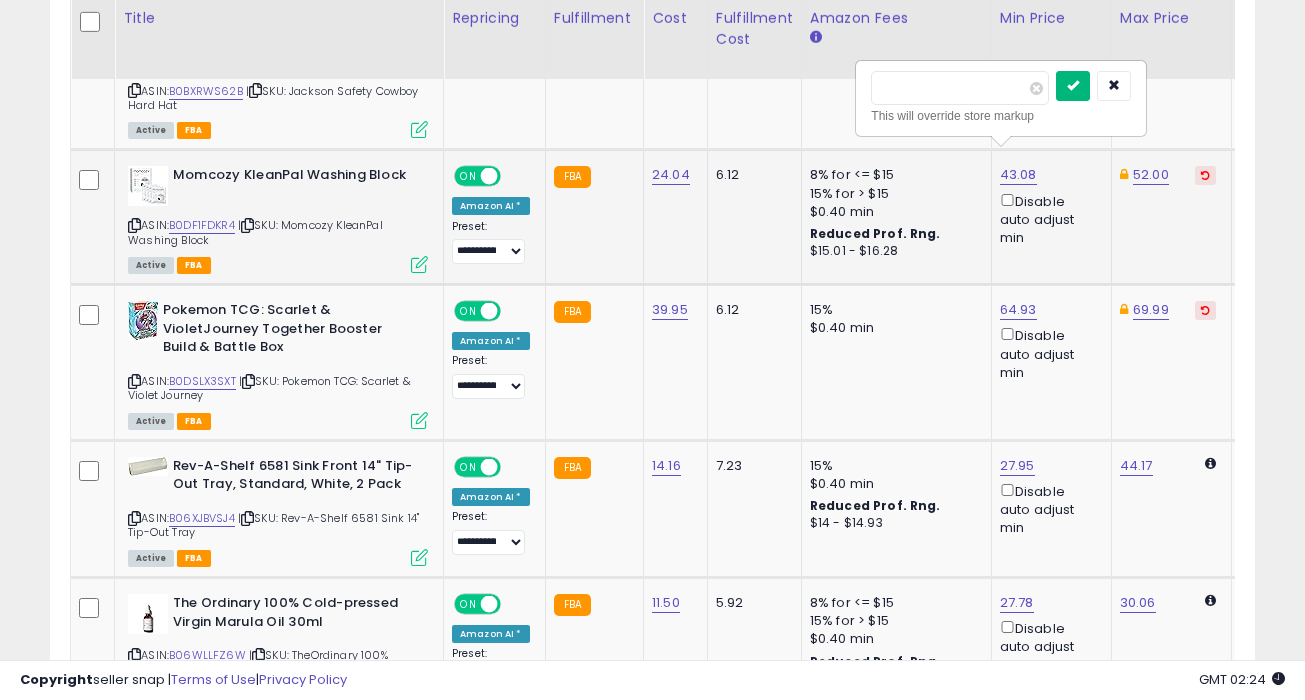 type on "*****" 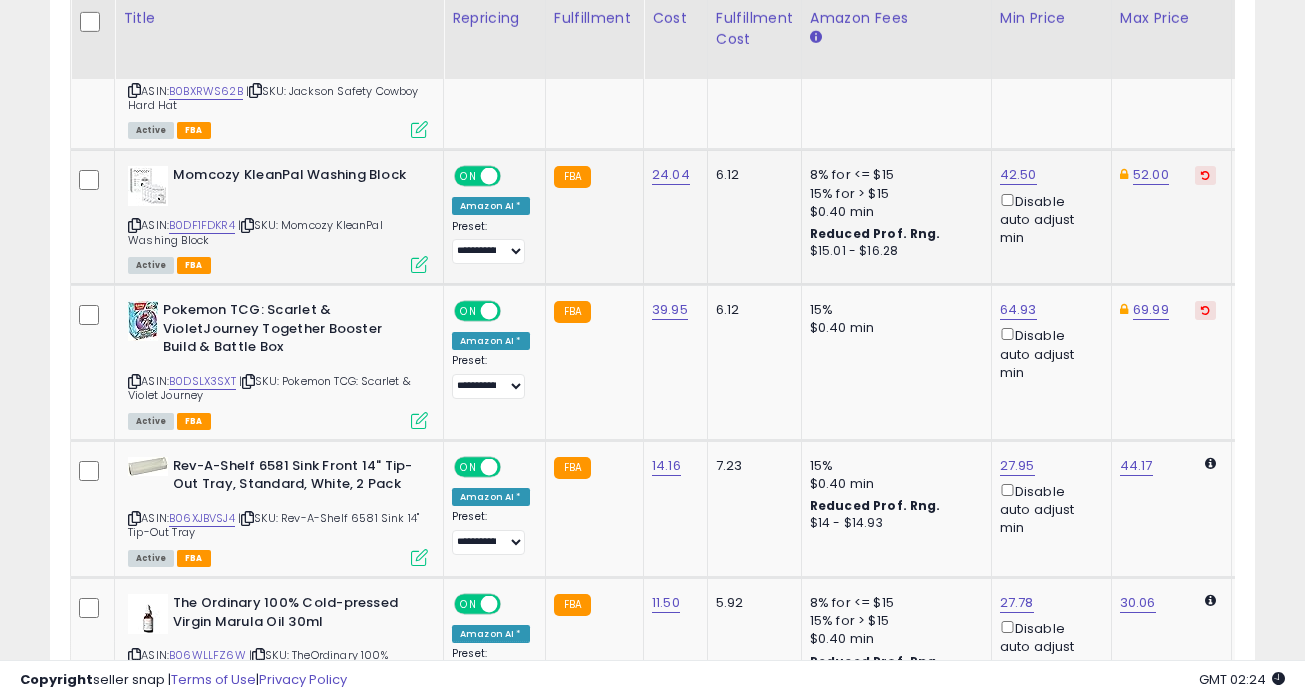 click at bounding box center [1205, 175] 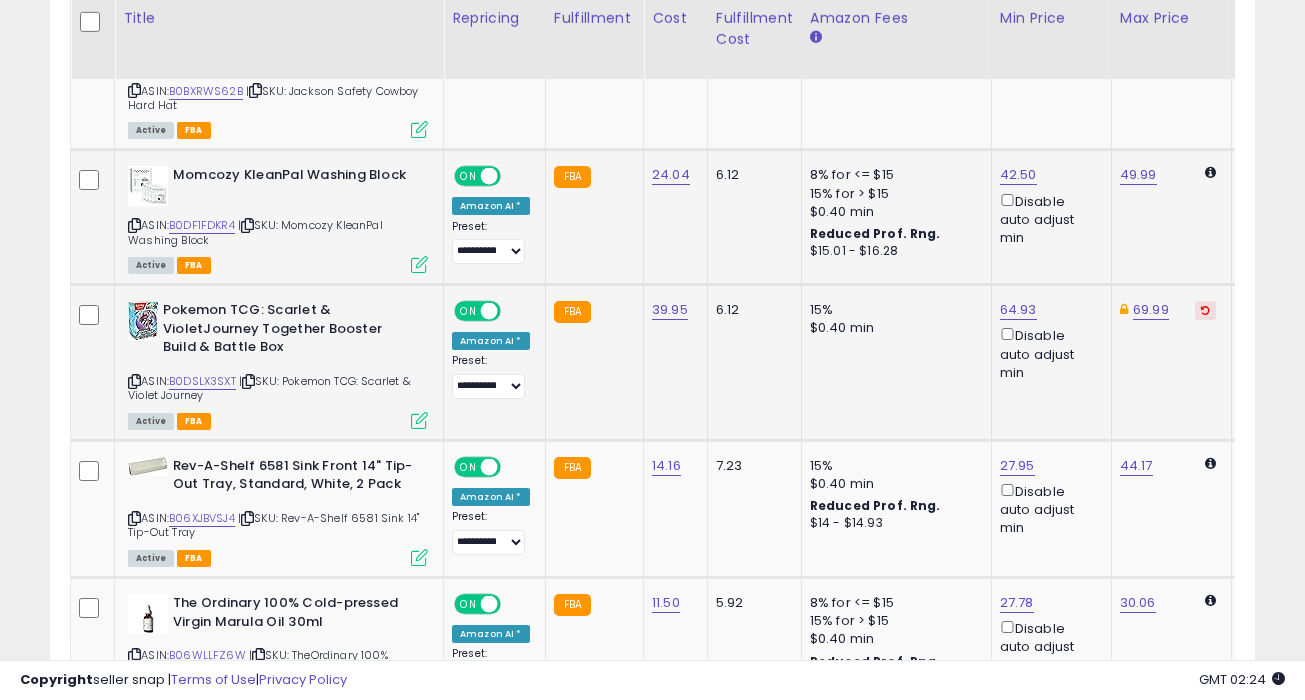 click at bounding box center (1205, 310) 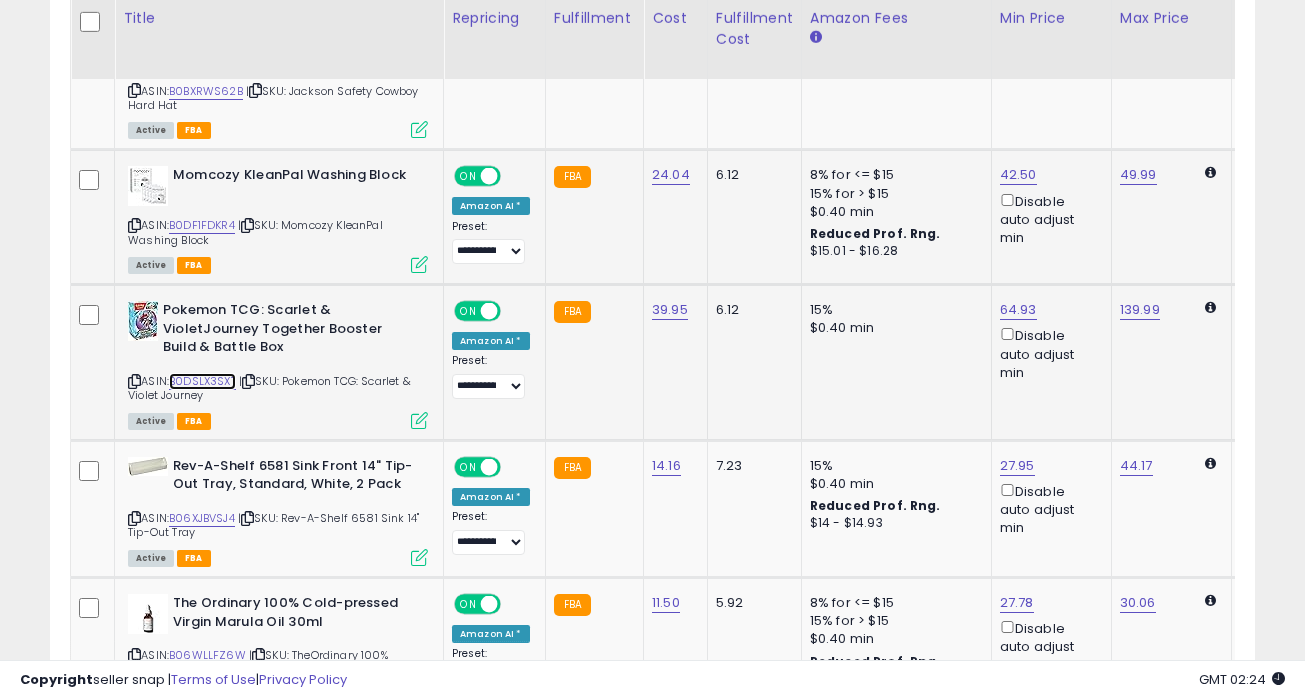 click on "B0DSLX3SXT" at bounding box center [202, 381] 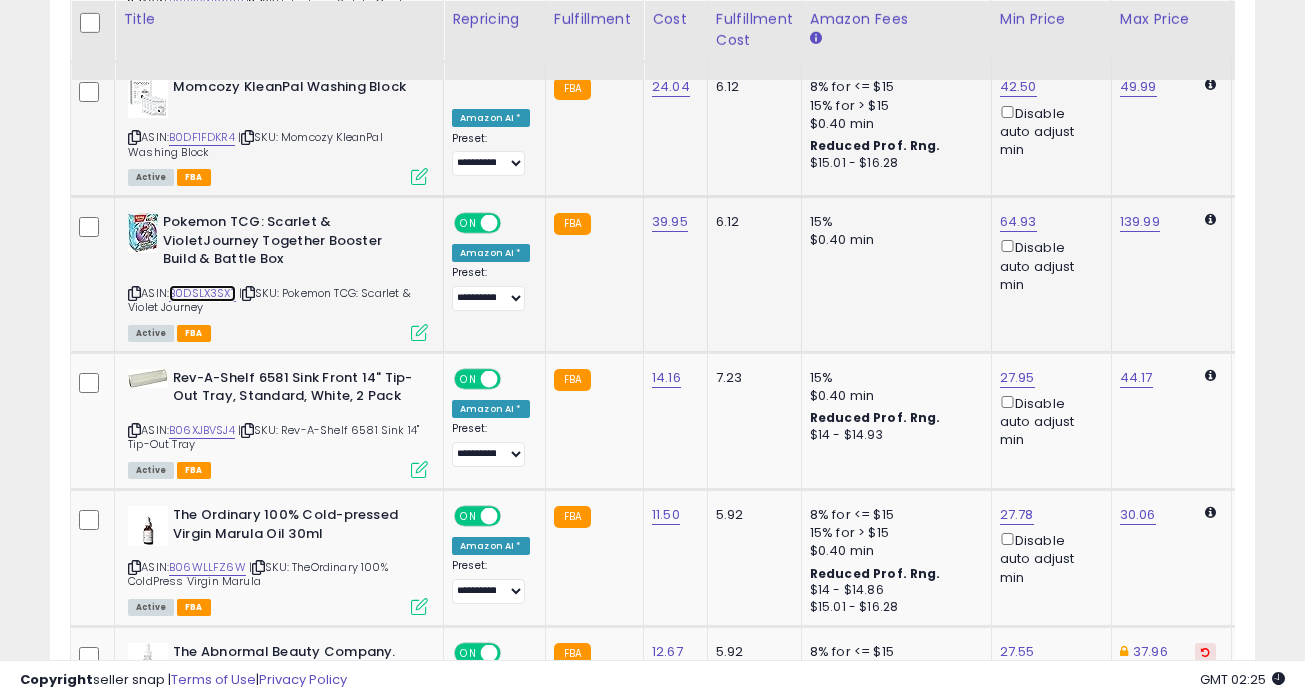 scroll, scrollTop: 4493, scrollLeft: 0, axis: vertical 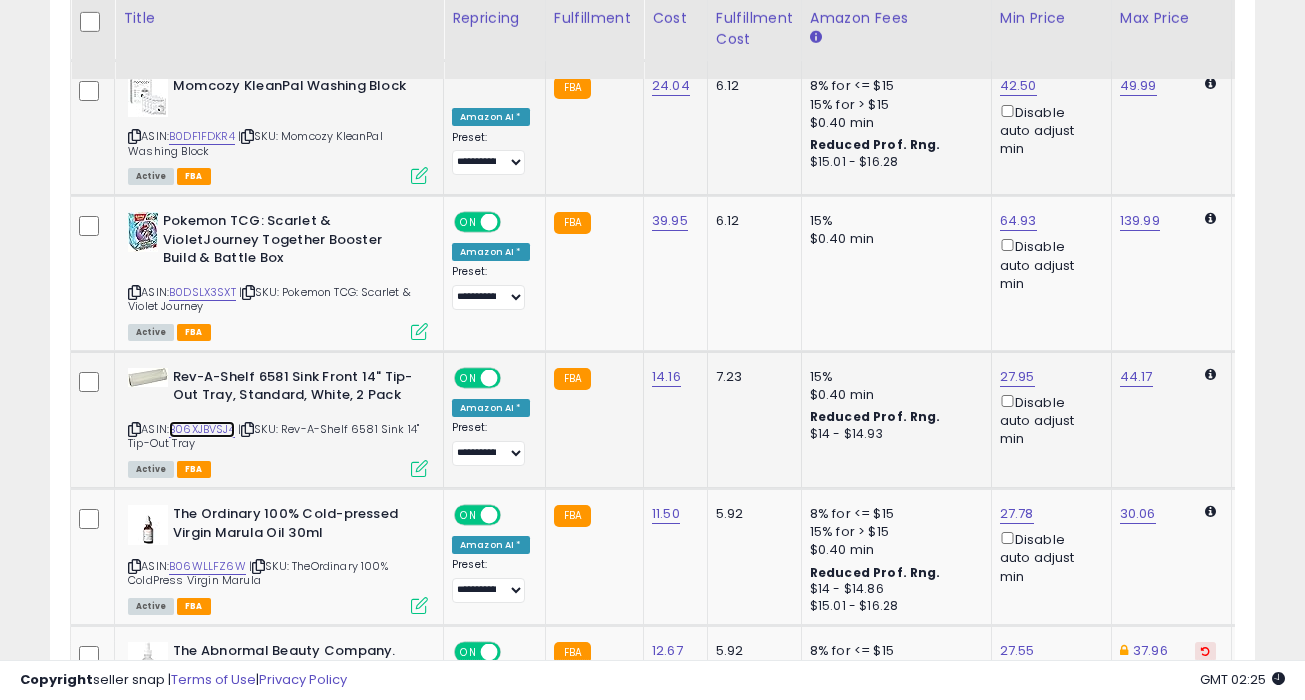 click on "B06XJBVSJ4" at bounding box center (202, 429) 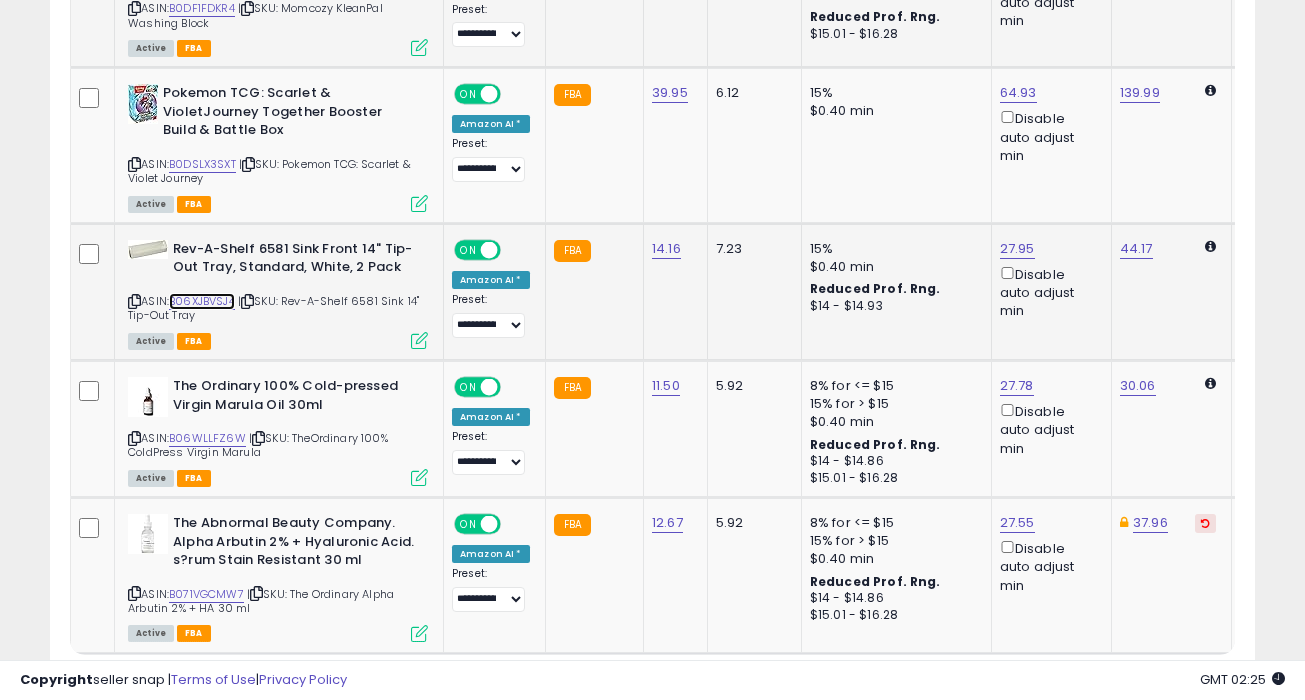 scroll, scrollTop: 4663, scrollLeft: 0, axis: vertical 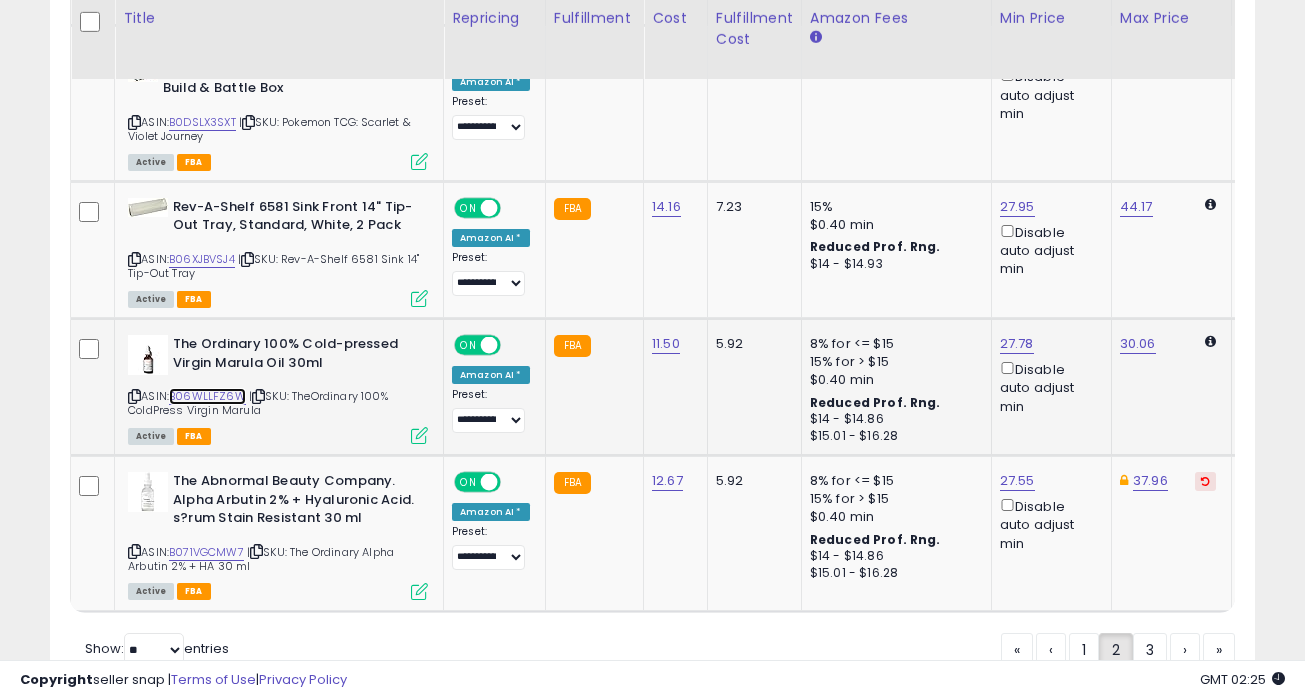 click on "B06WLLFZ6W" at bounding box center (207, 396) 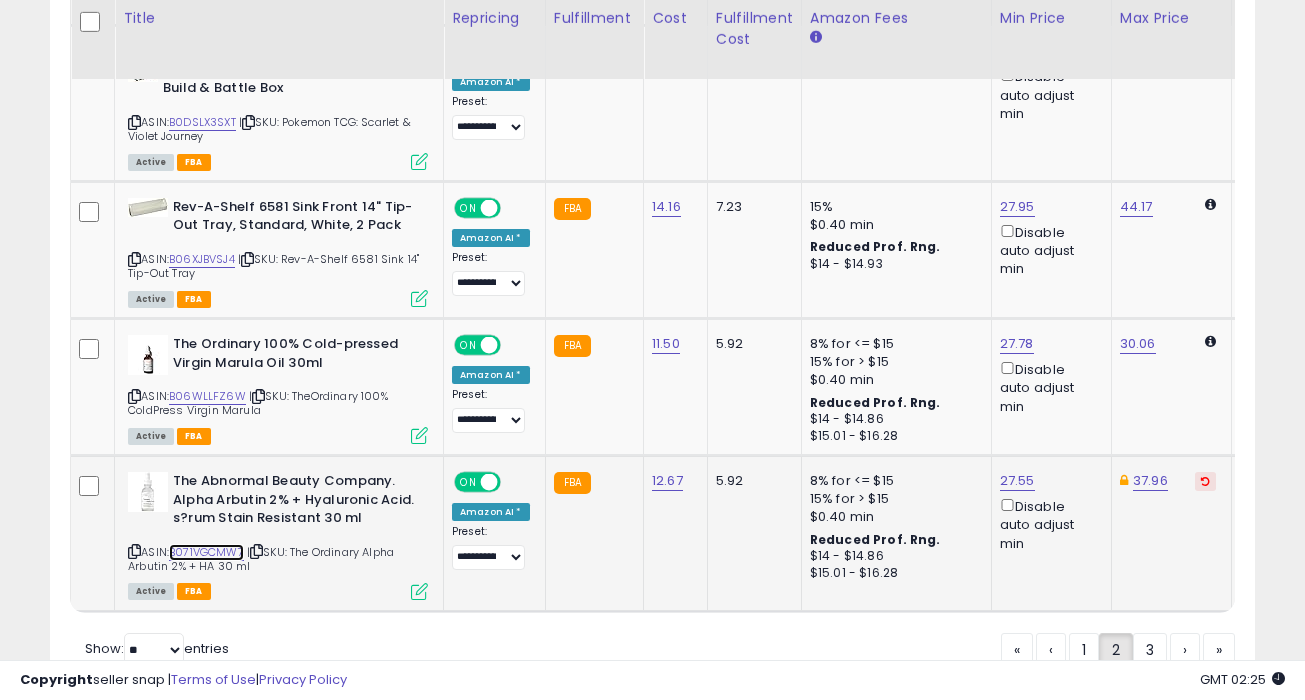 click on "B071VGCMW7" at bounding box center (206, 552) 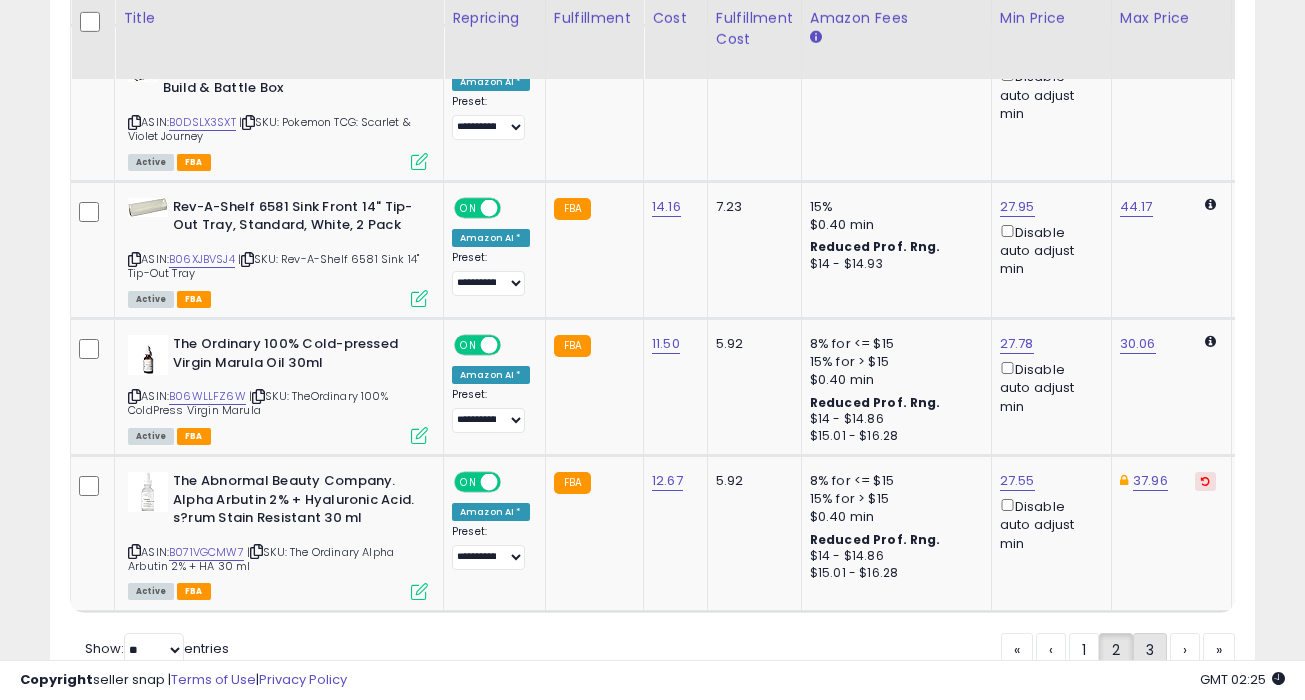 click on "3" 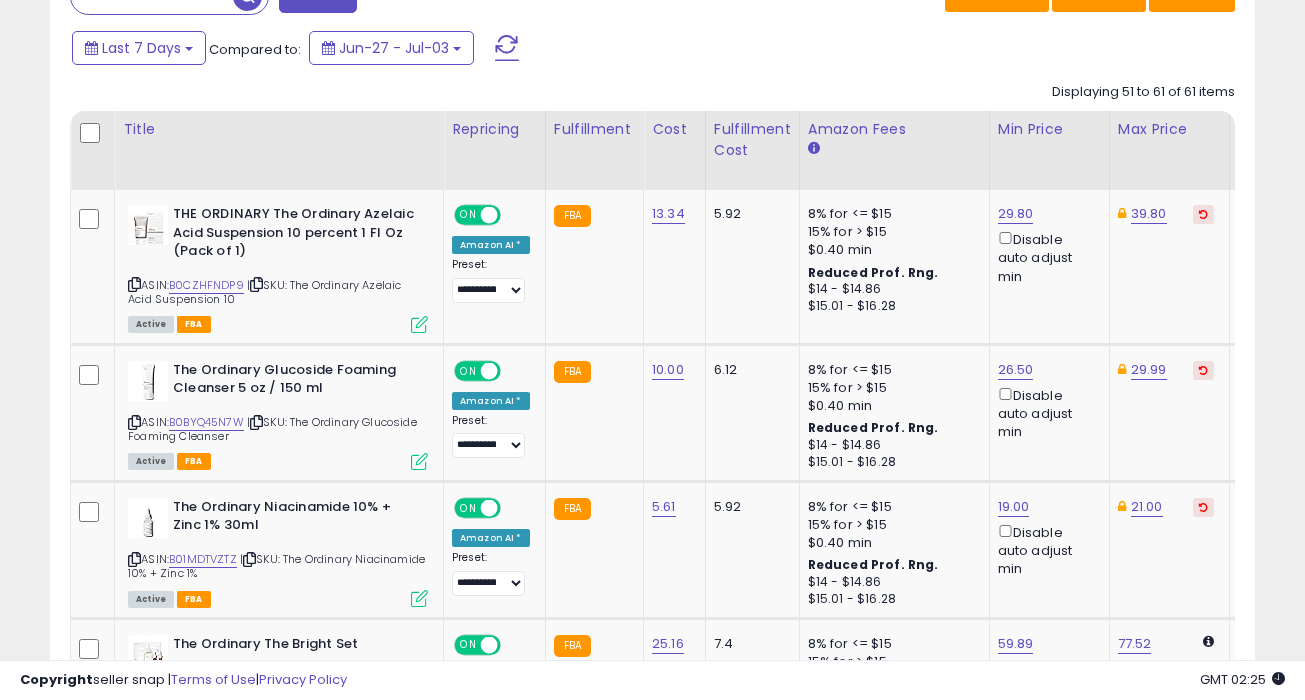 scroll, scrollTop: 937, scrollLeft: 0, axis: vertical 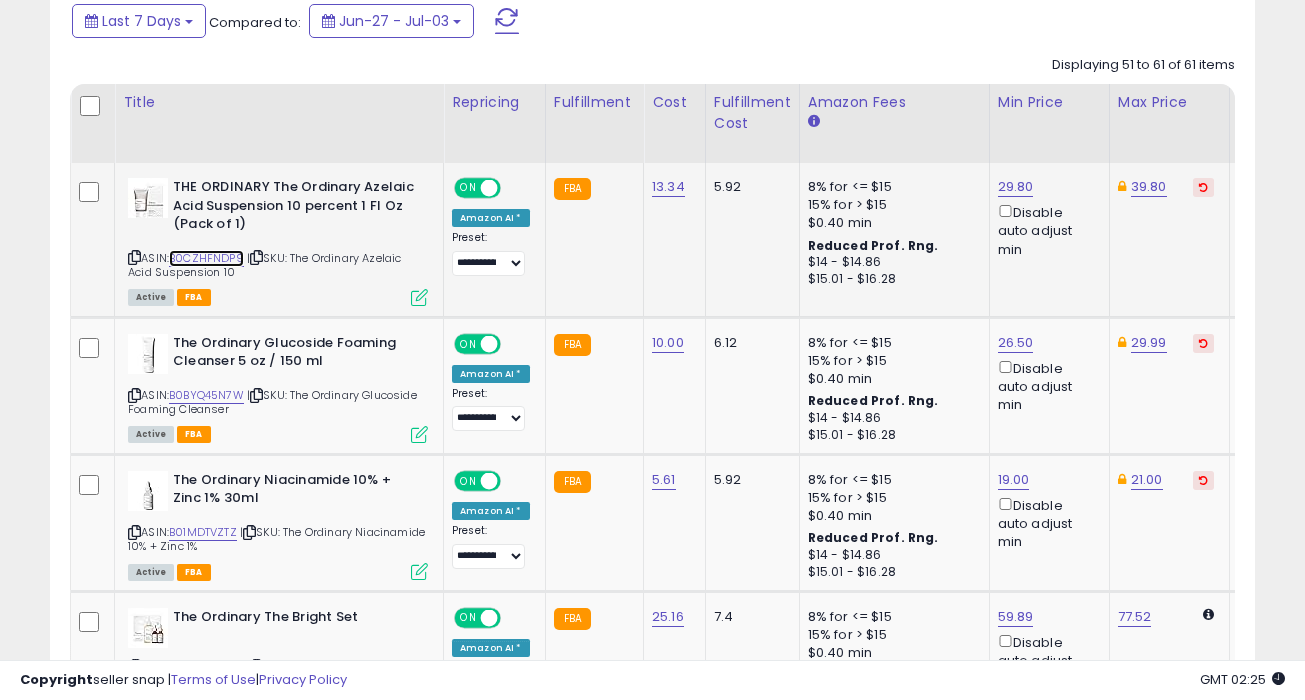 click on "B0CZHFNDP9" at bounding box center (206, 258) 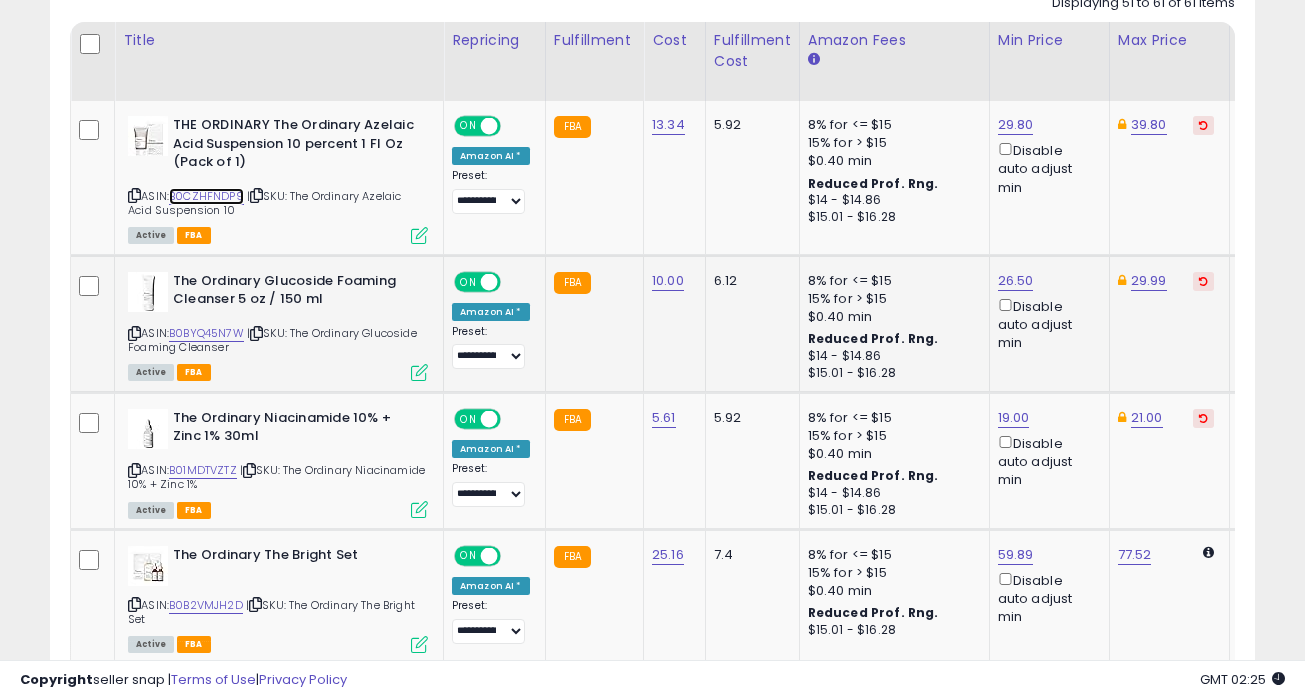 scroll, scrollTop: 1003, scrollLeft: 0, axis: vertical 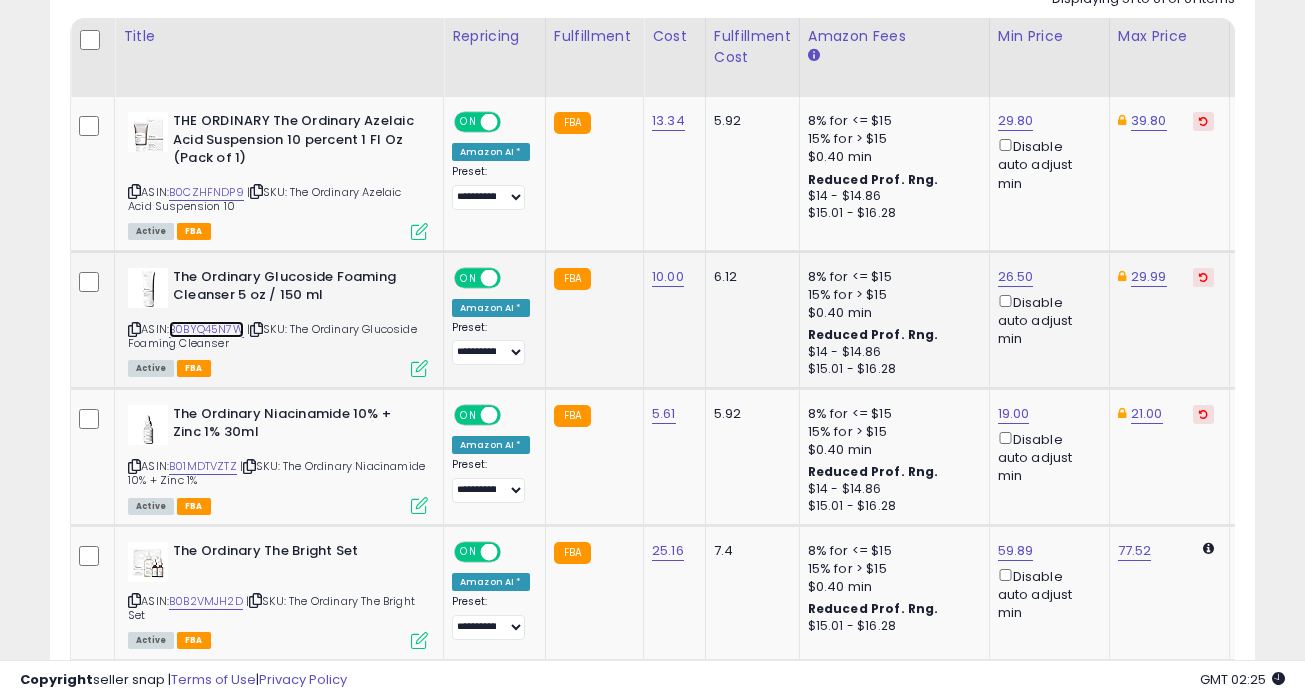 click on "B0BYQ45N7W" at bounding box center [206, 329] 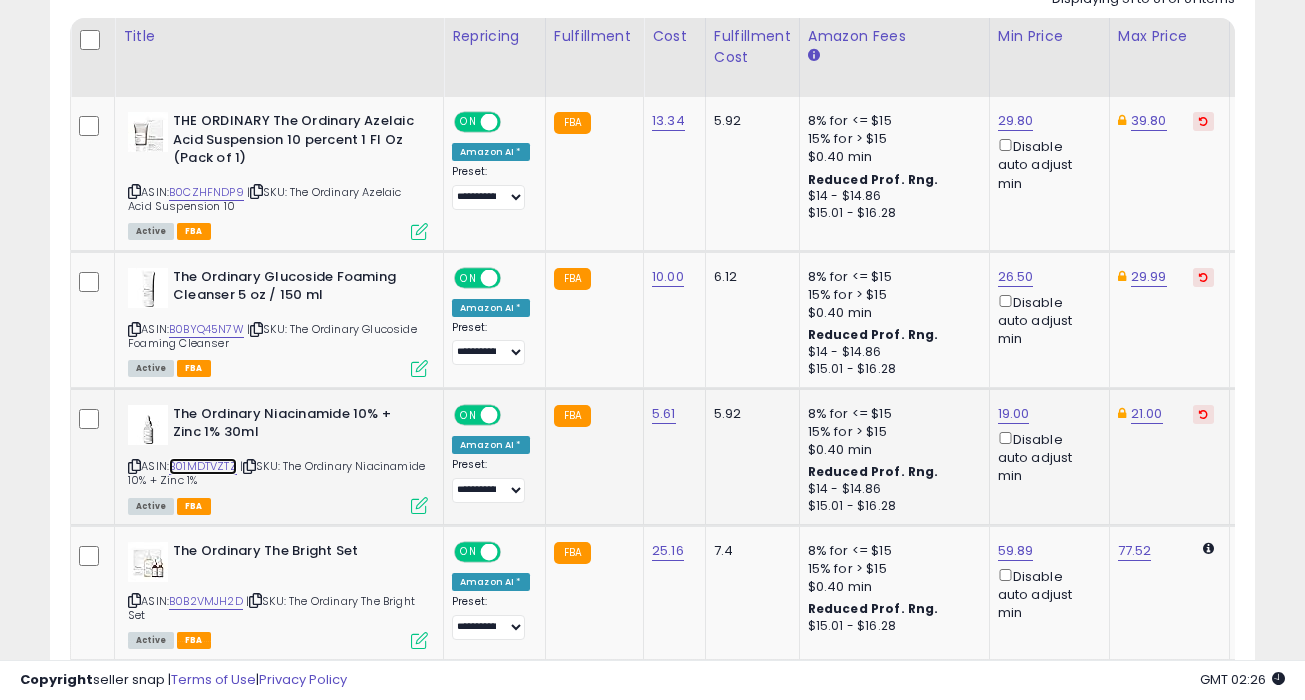 click on "B01MDTVZTZ" at bounding box center (203, 466) 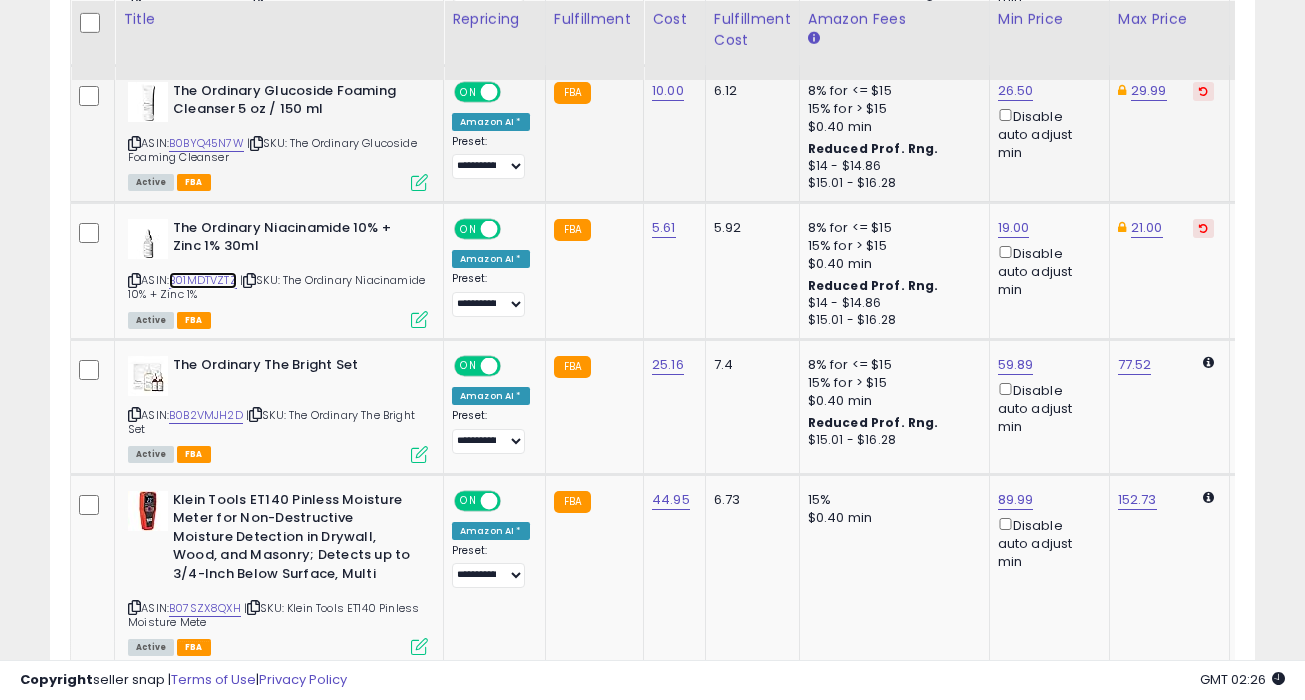 scroll, scrollTop: 1190, scrollLeft: 0, axis: vertical 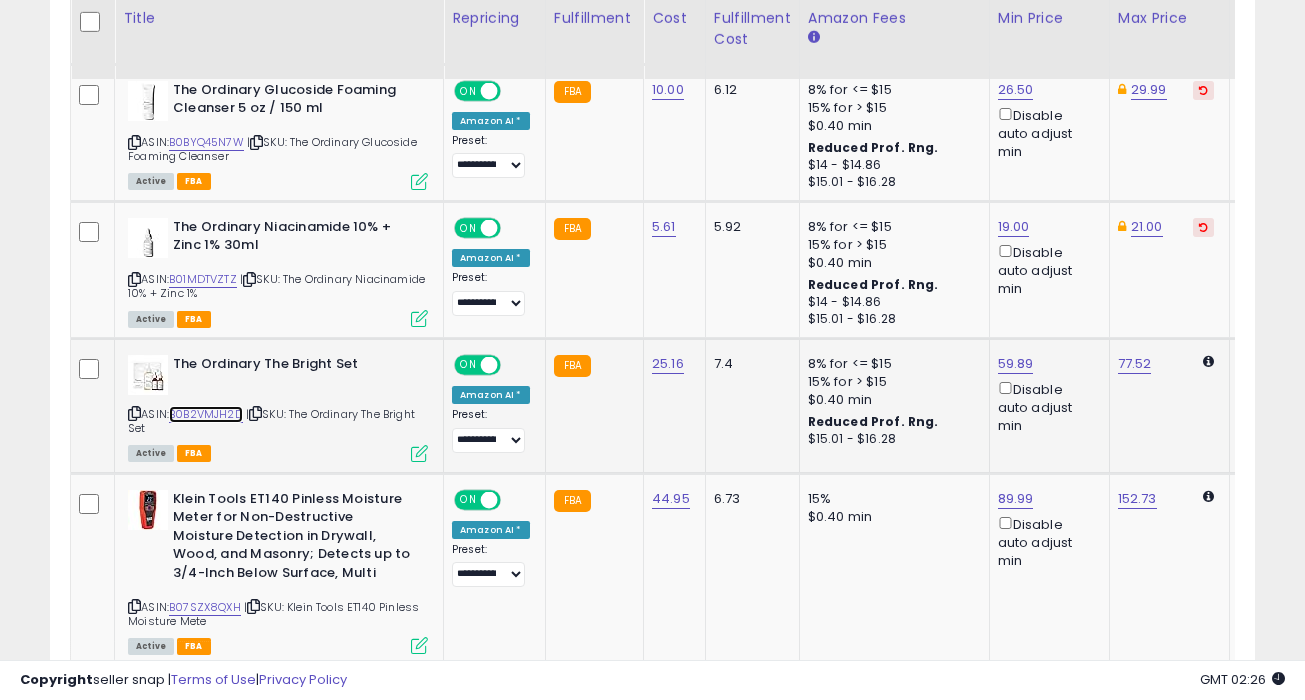 click on "B0B2VMJH2D" at bounding box center (206, 414) 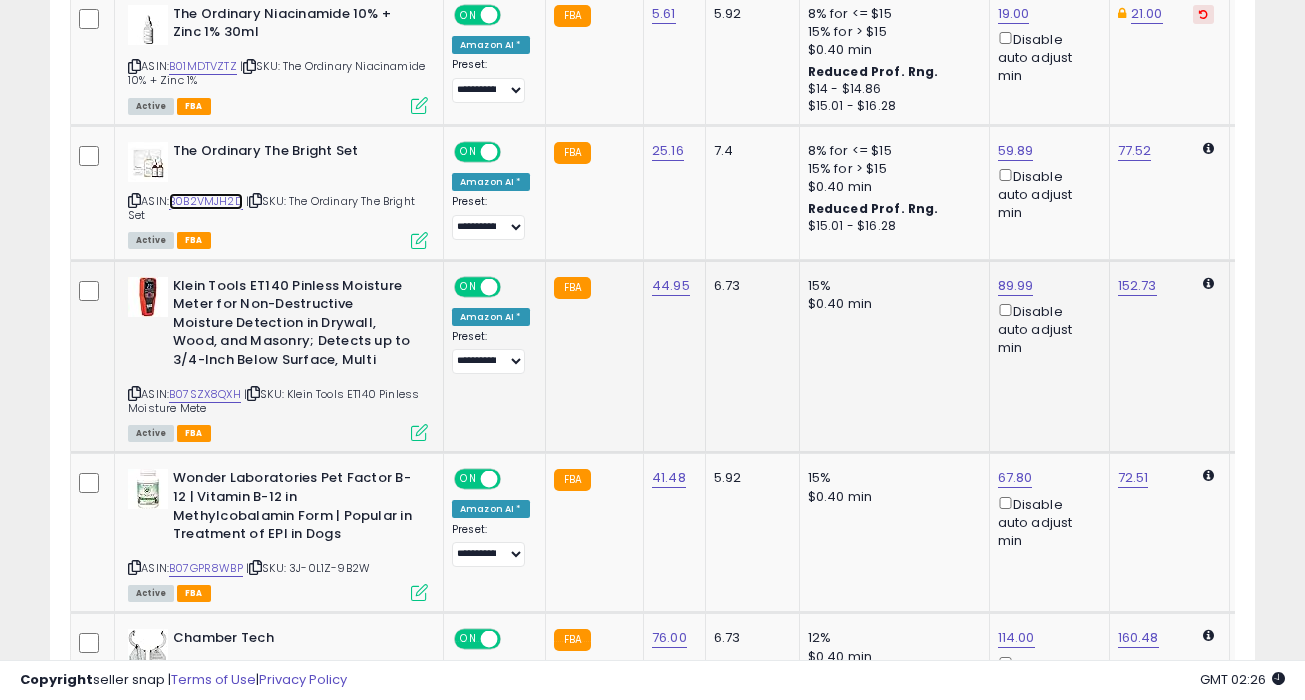 scroll, scrollTop: 1406, scrollLeft: 0, axis: vertical 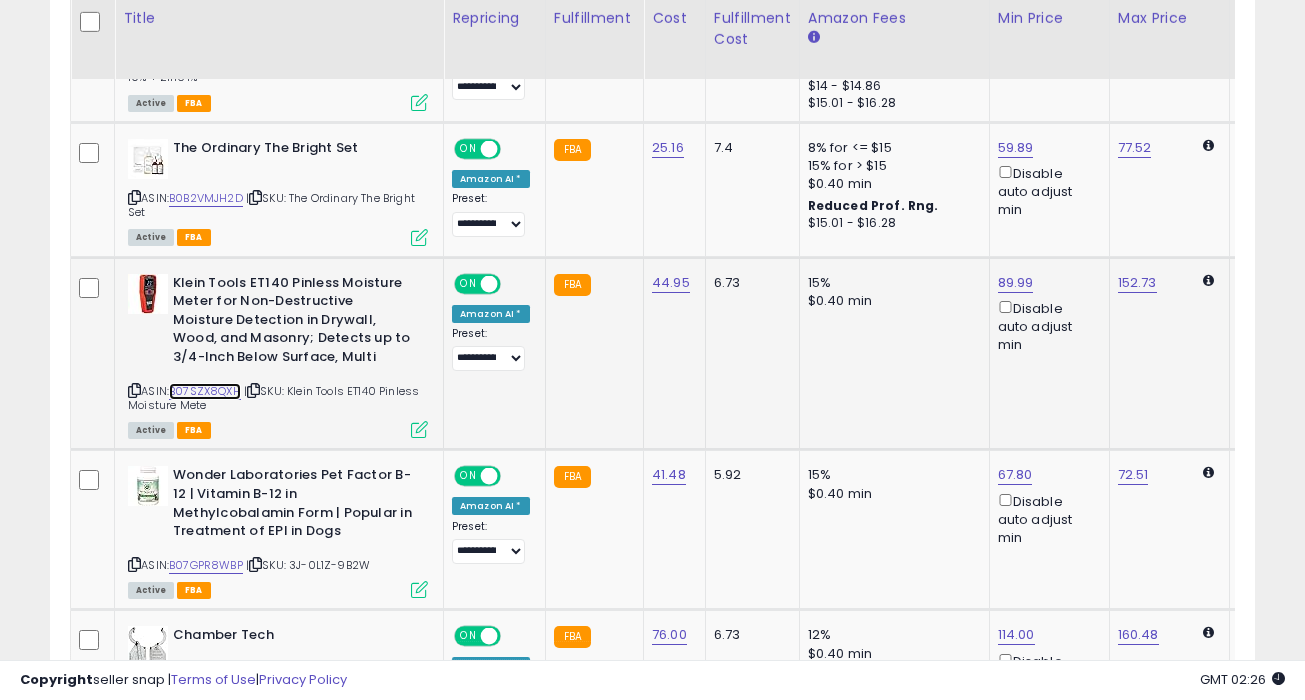 click on "B07SZX8QXH" at bounding box center [205, 391] 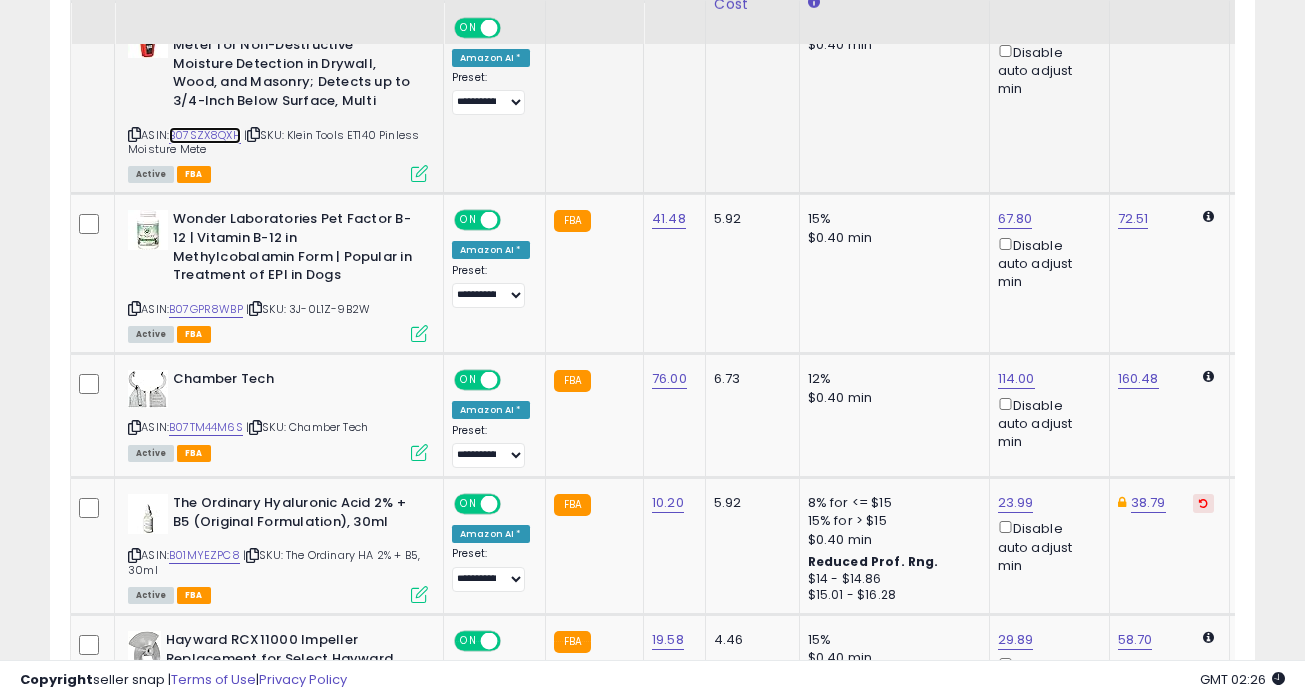 scroll, scrollTop: 1669, scrollLeft: 0, axis: vertical 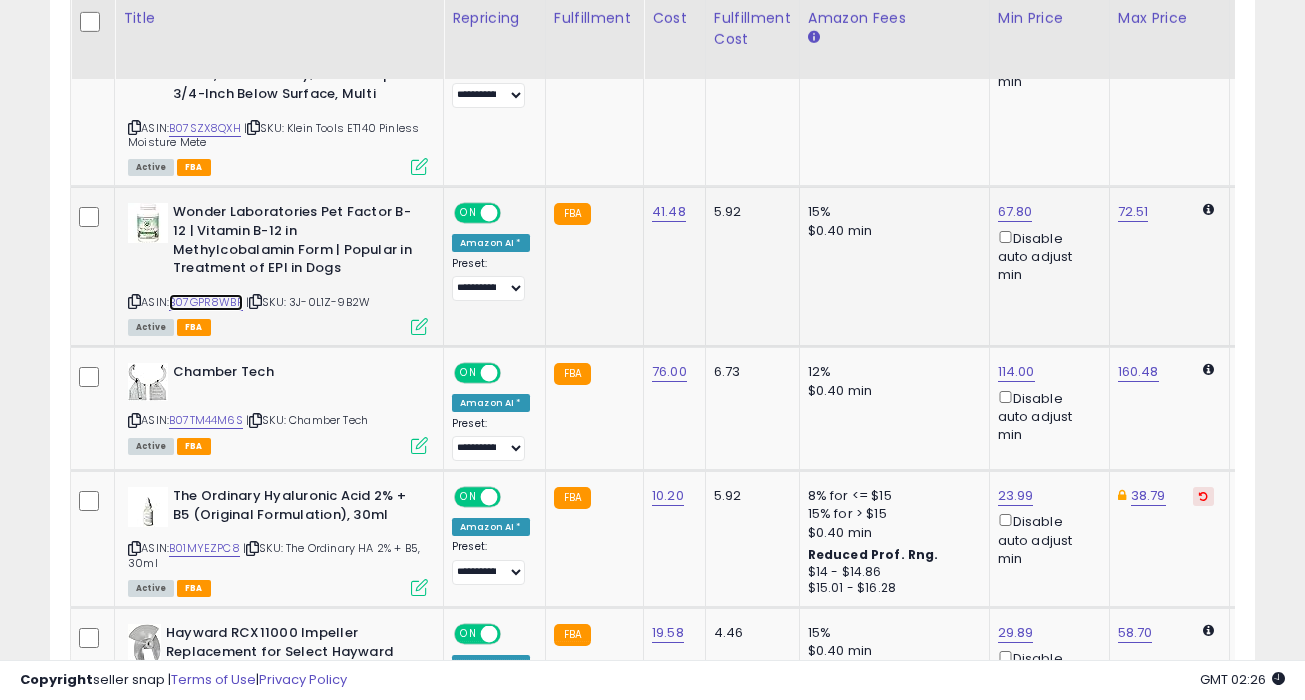 click on "B07GPR8WBP" at bounding box center (206, 302) 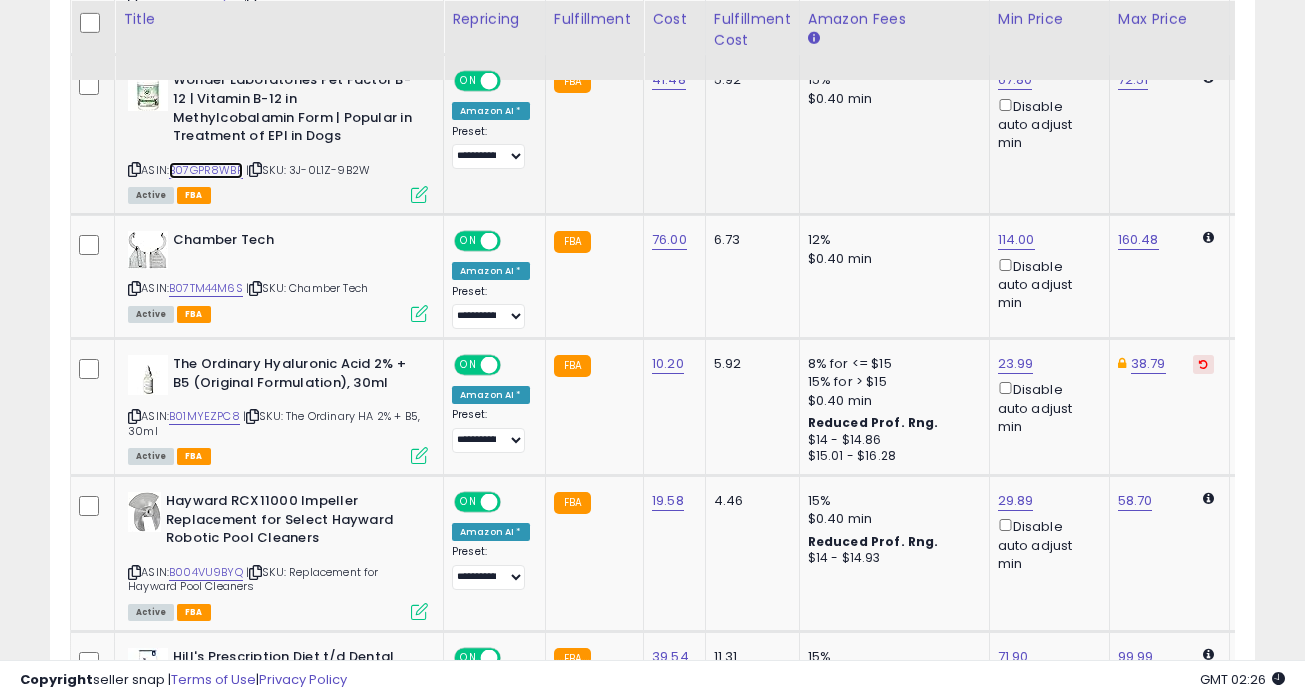 scroll, scrollTop: 1802, scrollLeft: 0, axis: vertical 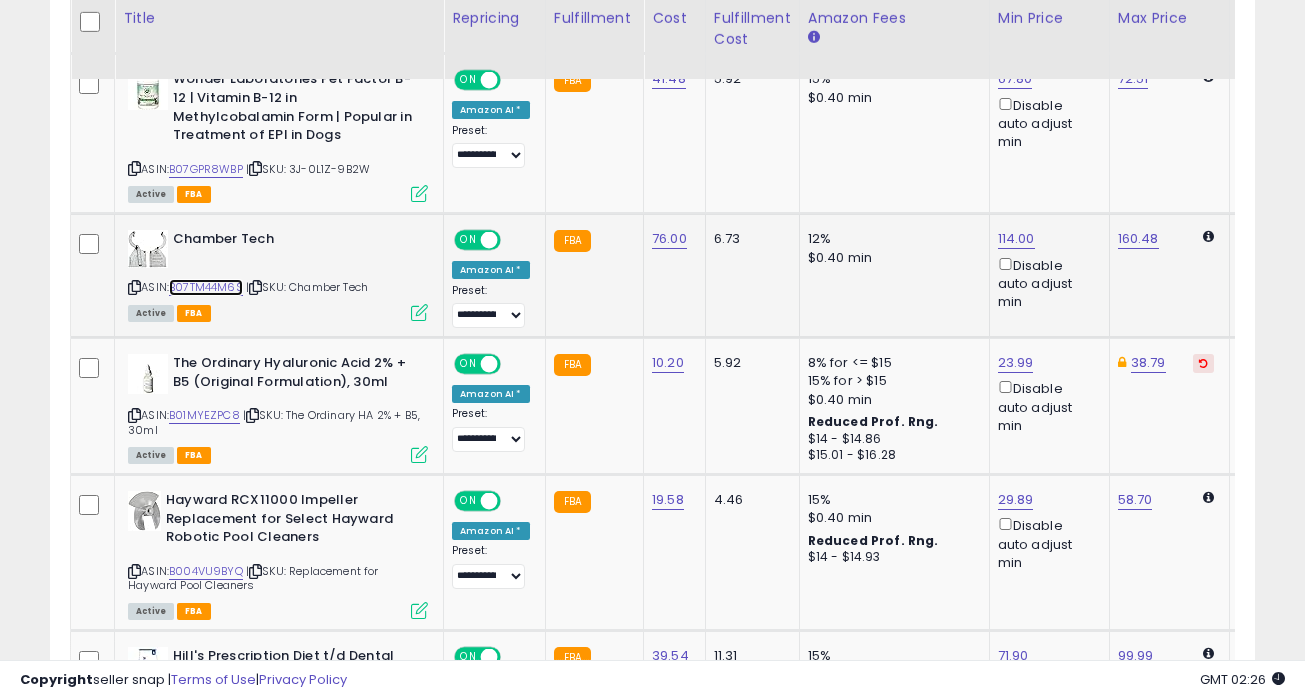 click on "B07TM44M6S" at bounding box center [206, 287] 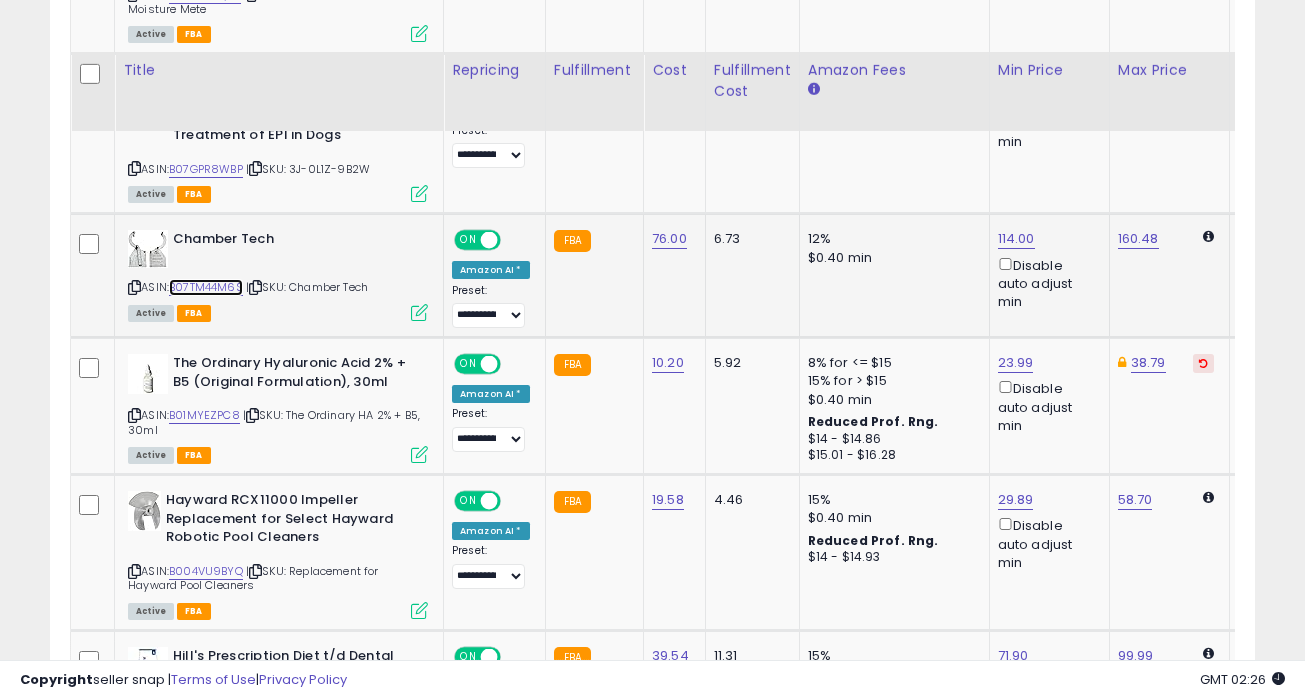 scroll, scrollTop: 1936, scrollLeft: 0, axis: vertical 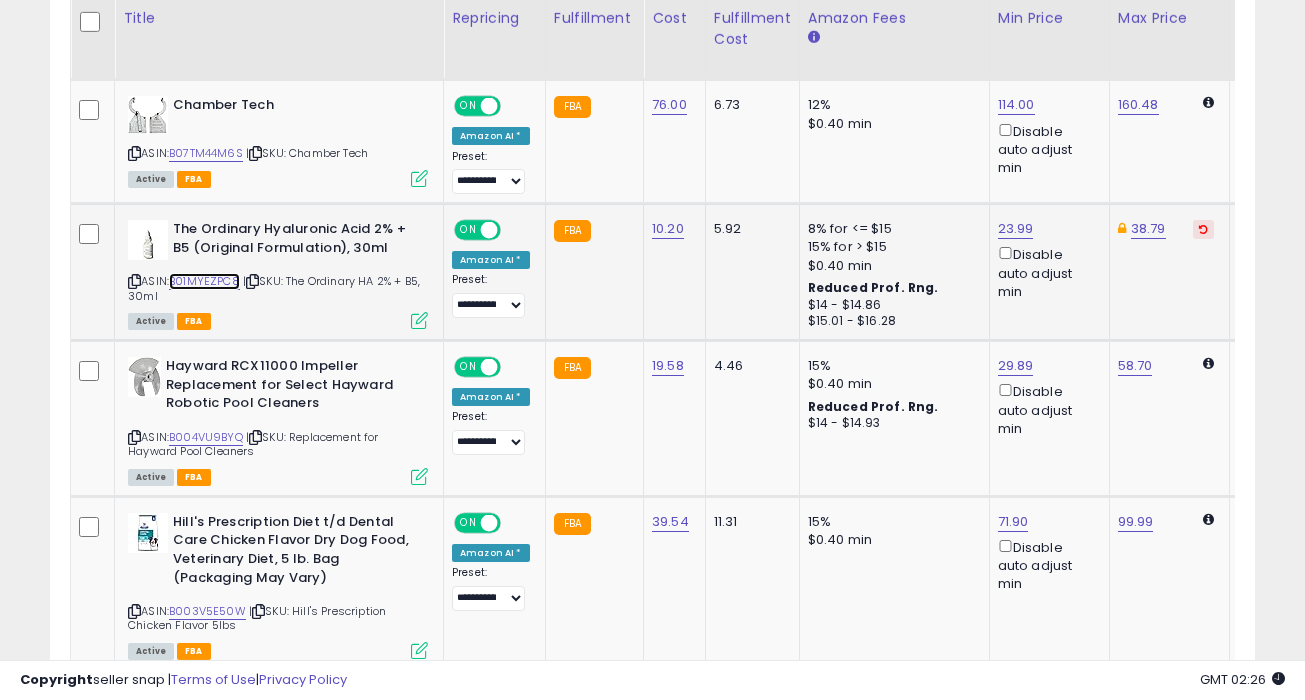 click on "B01MYEZPC8" at bounding box center (204, 281) 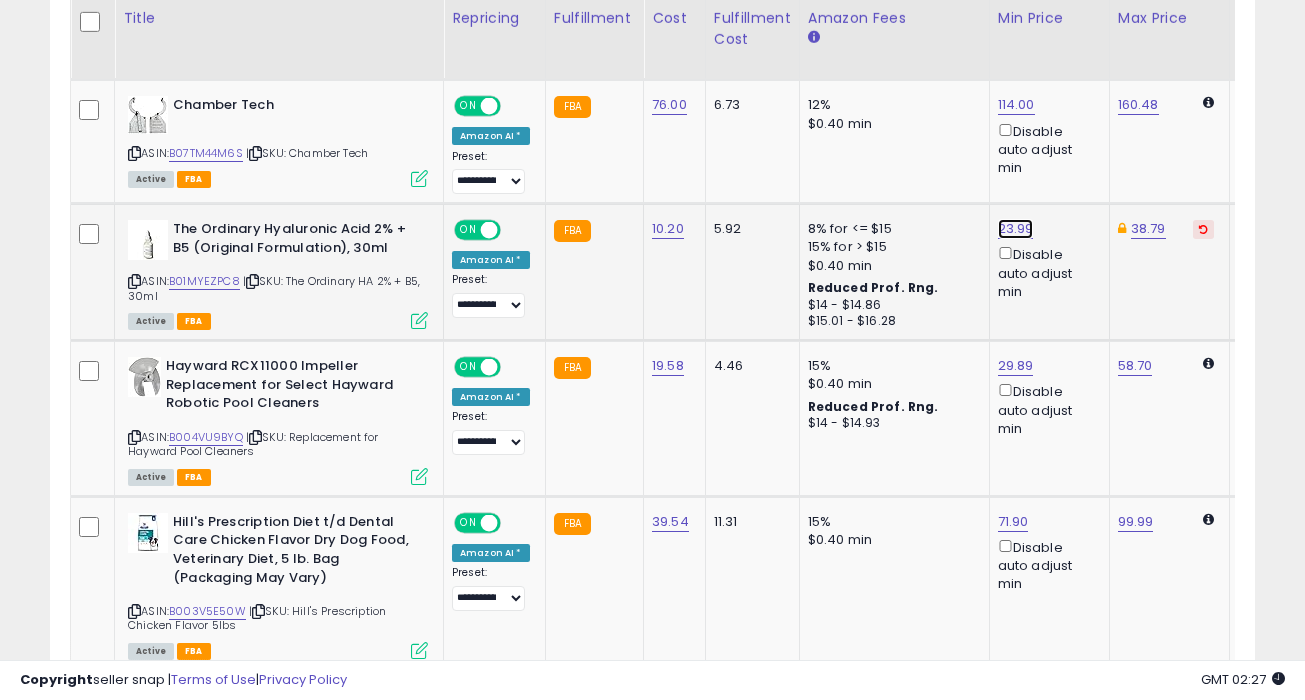 click on "23.99" at bounding box center (1016, -812) 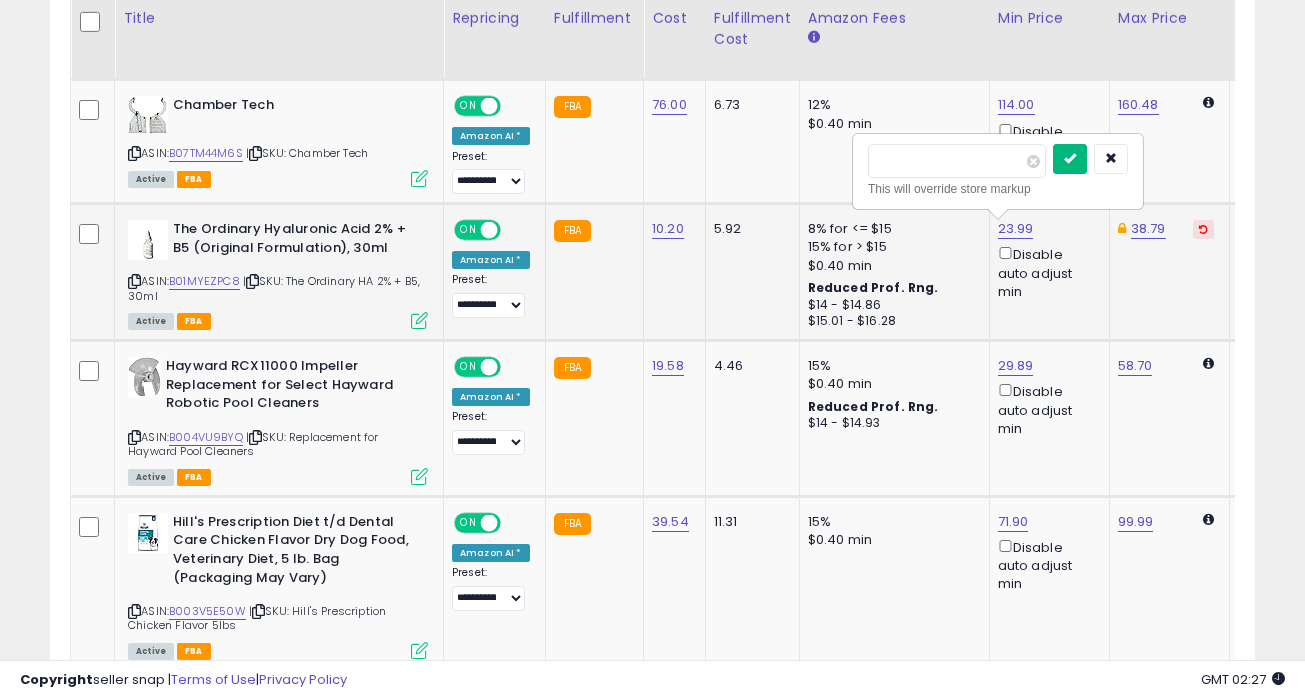 type on "*****" 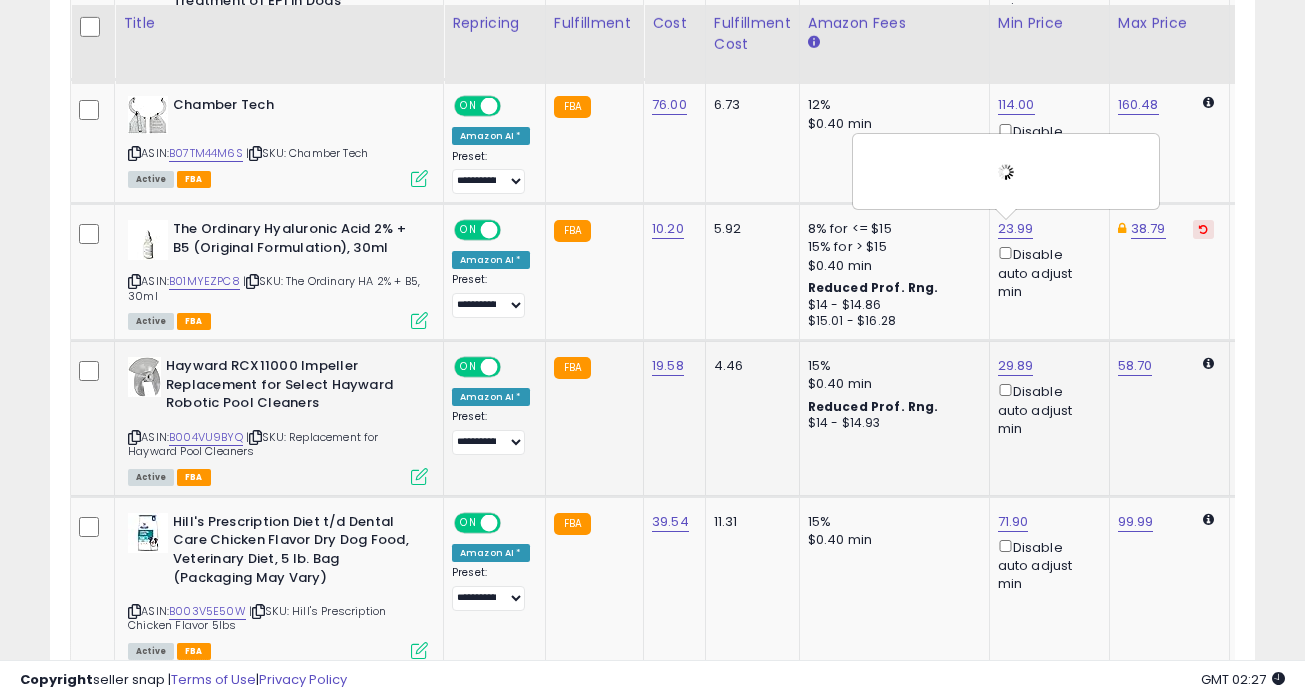 scroll, scrollTop: 1993, scrollLeft: 0, axis: vertical 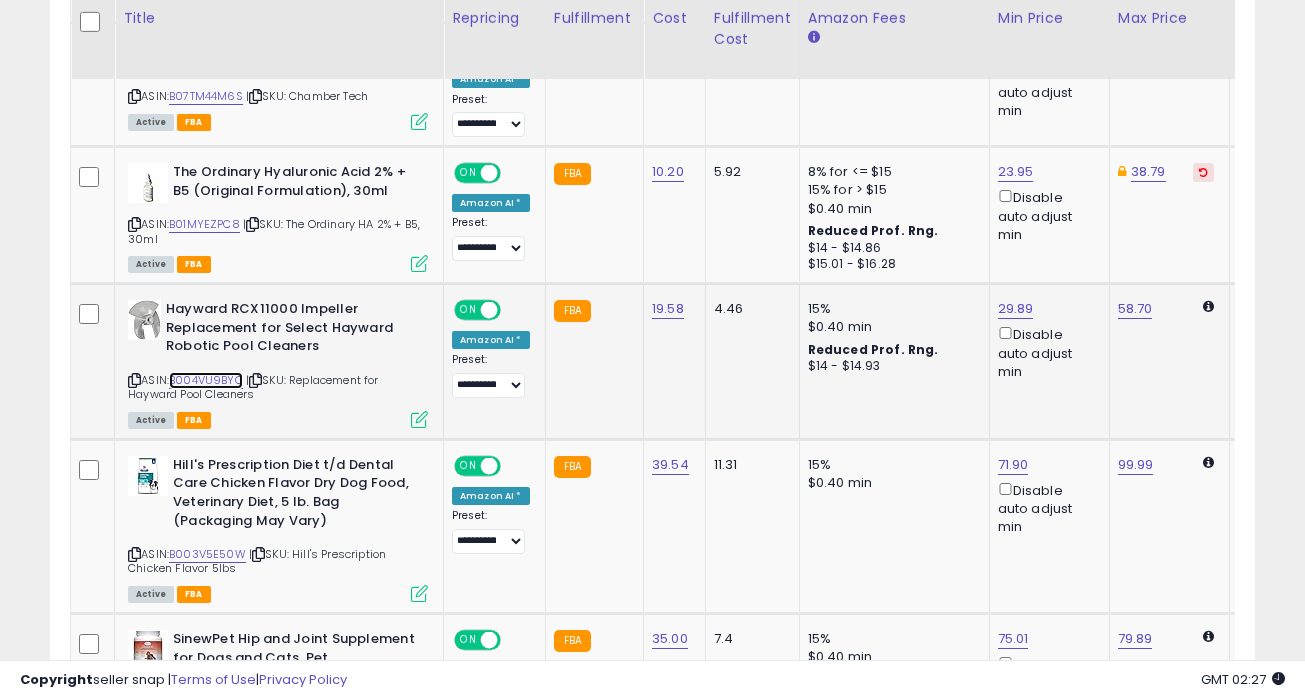 click on "B004VU9BYQ" at bounding box center [206, 380] 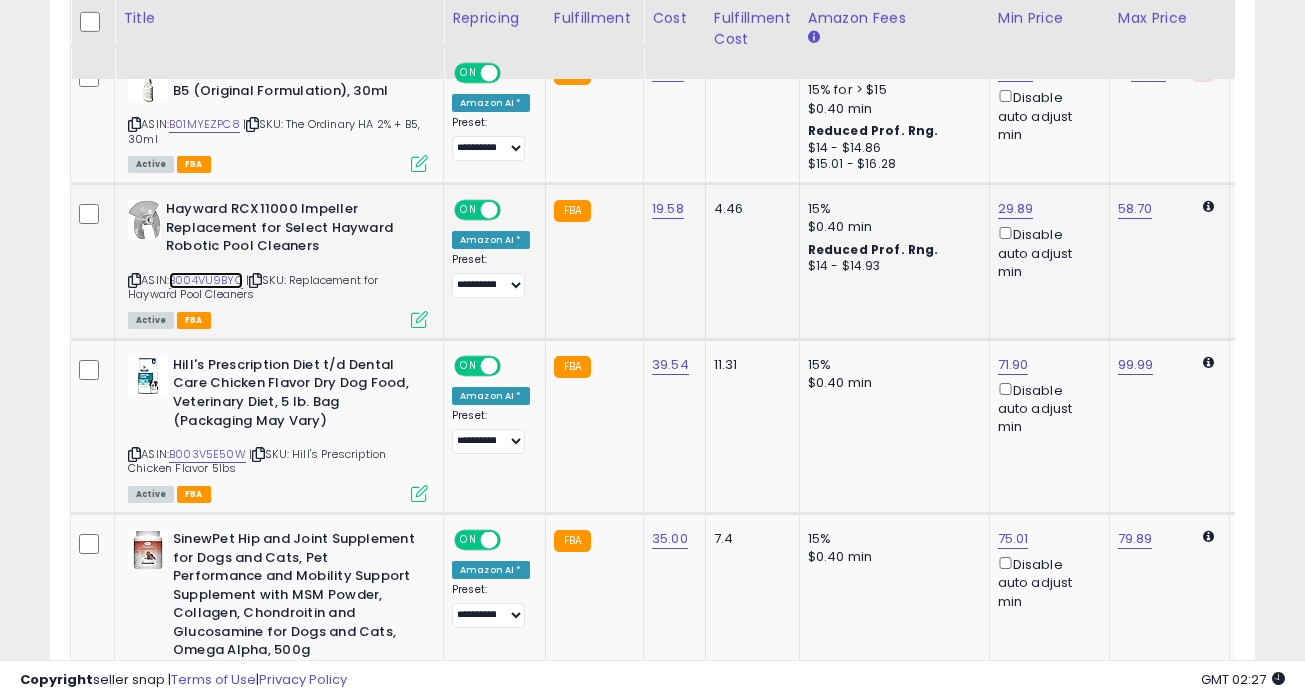 scroll, scrollTop: 2151, scrollLeft: 0, axis: vertical 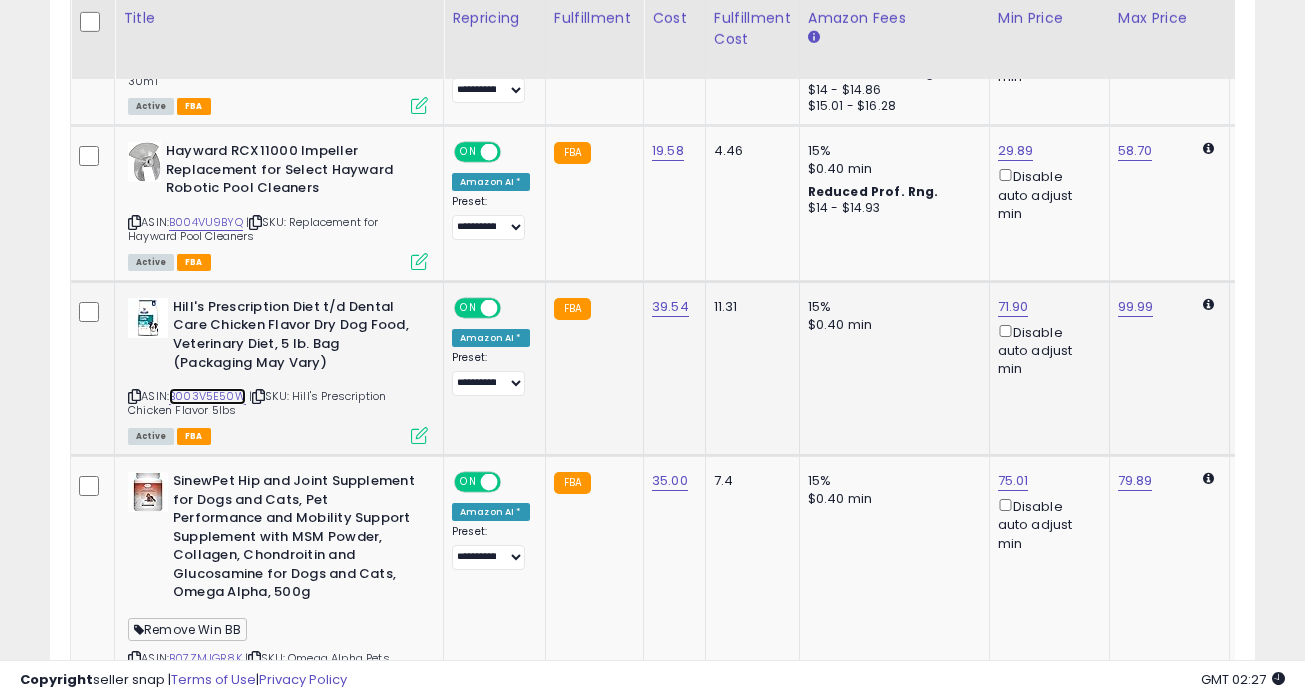 click on "B003V5E50W" at bounding box center (207, 396) 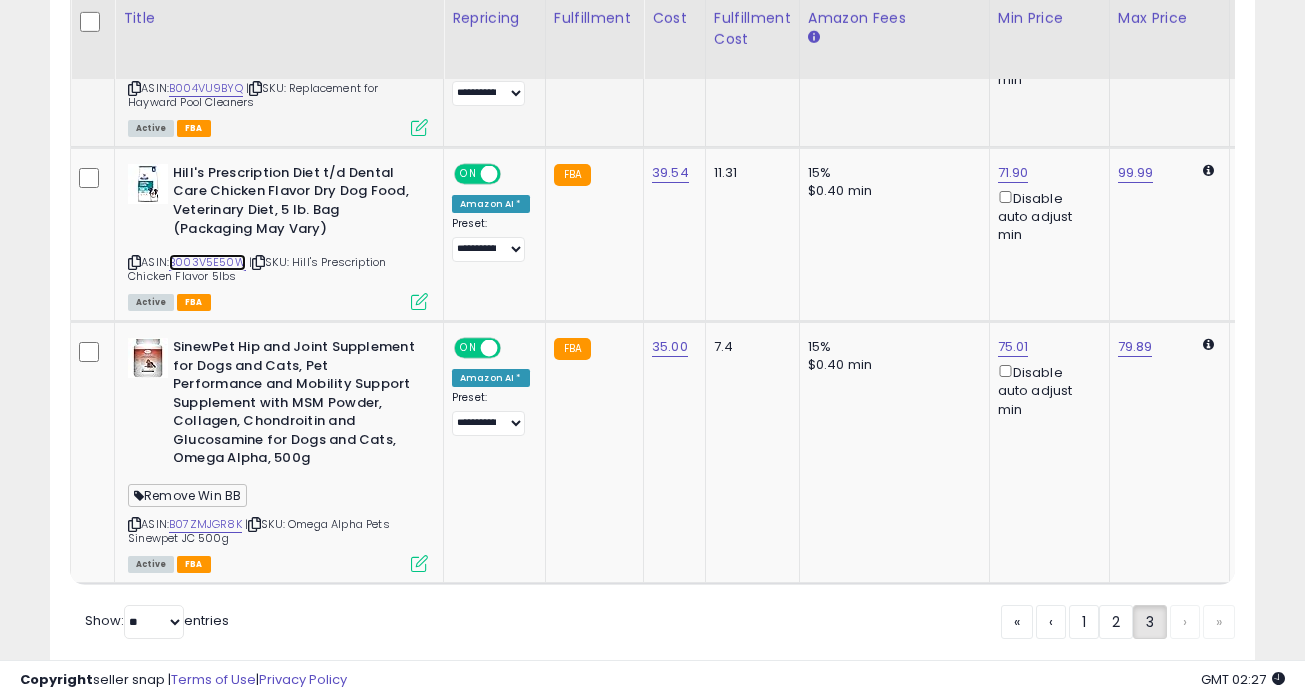 scroll, scrollTop: 2326, scrollLeft: 0, axis: vertical 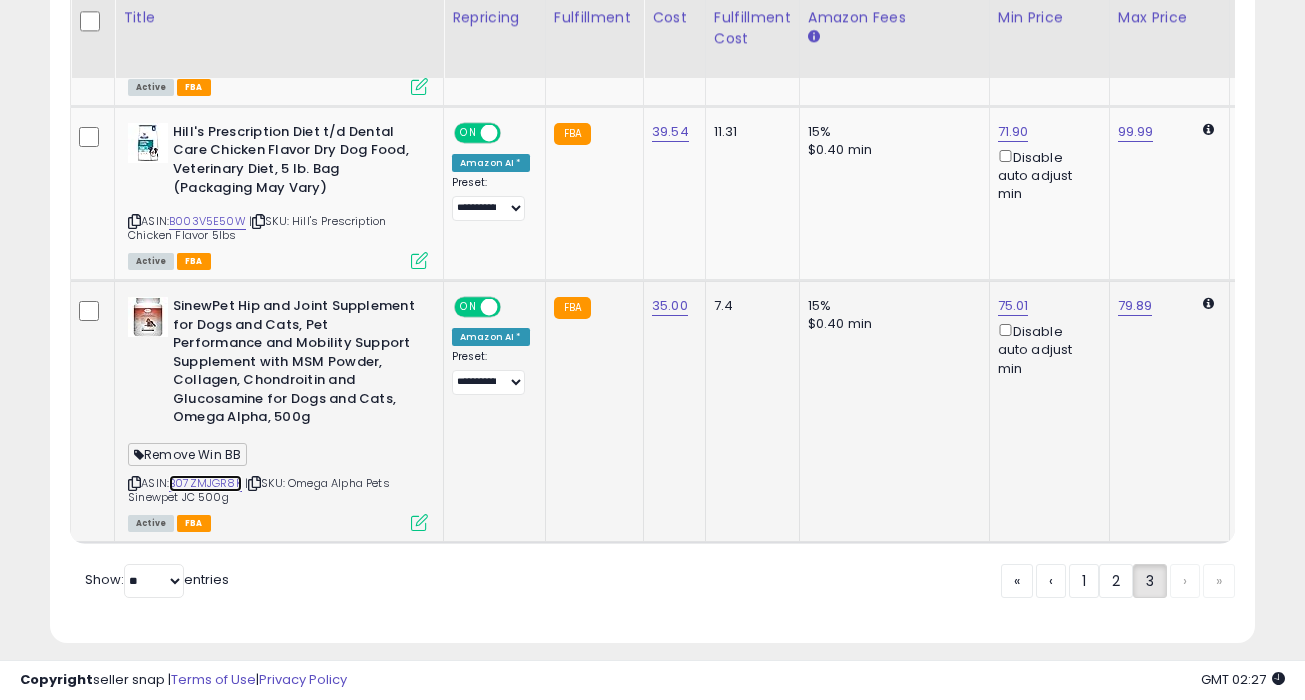 click on "B07ZMJGR8K" at bounding box center (205, 483) 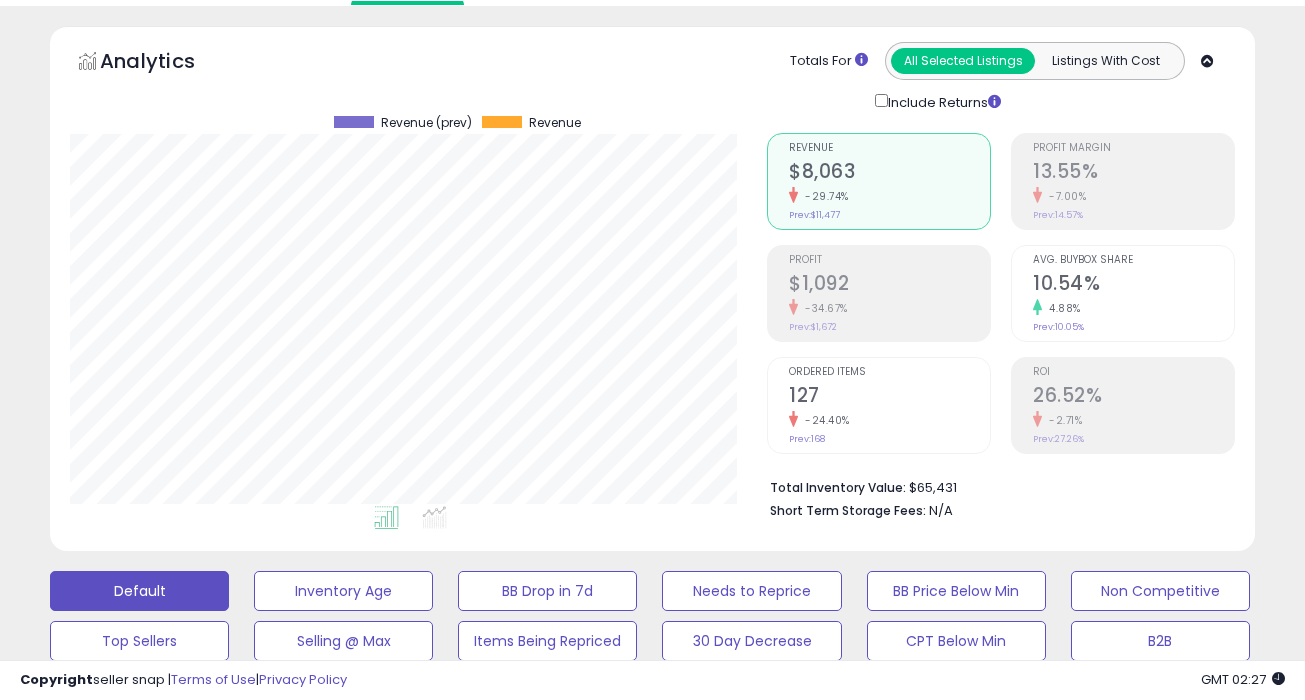 scroll, scrollTop: 0, scrollLeft: 0, axis: both 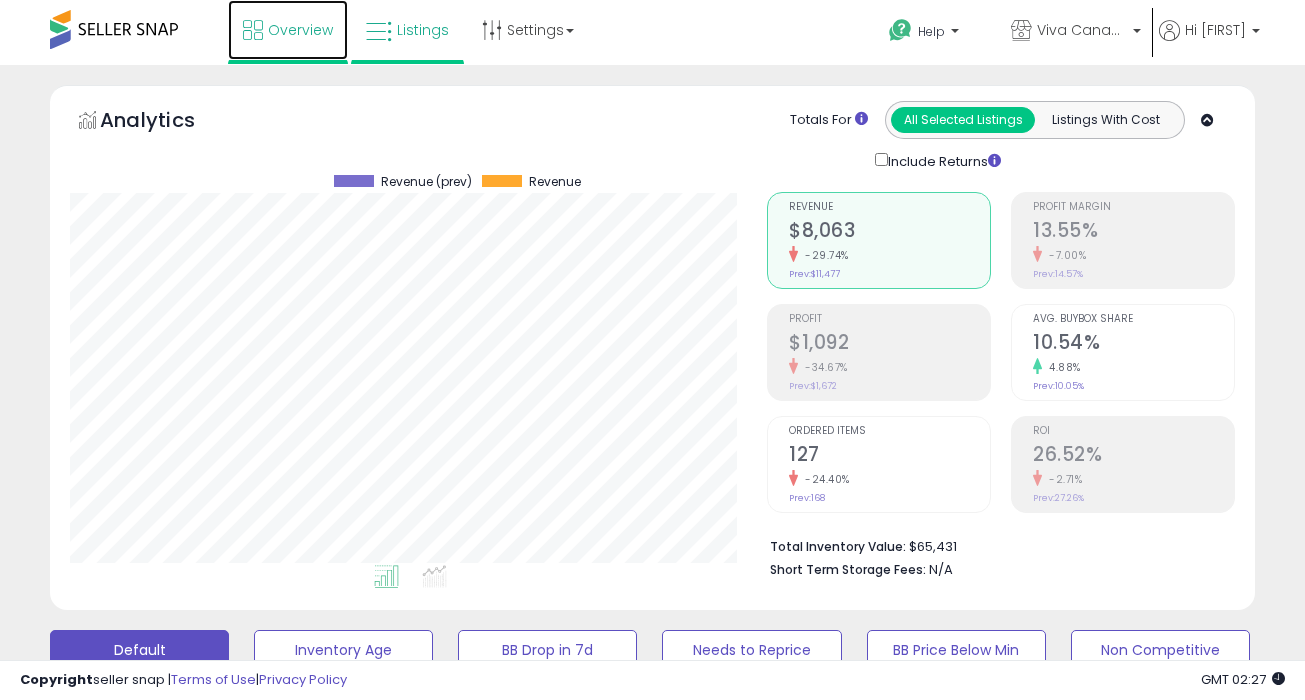 click on "Overview" at bounding box center [288, 30] 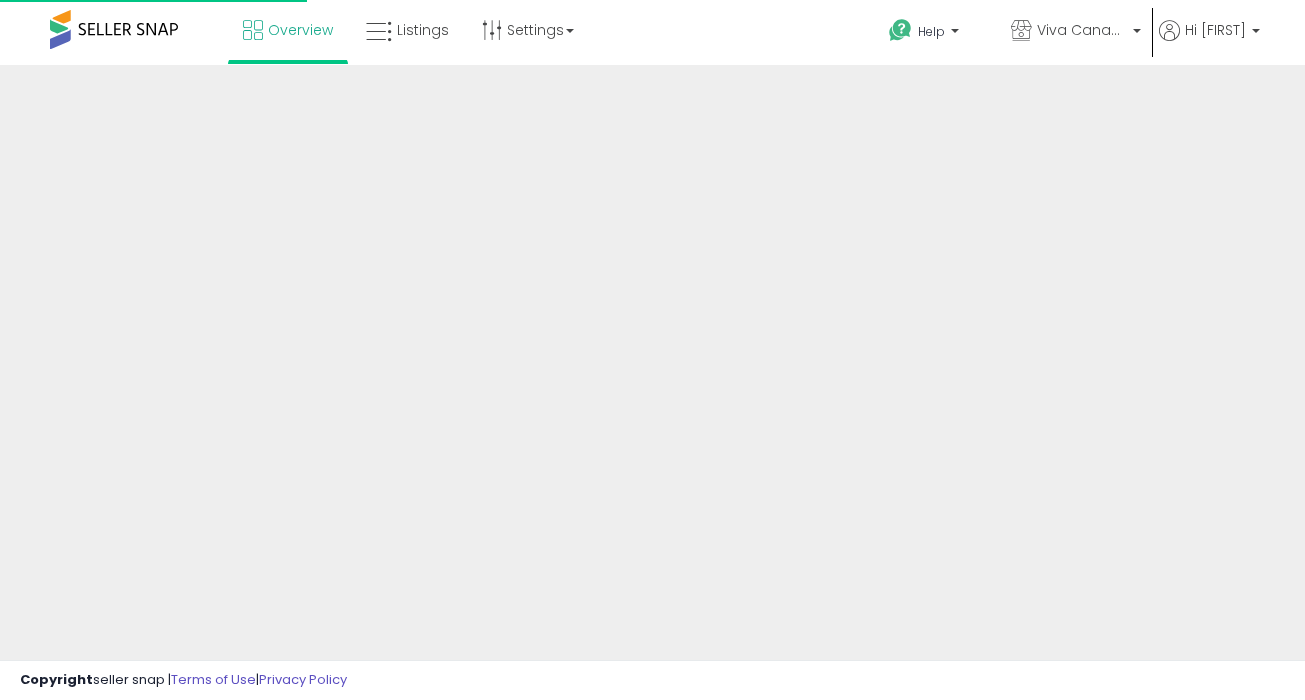 scroll, scrollTop: 0, scrollLeft: 0, axis: both 